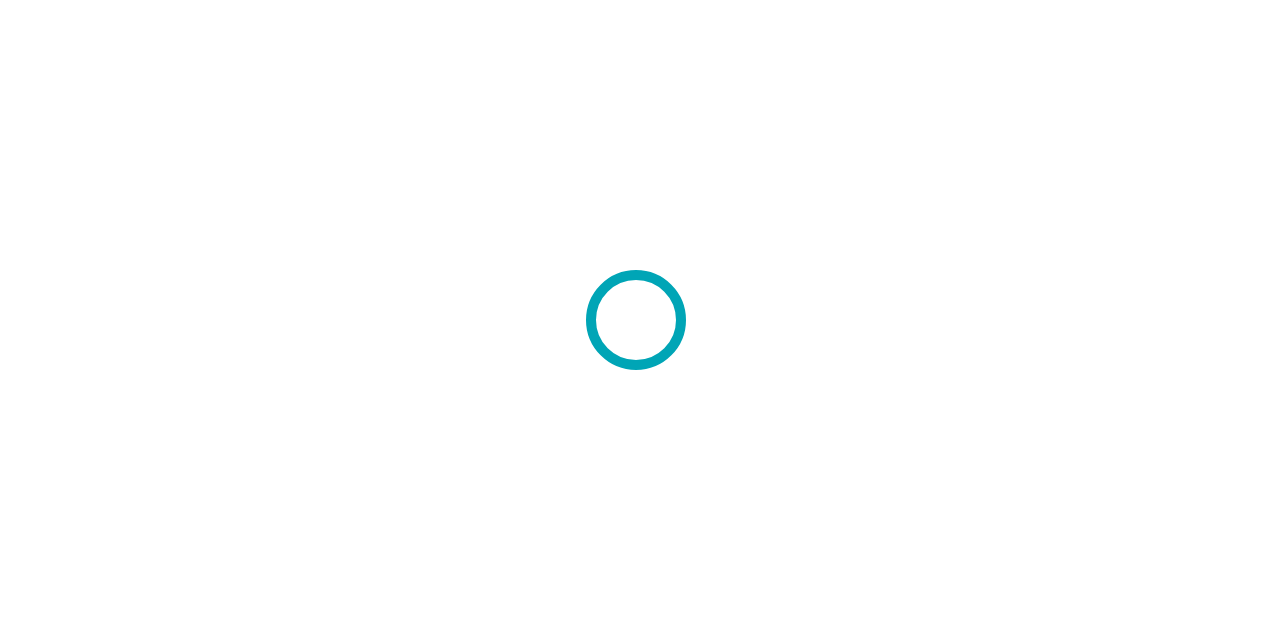 scroll, scrollTop: 0, scrollLeft: 0, axis: both 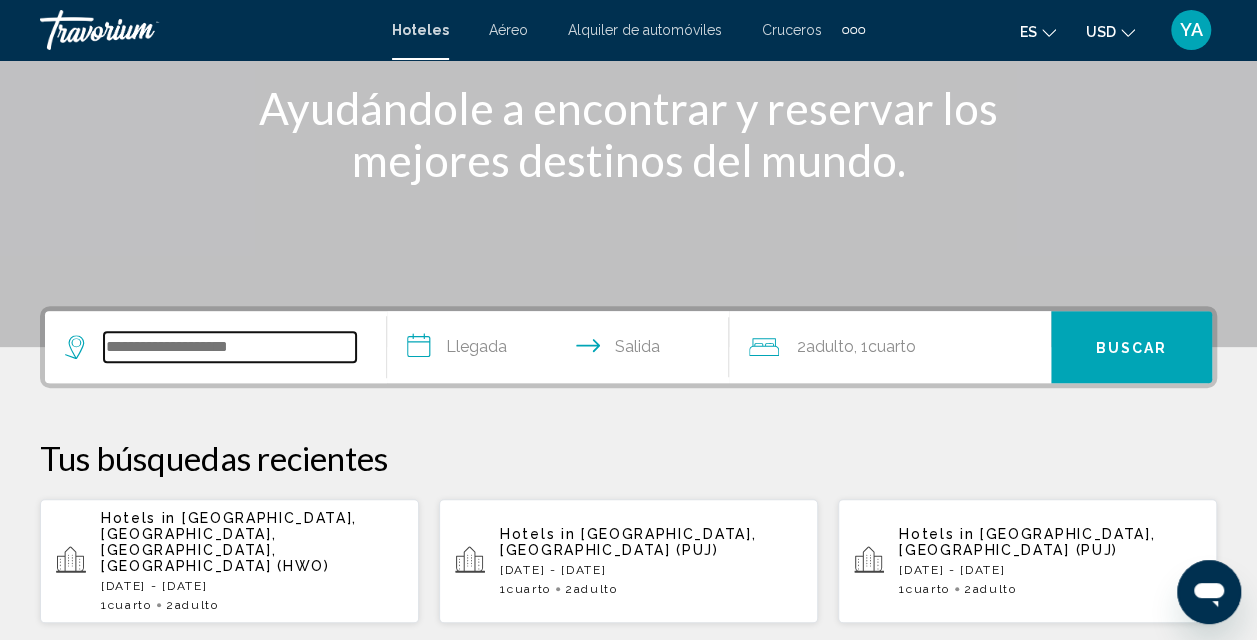 click at bounding box center [230, 347] 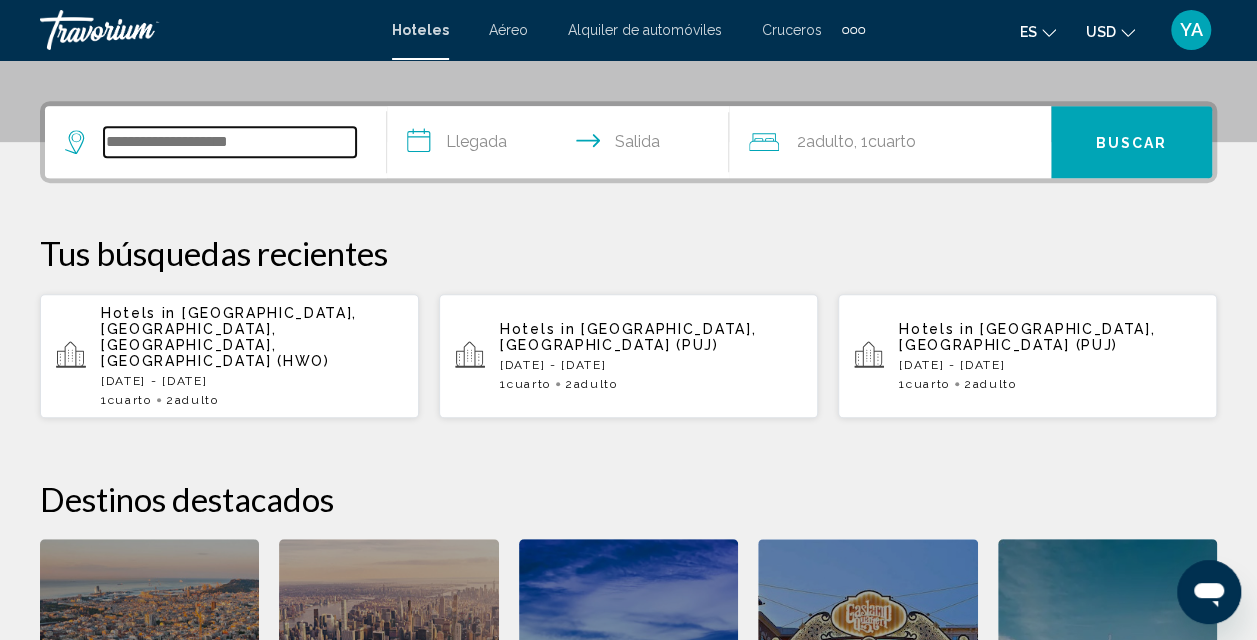 scroll, scrollTop: 494, scrollLeft: 0, axis: vertical 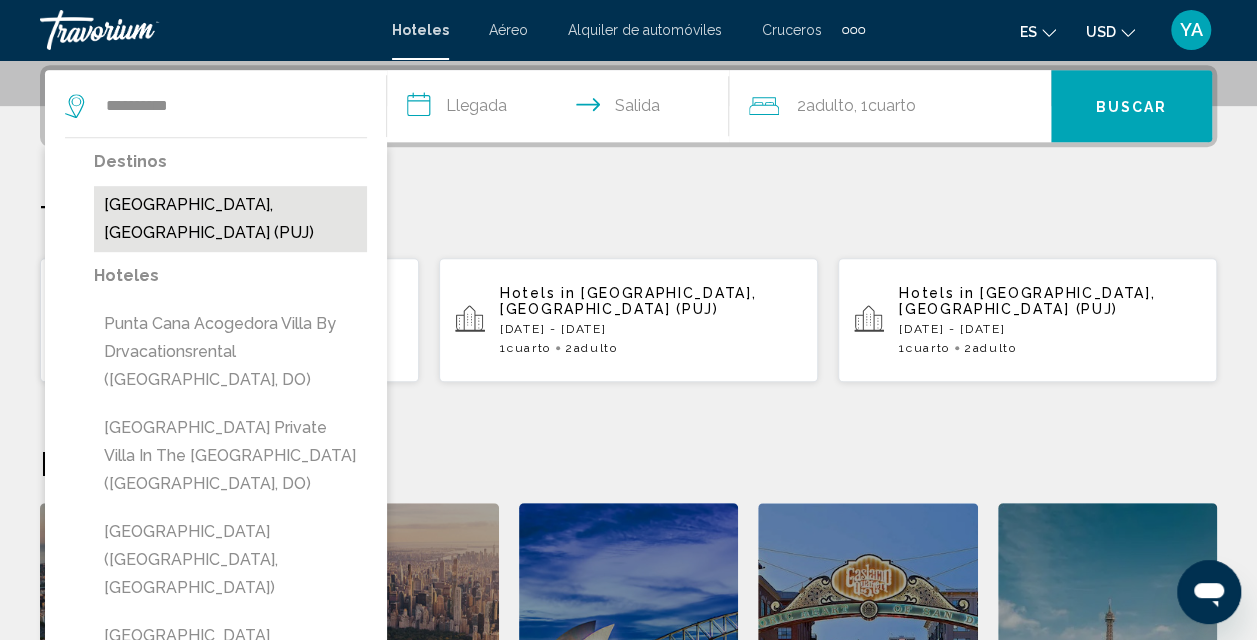 click on "[GEOGRAPHIC_DATA], [GEOGRAPHIC_DATA] (PUJ)" at bounding box center (230, 219) 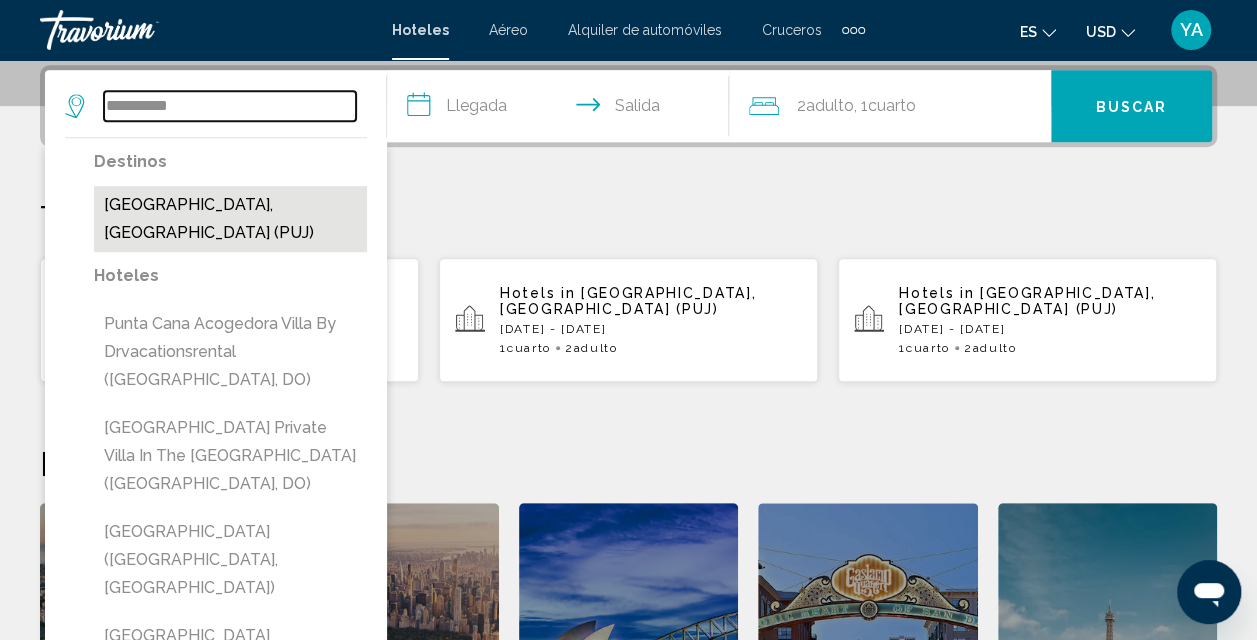 type on "**********" 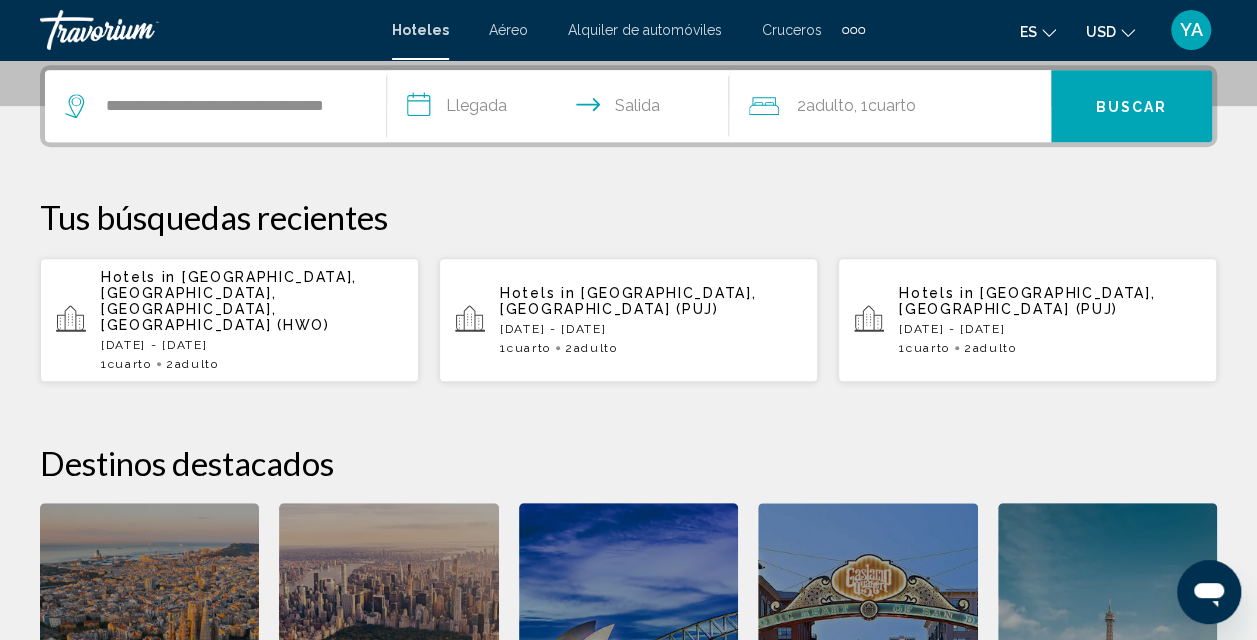 click on "**********" at bounding box center (562, 109) 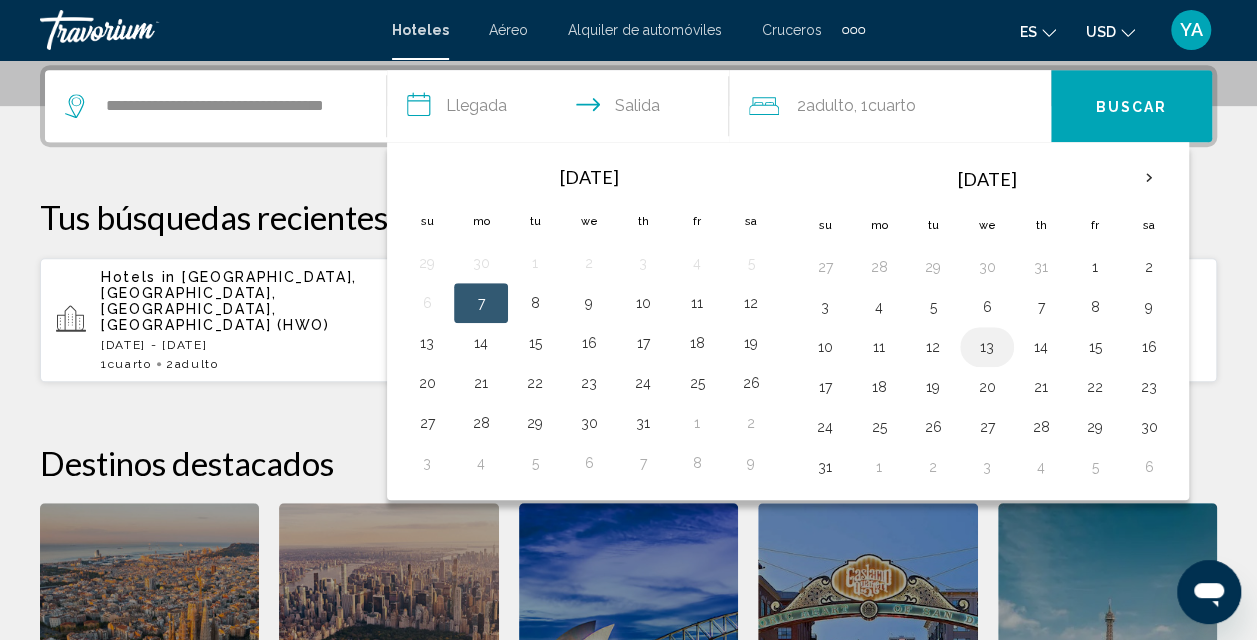 click on "13" at bounding box center [987, 347] 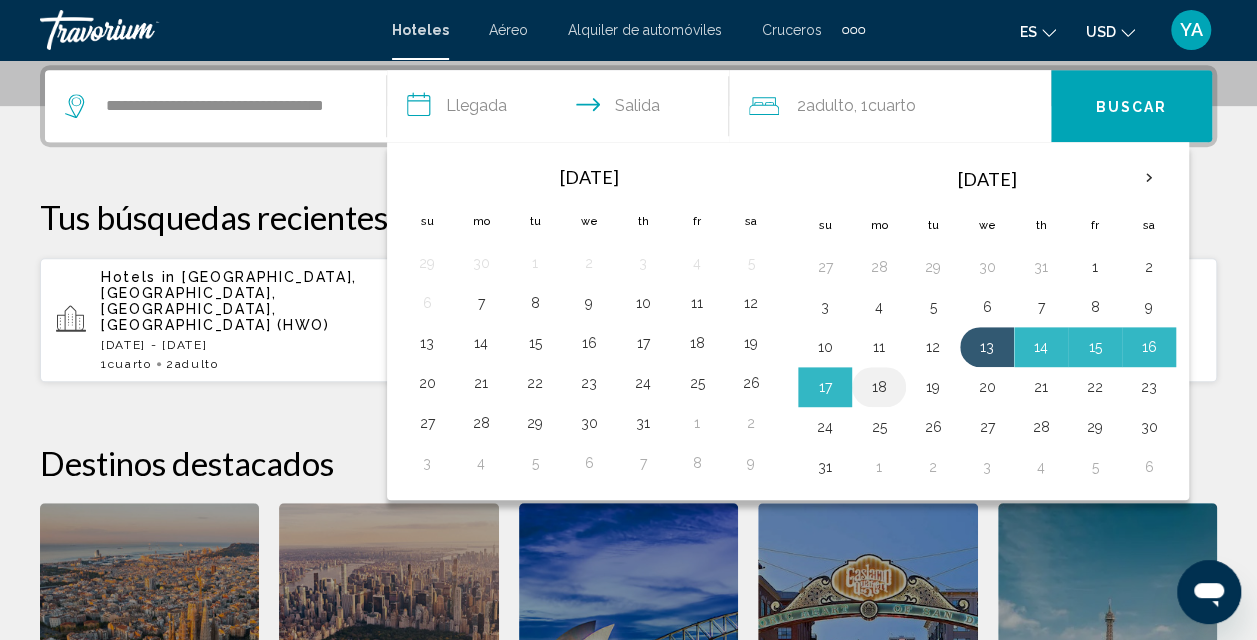 click on "18" at bounding box center (879, 387) 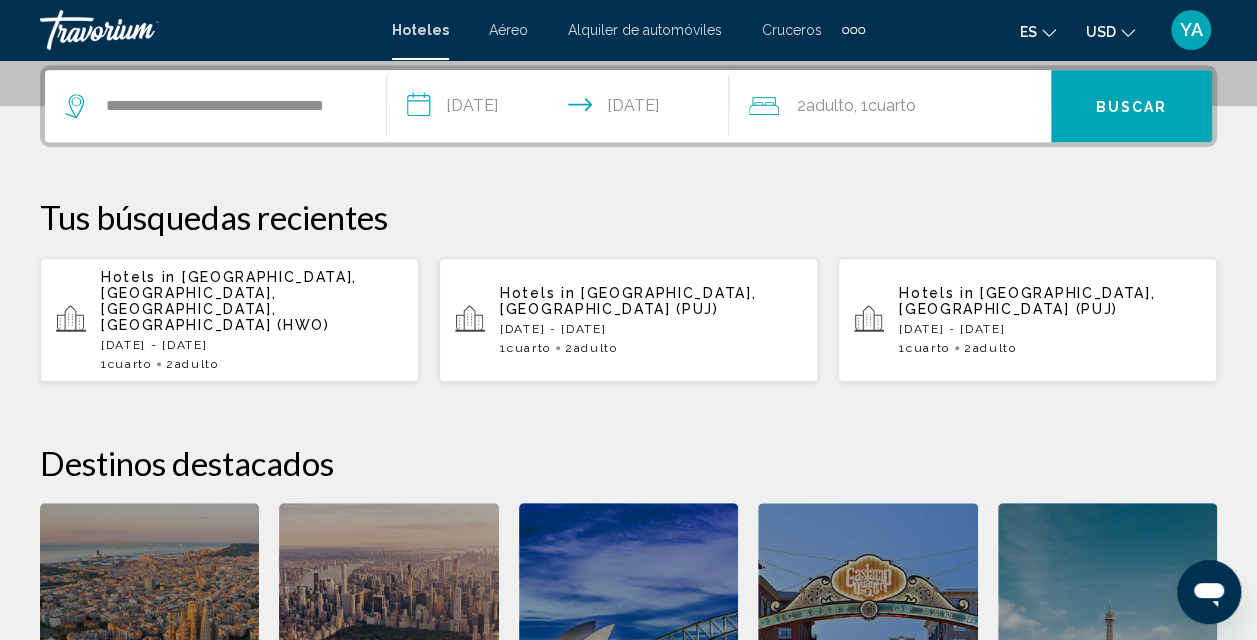 click on "Cuarto" 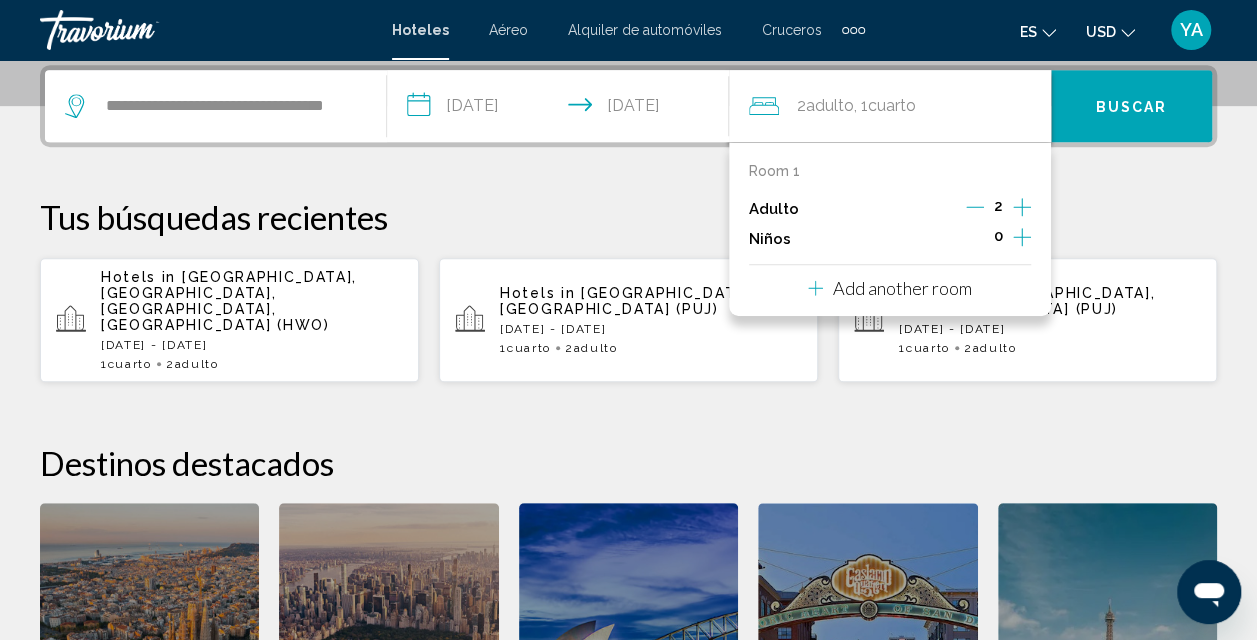 click 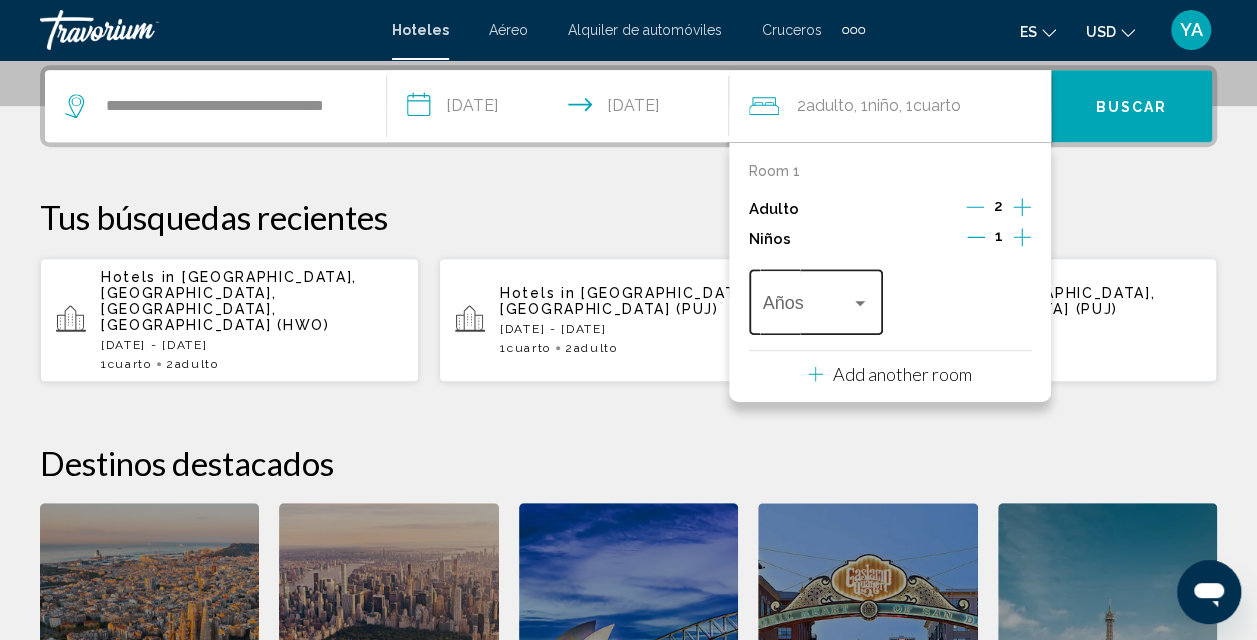 click on "Años" at bounding box center [816, 299] 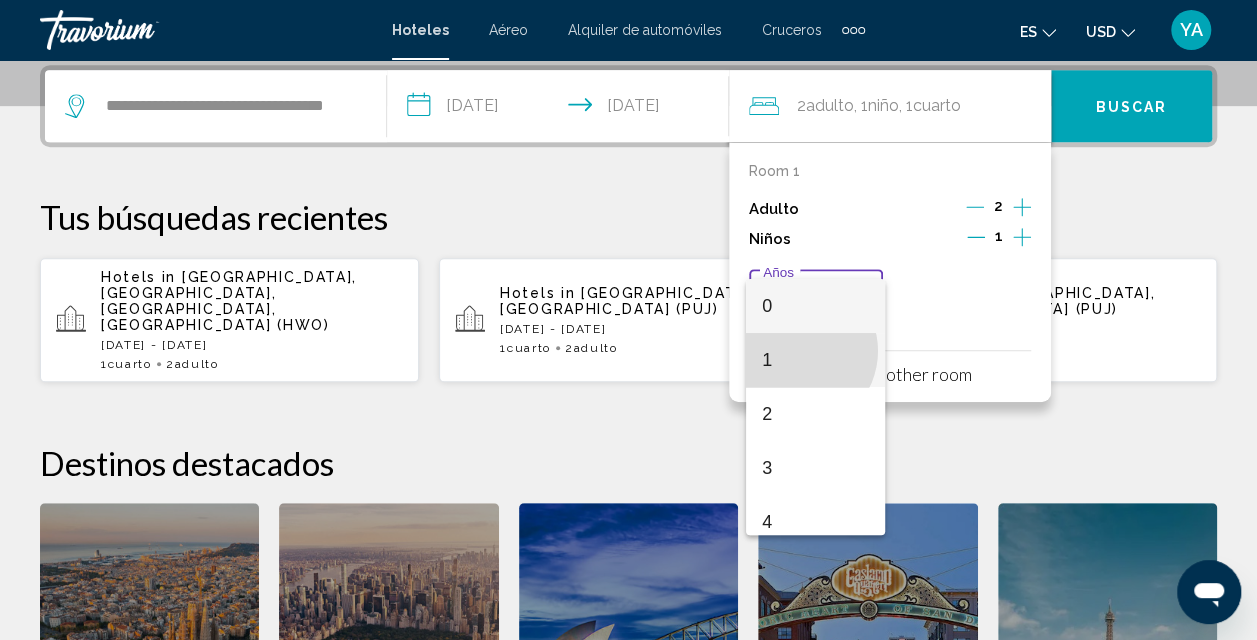 click on "1" at bounding box center [815, 360] 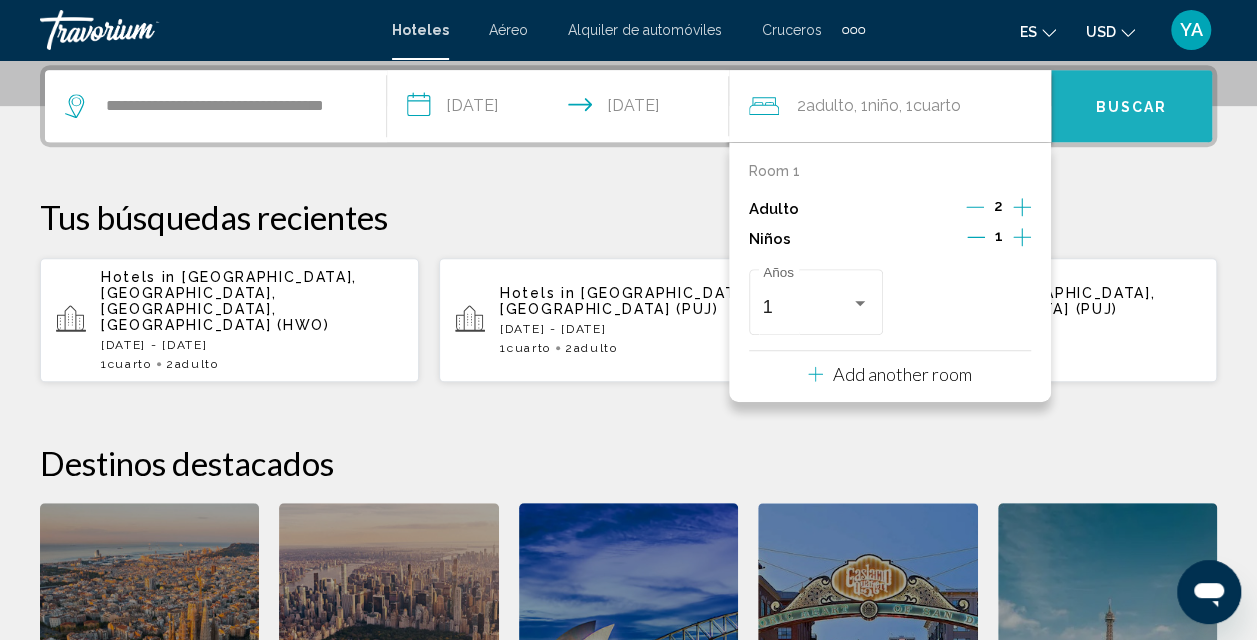 click on "Buscar" at bounding box center [1132, 107] 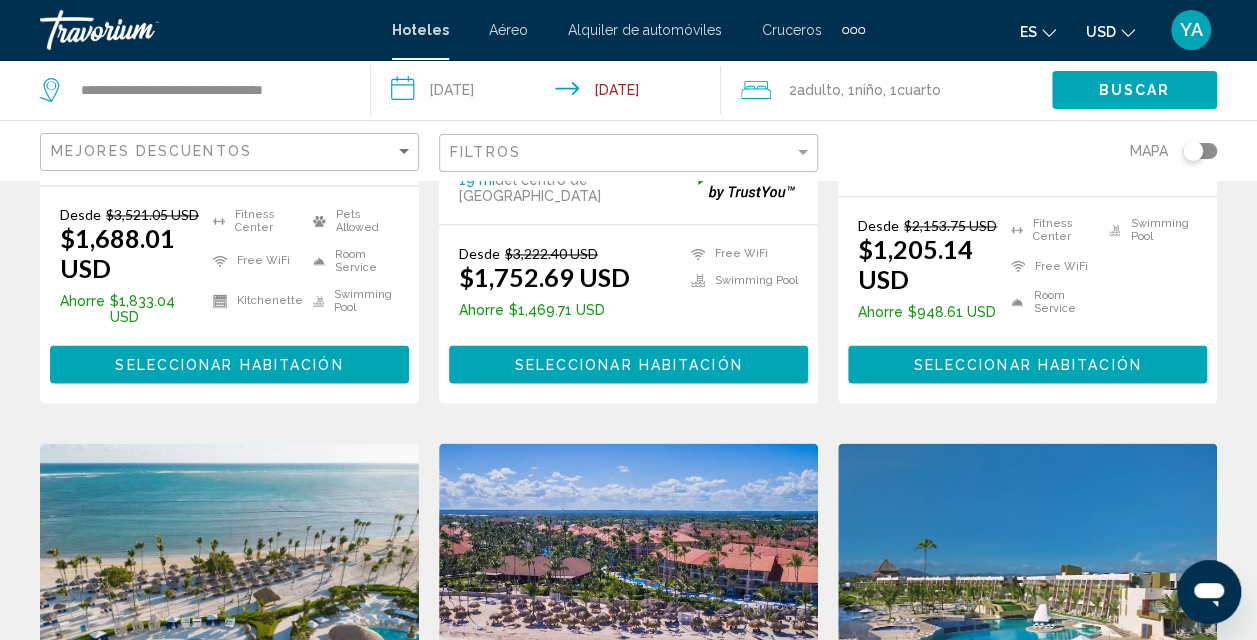 scroll, scrollTop: 1451, scrollLeft: 0, axis: vertical 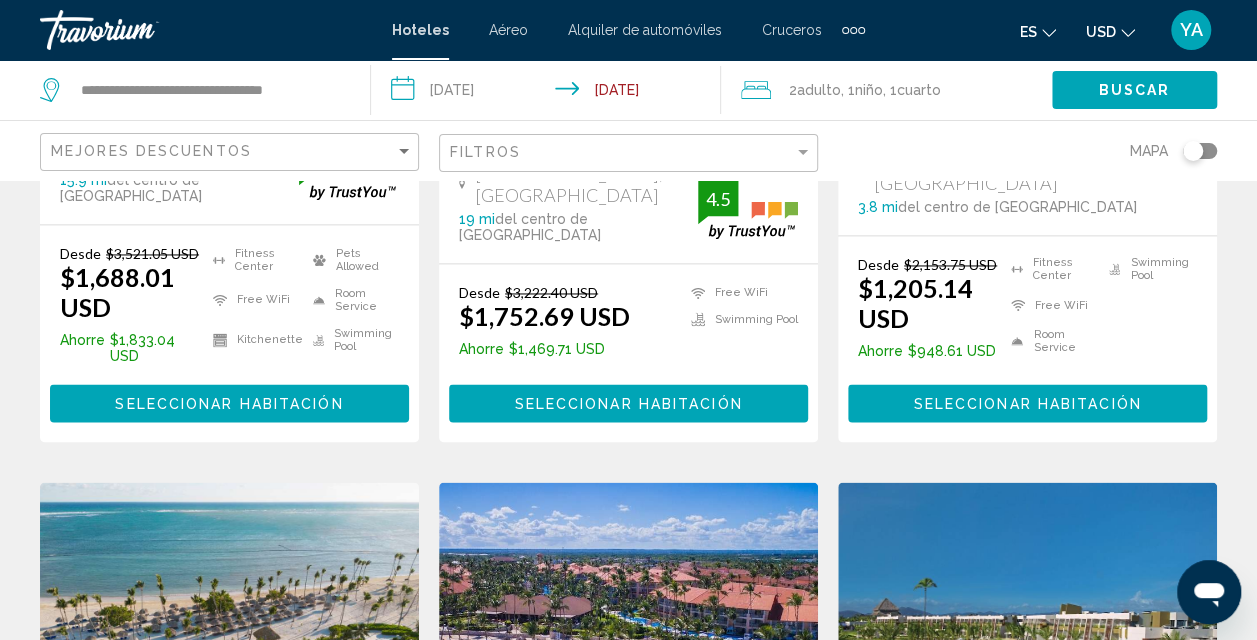 click on "Filtros" 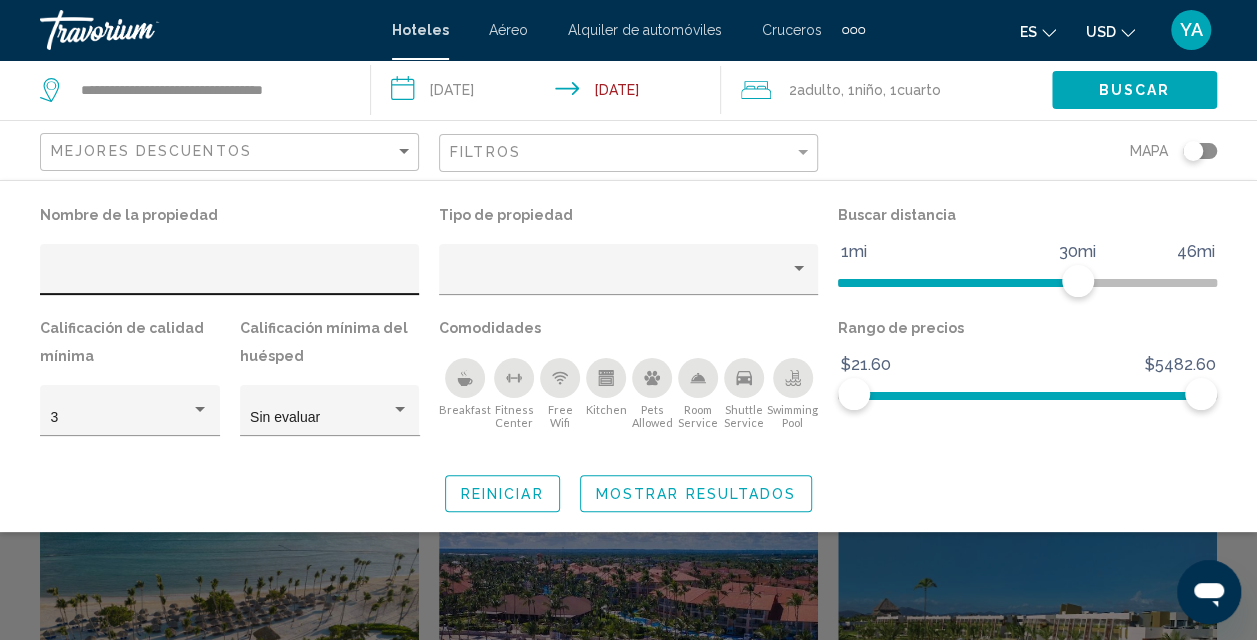 click 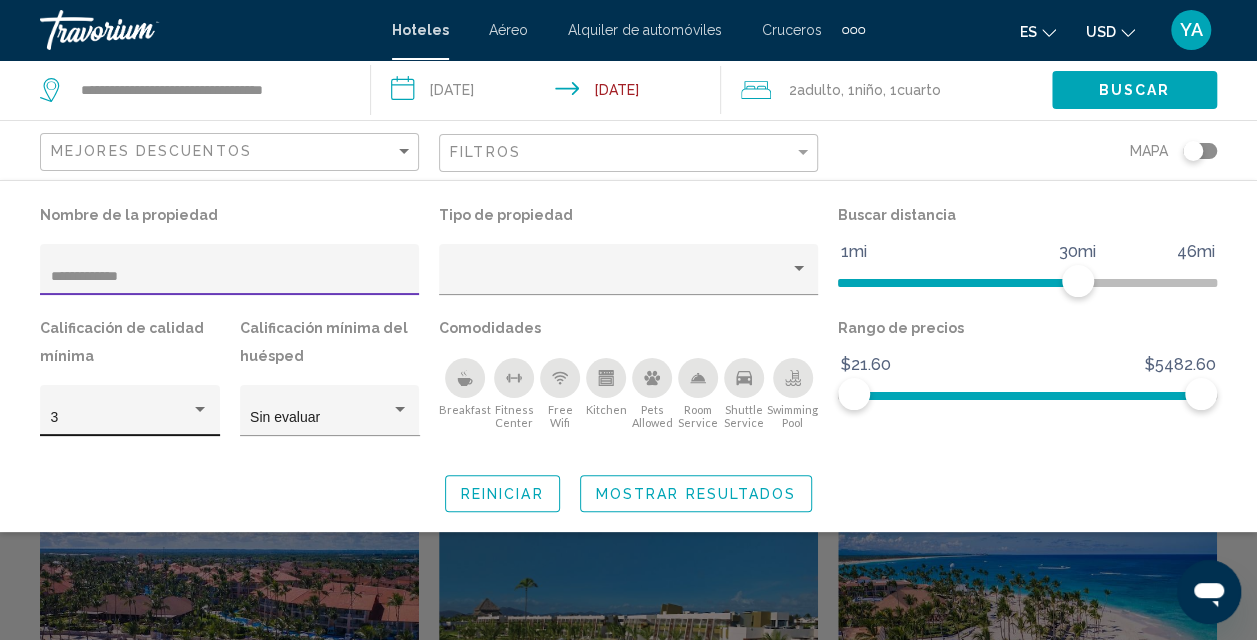 type on "**********" 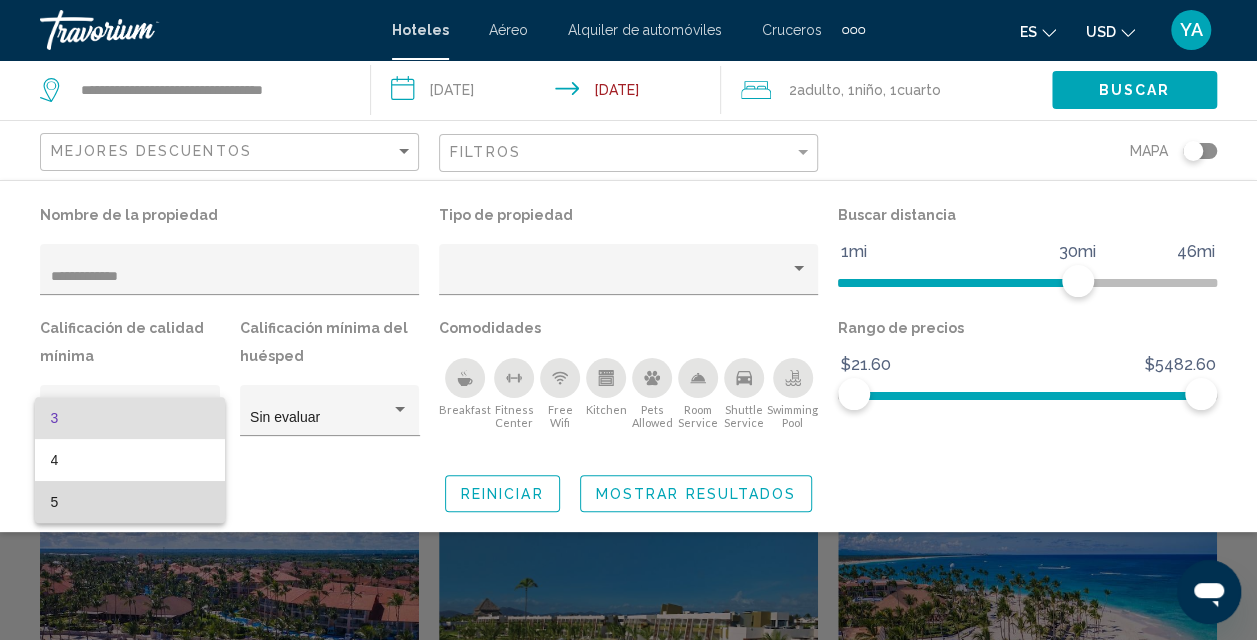 click on "5" at bounding box center (130, 502) 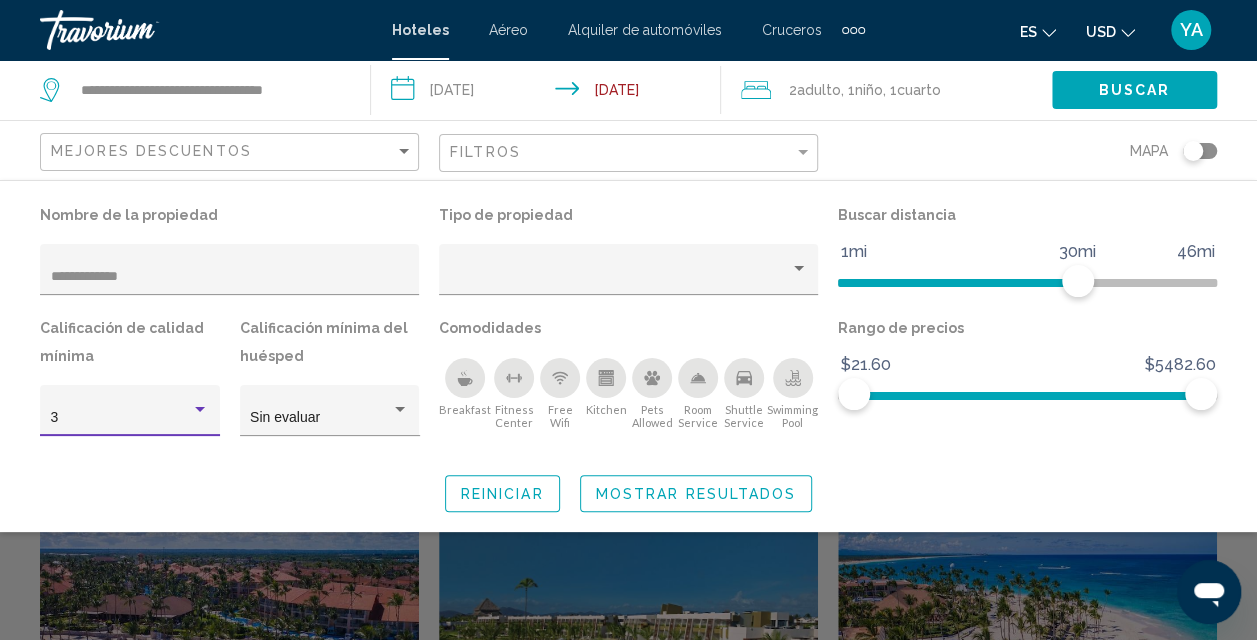 scroll, scrollTop: 650, scrollLeft: 0, axis: vertical 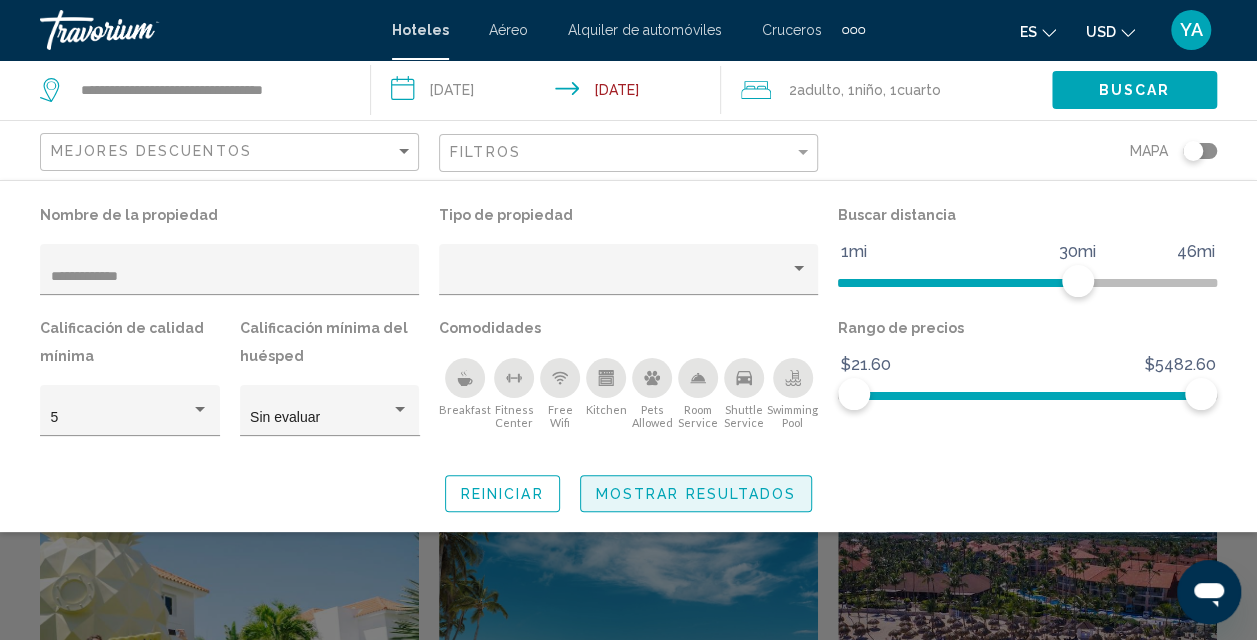 click on "Mostrar resultados" 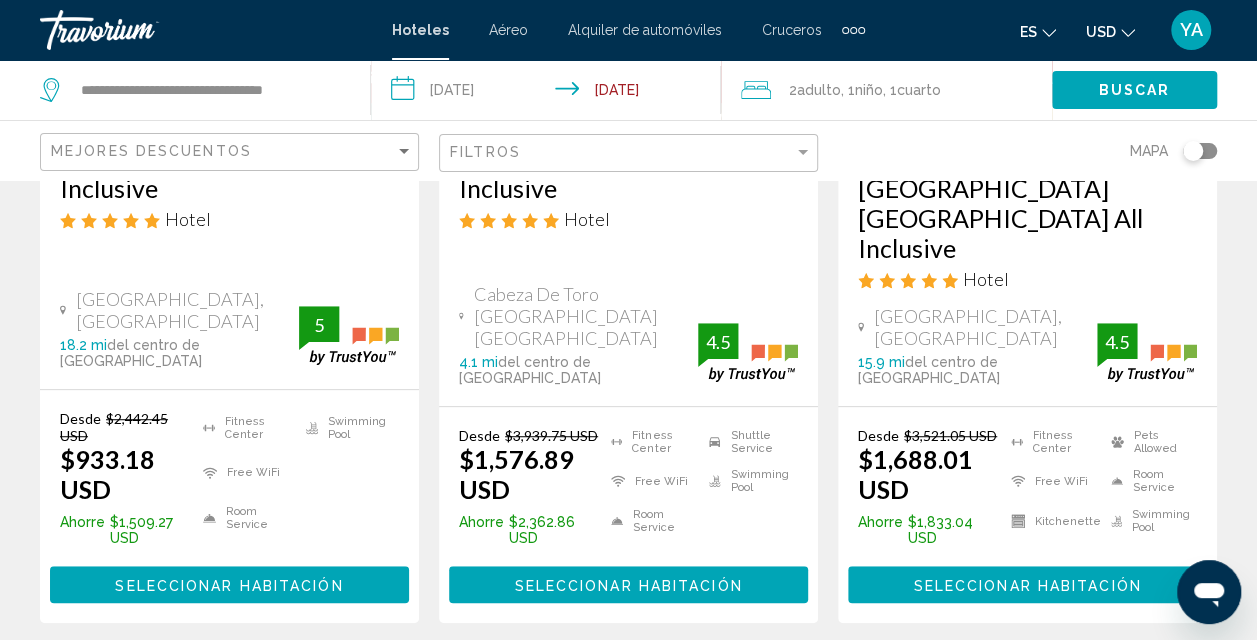 scroll, scrollTop: 446, scrollLeft: 0, axis: vertical 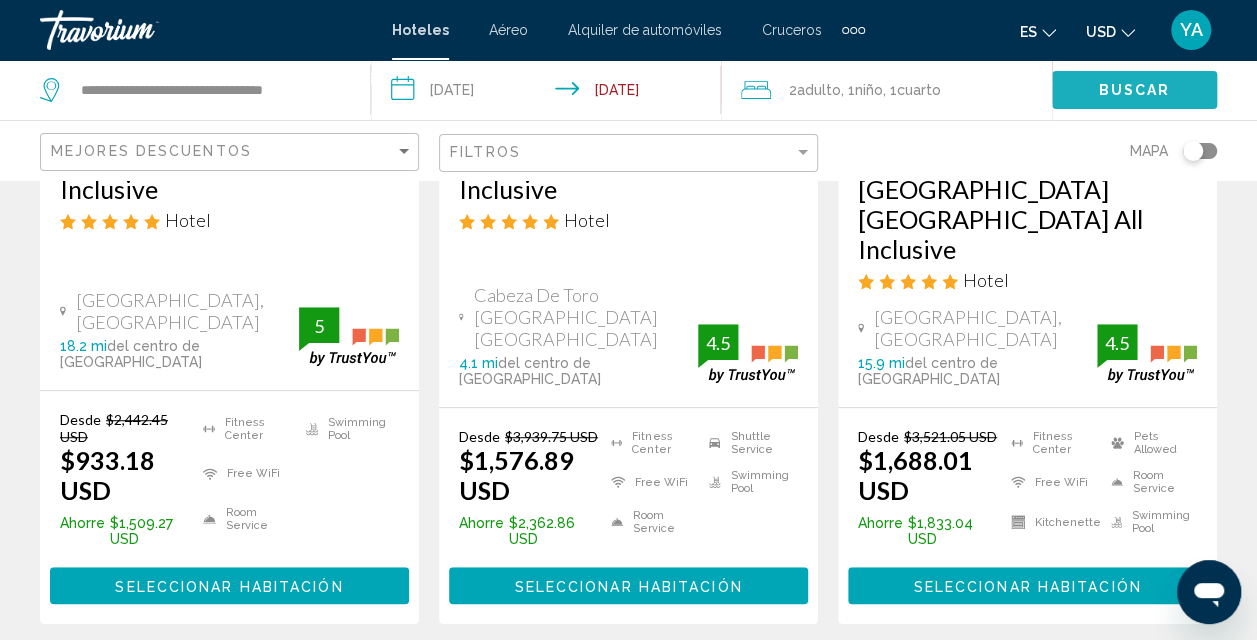 click on "Buscar" 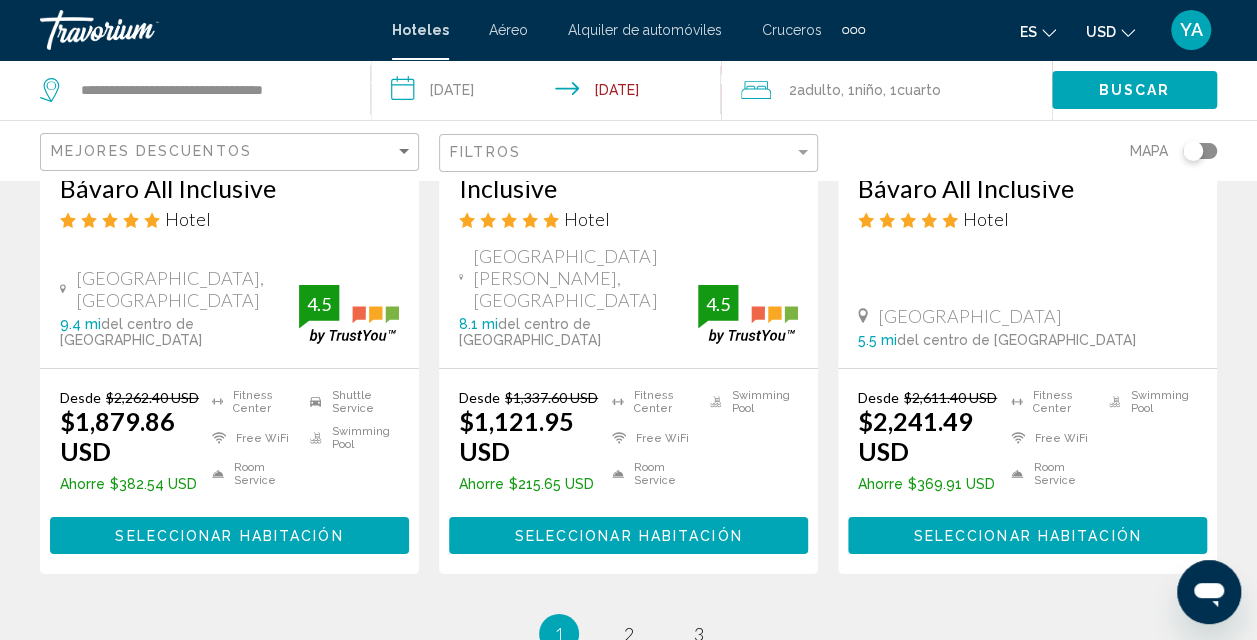 scroll, scrollTop: 2972, scrollLeft: 0, axis: vertical 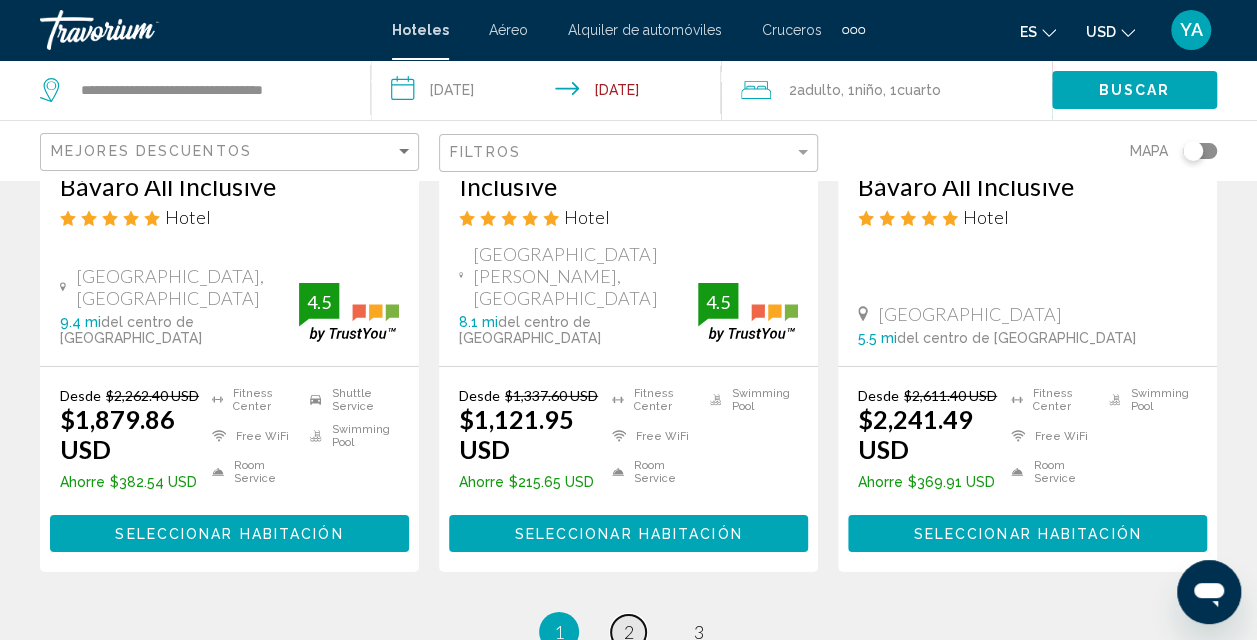 click on "2" at bounding box center (629, 632) 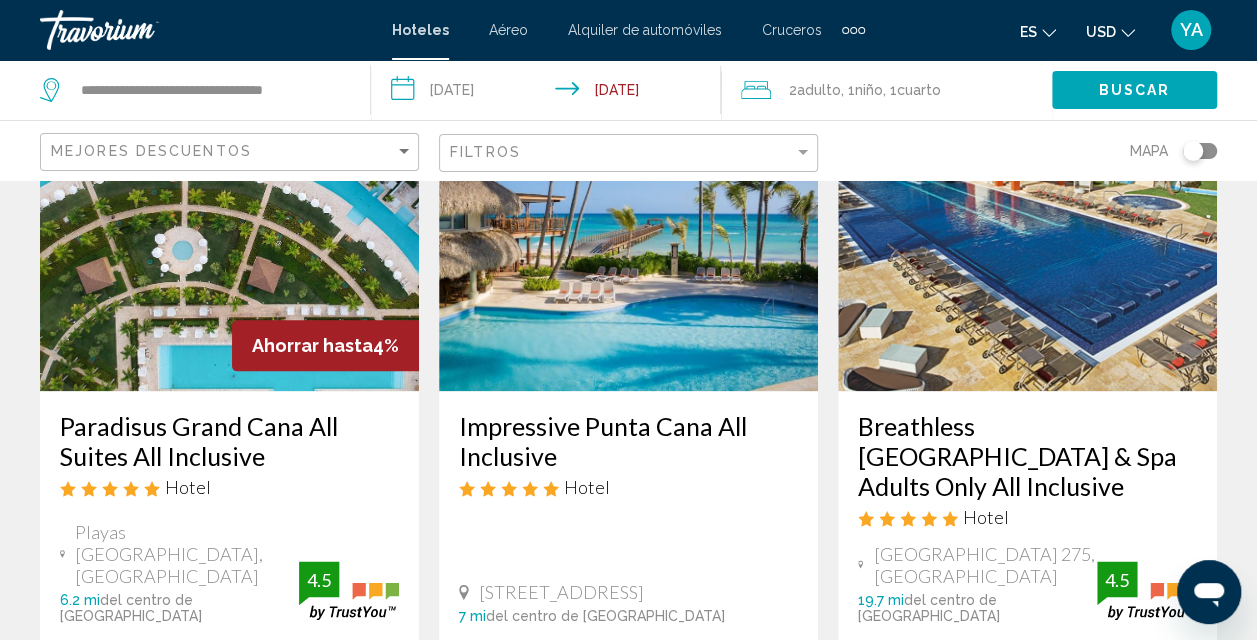 scroll, scrollTop: 1027, scrollLeft: 0, axis: vertical 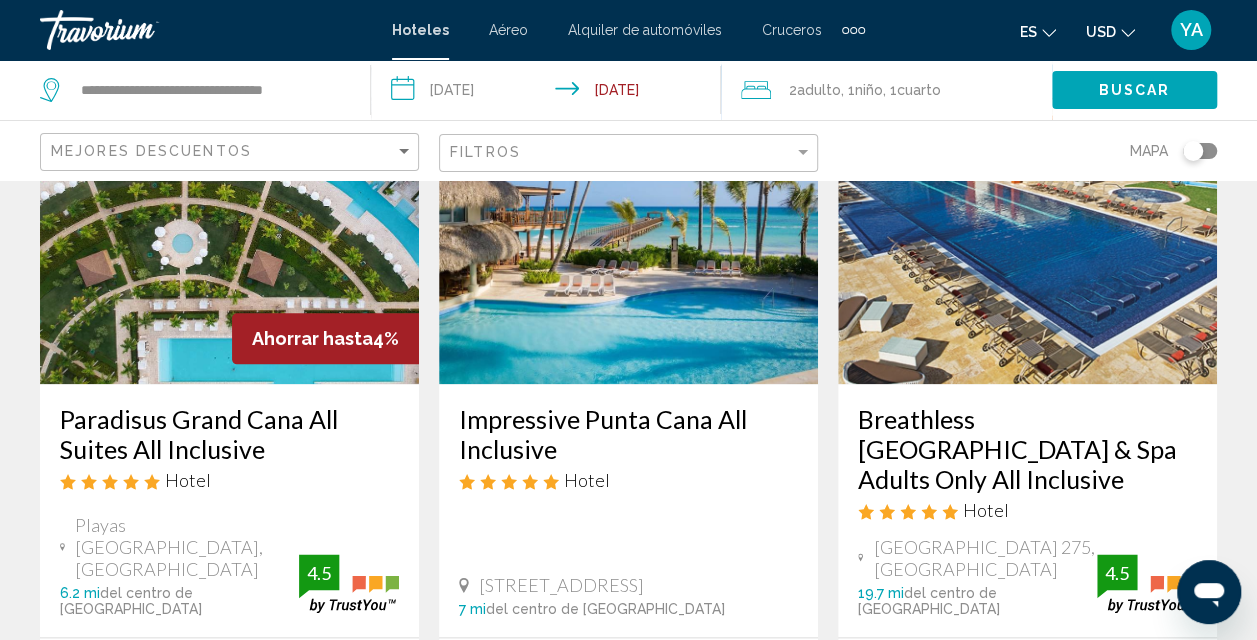 click on "Impressive Punta Cana All Inclusive" at bounding box center [628, 434] 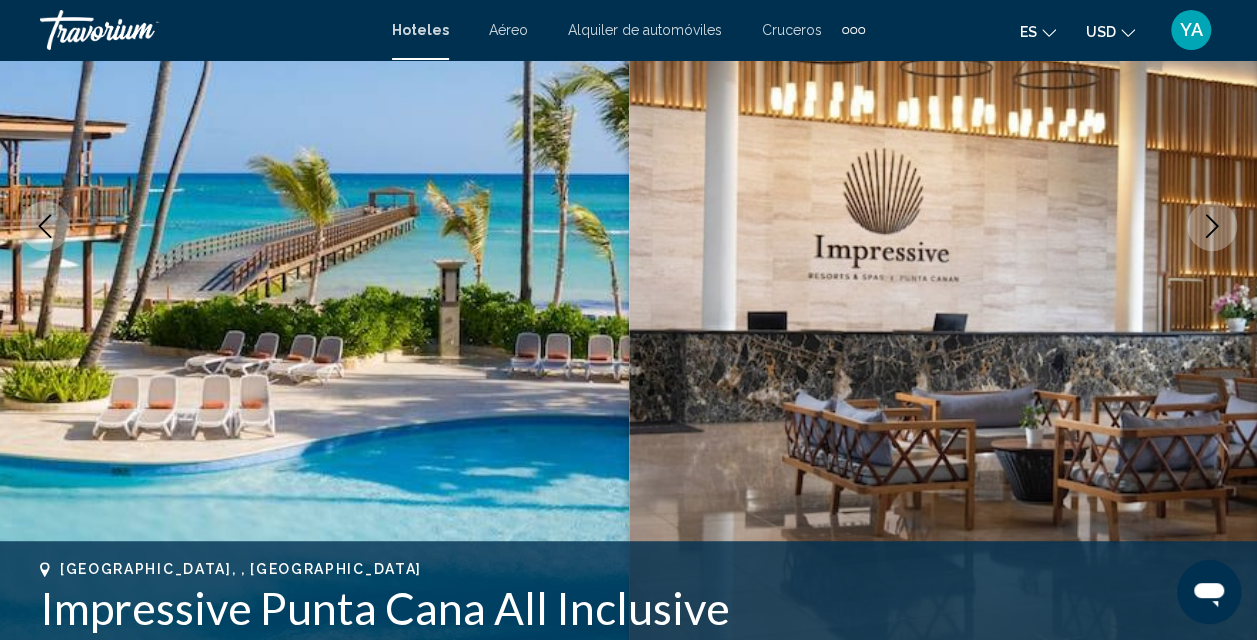 scroll, scrollTop: 304, scrollLeft: 0, axis: vertical 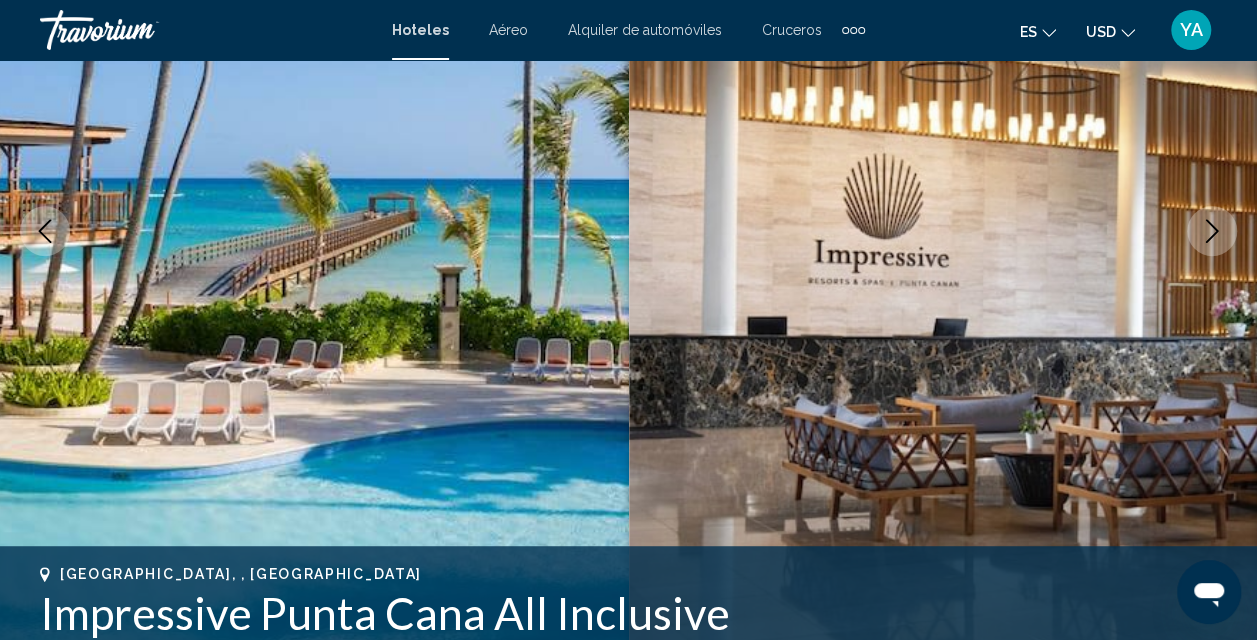 click at bounding box center [1212, 231] 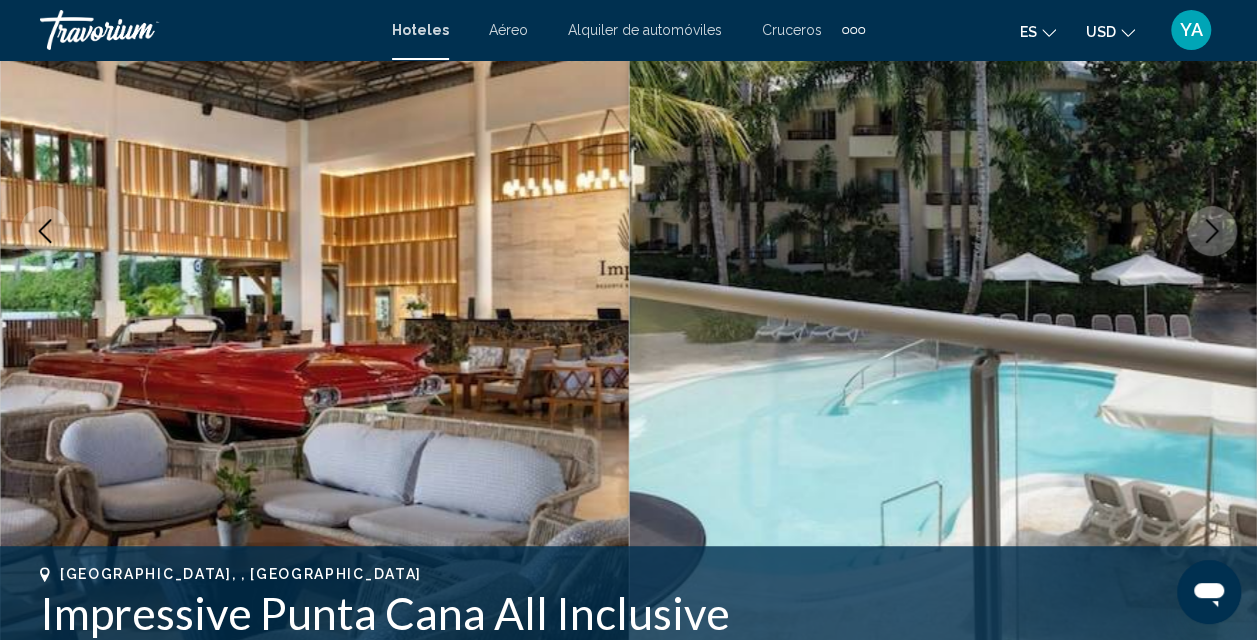 click at bounding box center [1212, 231] 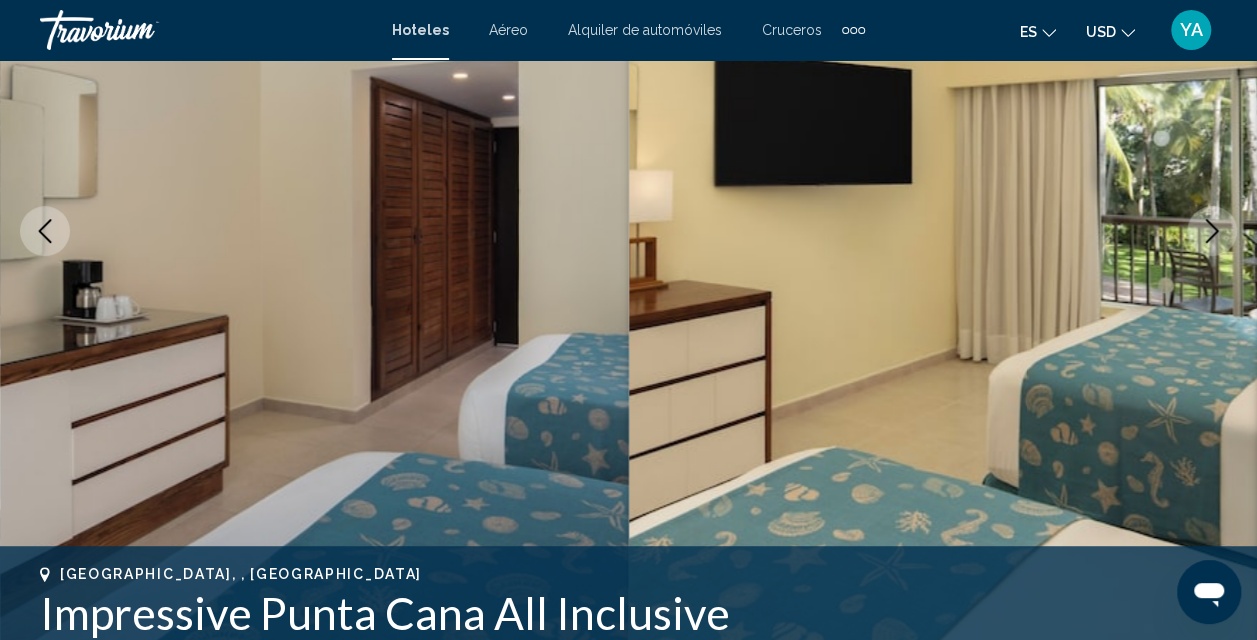 click at bounding box center [1212, 231] 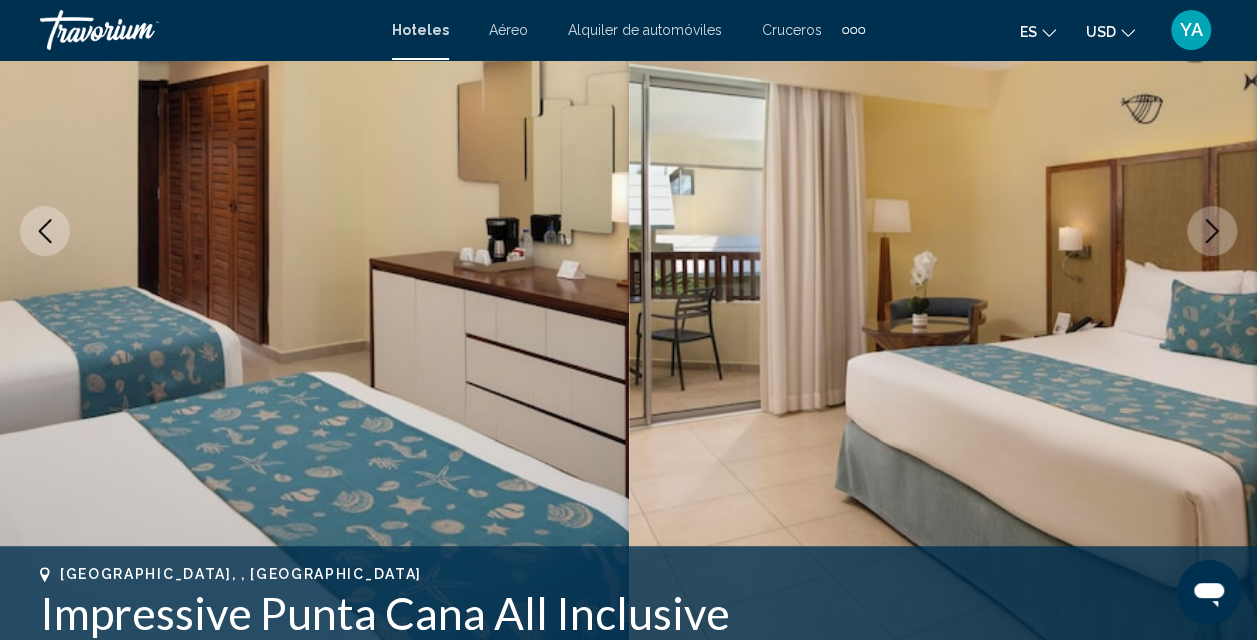 click at bounding box center (1212, 231) 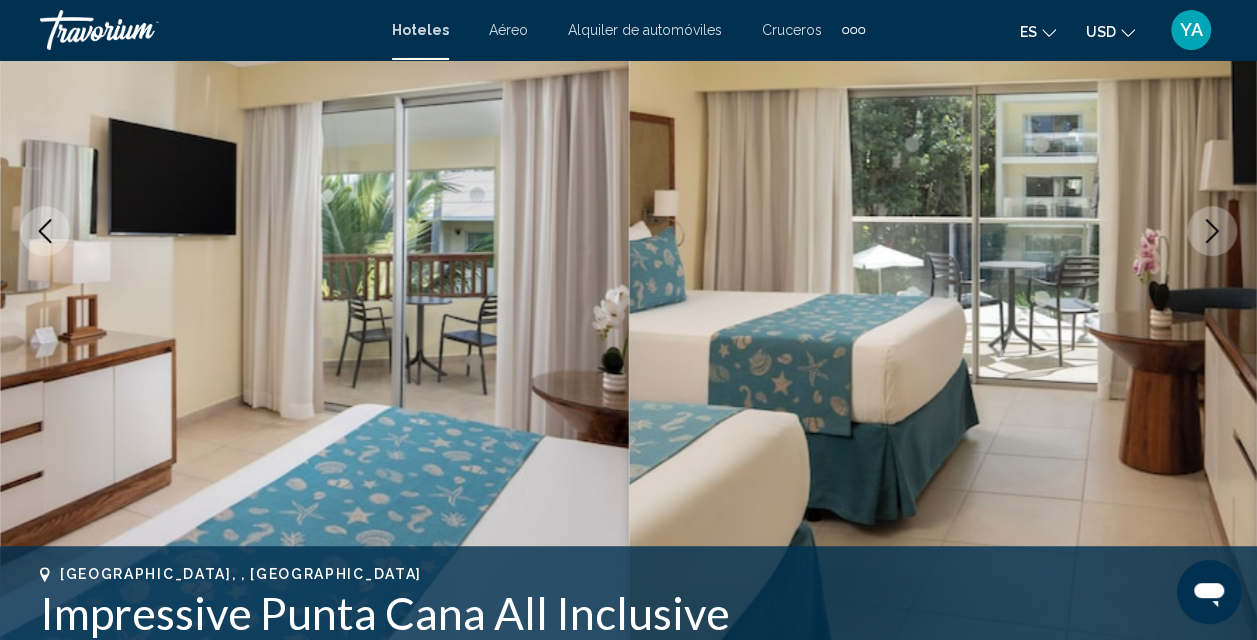 click at bounding box center [1212, 231] 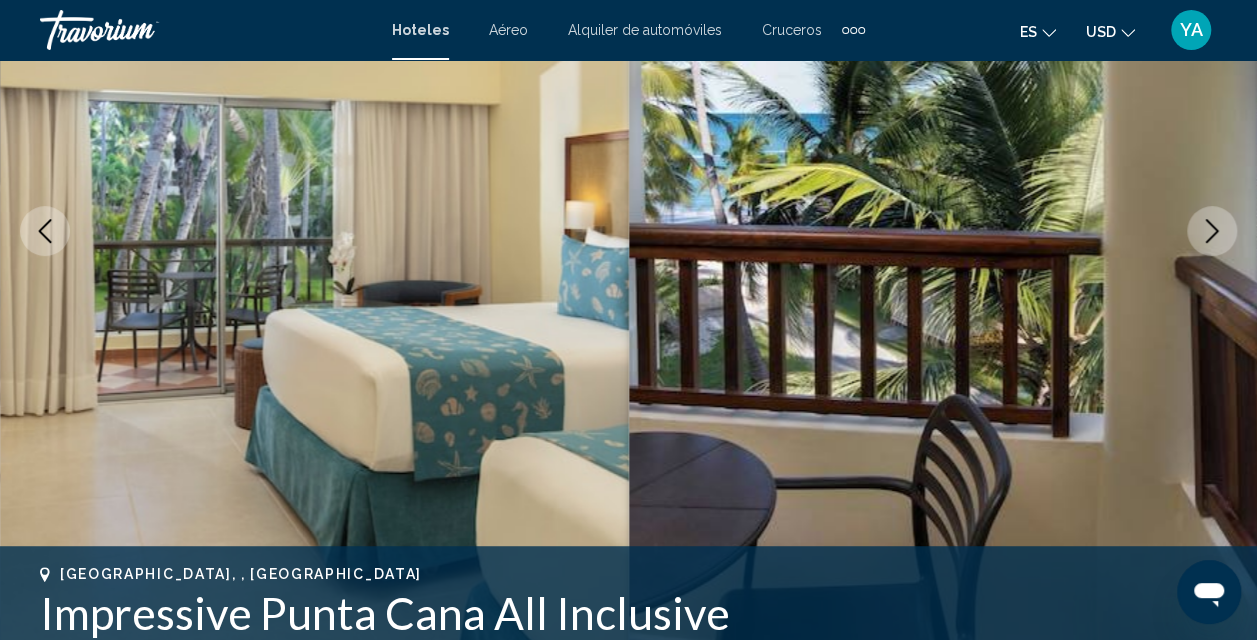 click at bounding box center [1212, 231] 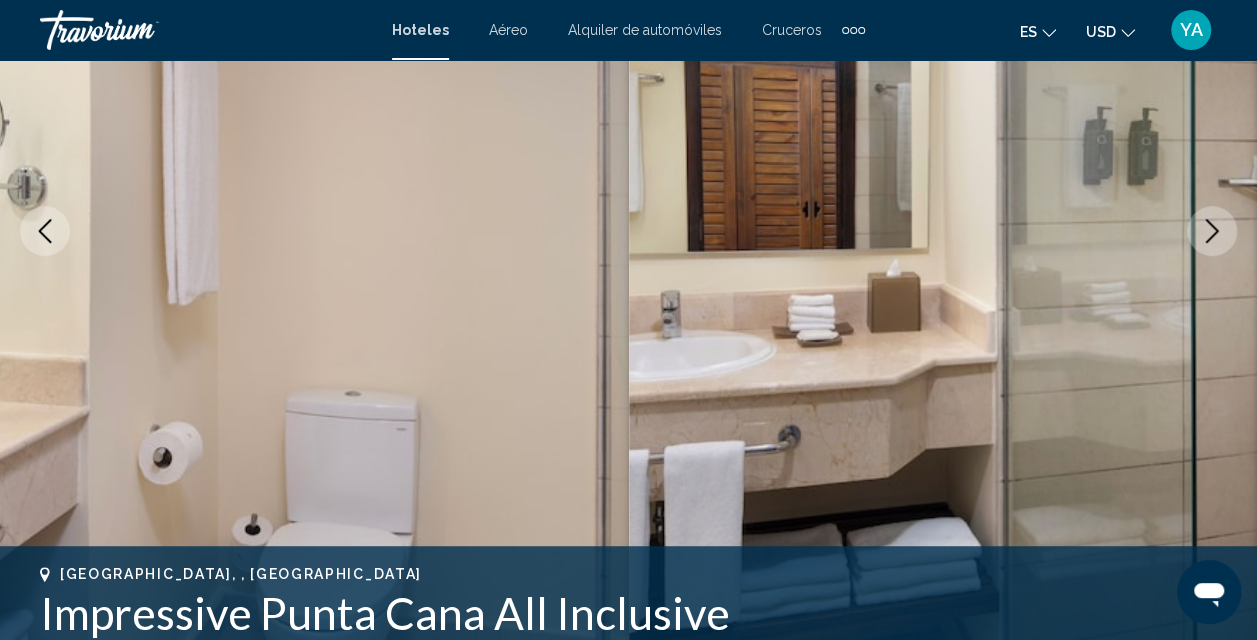 click at bounding box center [1212, 231] 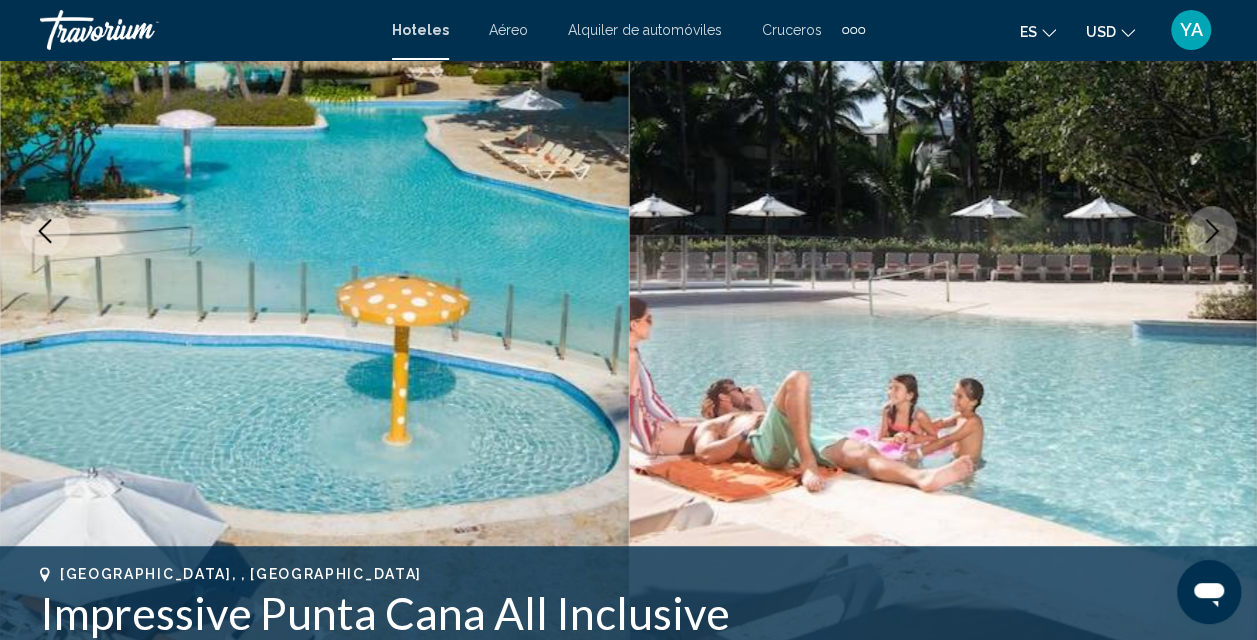 click at bounding box center (1212, 231) 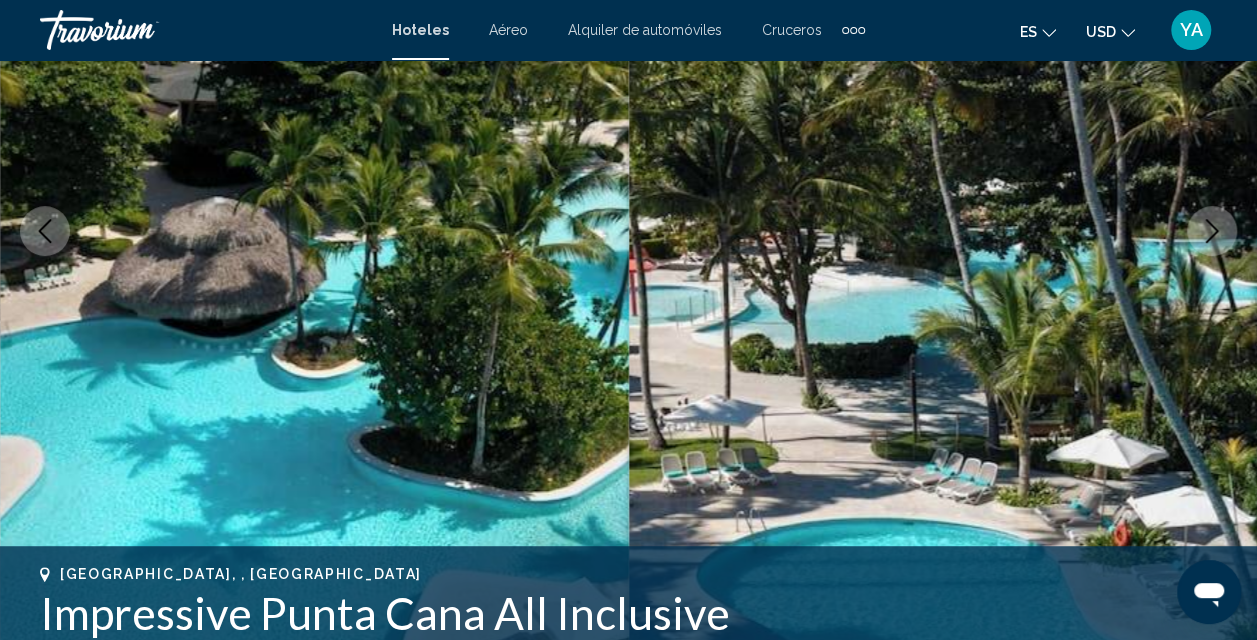click at bounding box center (1212, 231) 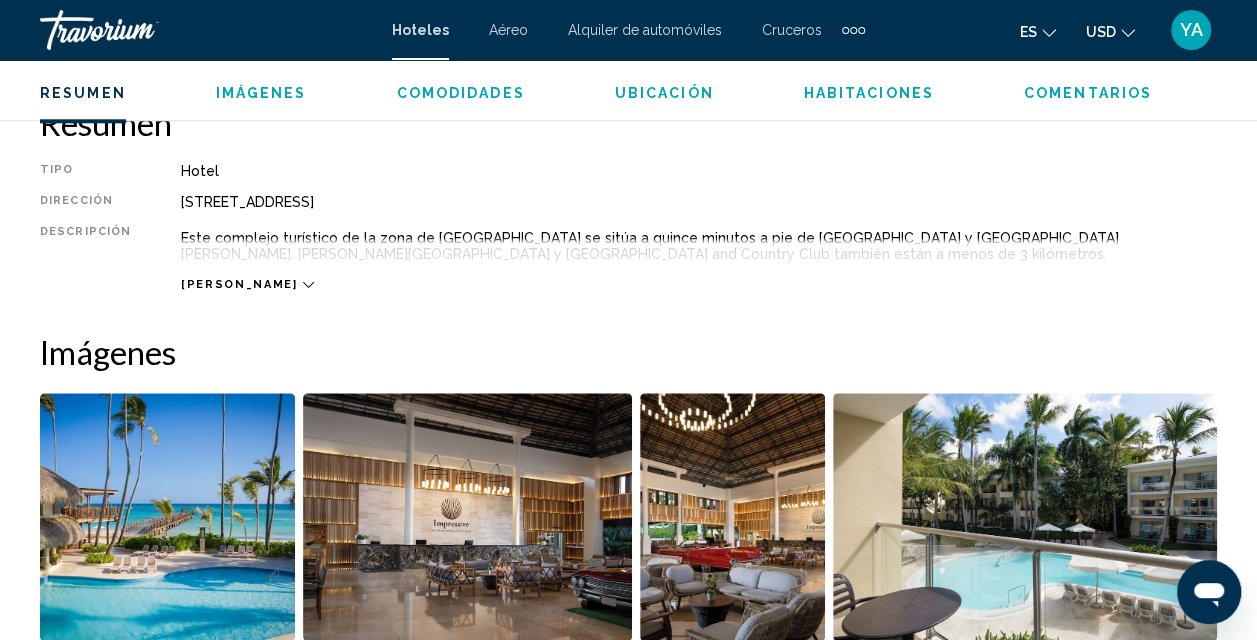 scroll, scrollTop: 1006, scrollLeft: 0, axis: vertical 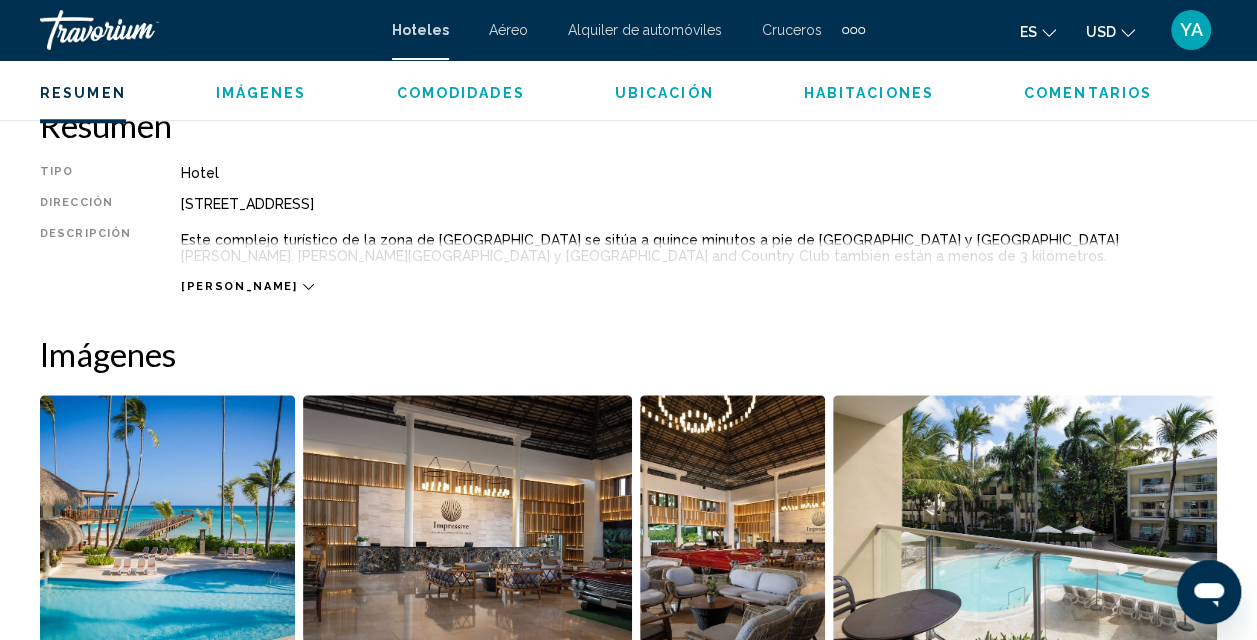 click on "[PERSON_NAME]" at bounding box center [239, 286] 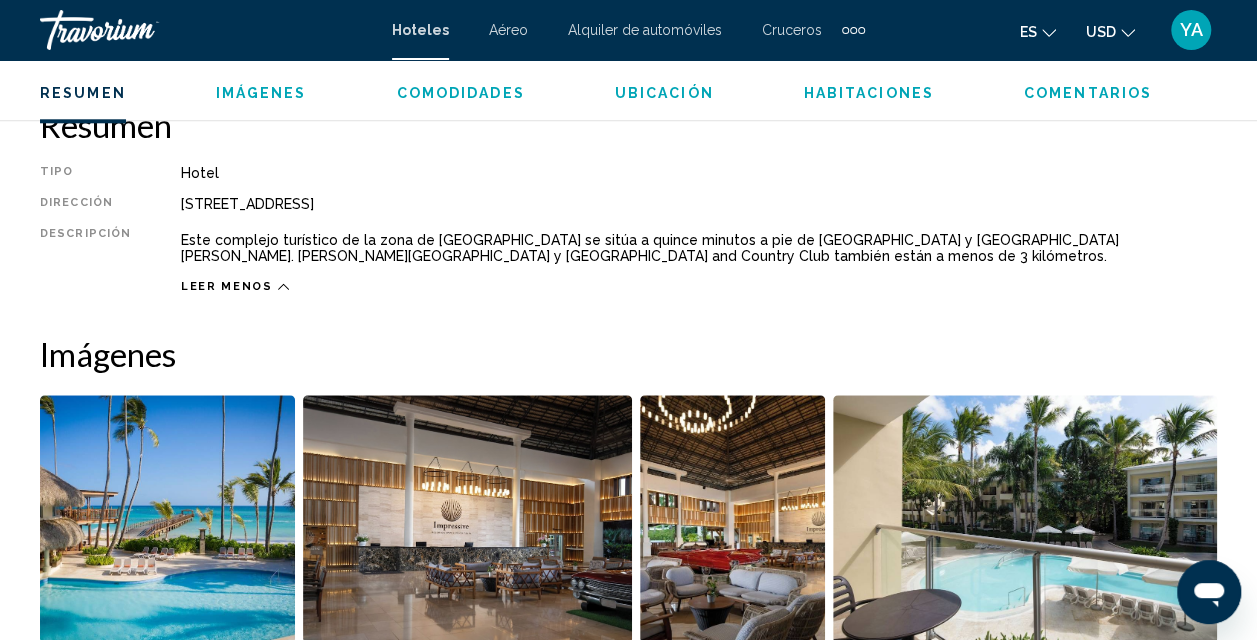 click on "Leer menos" at bounding box center [227, 286] 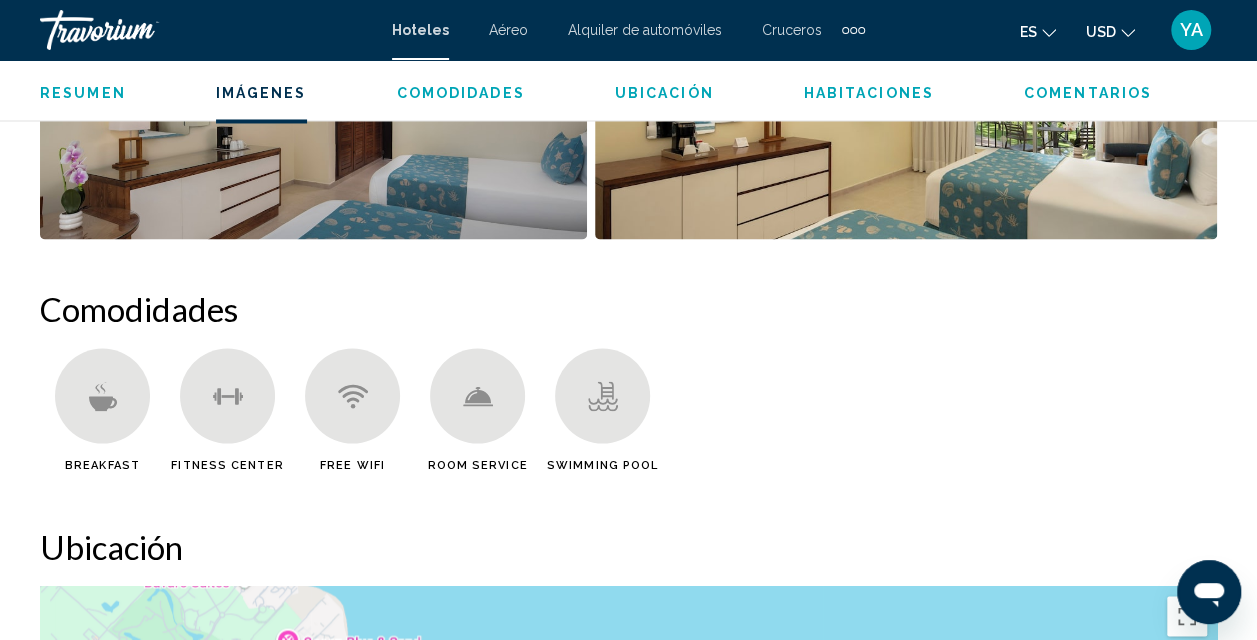 scroll, scrollTop: 1676, scrollLeft: 0, axis: vertical 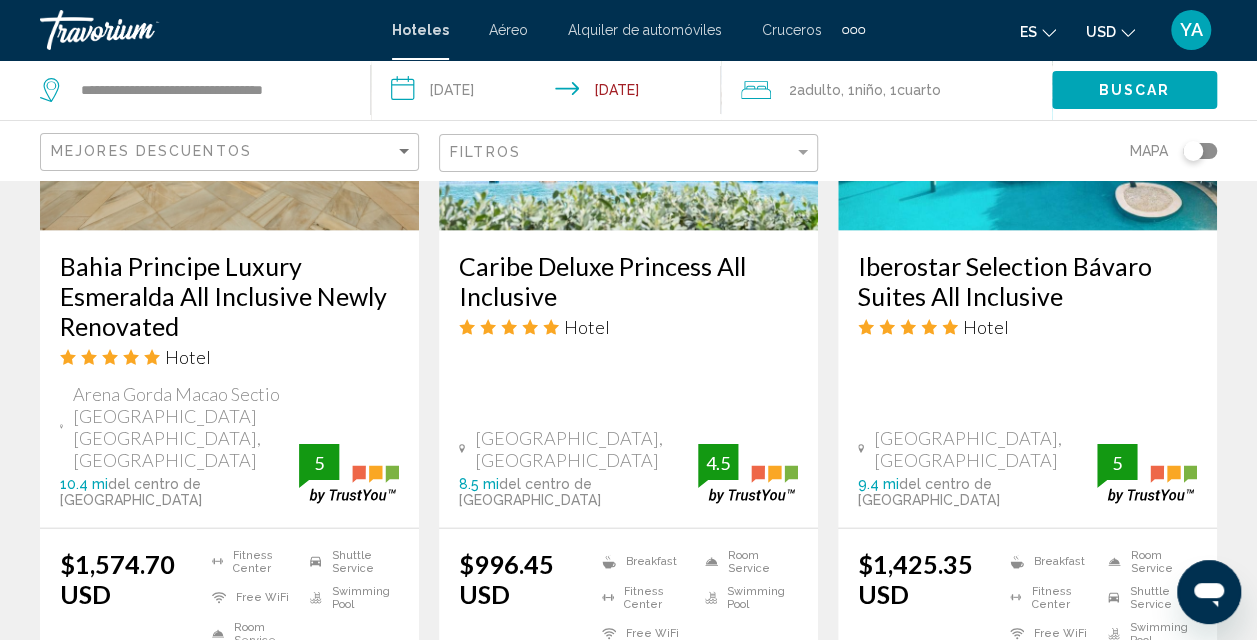 click on "[GEOGRAPHIC_DATA], [GEOGRAPHIC_DATA] 8.5 mi  del centro de [GEOGRAPHIC_DATA]" at bounding box center (578, 467) 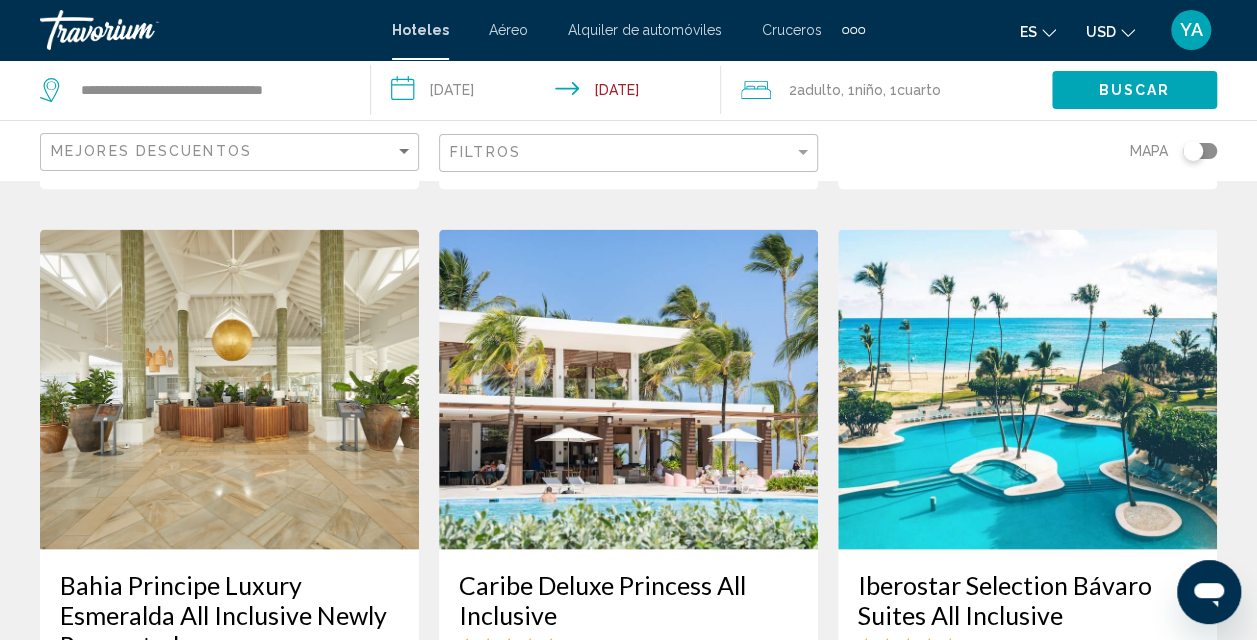 scroll, scrollTop: 1674, scrollLeft: 0, axis: vertical 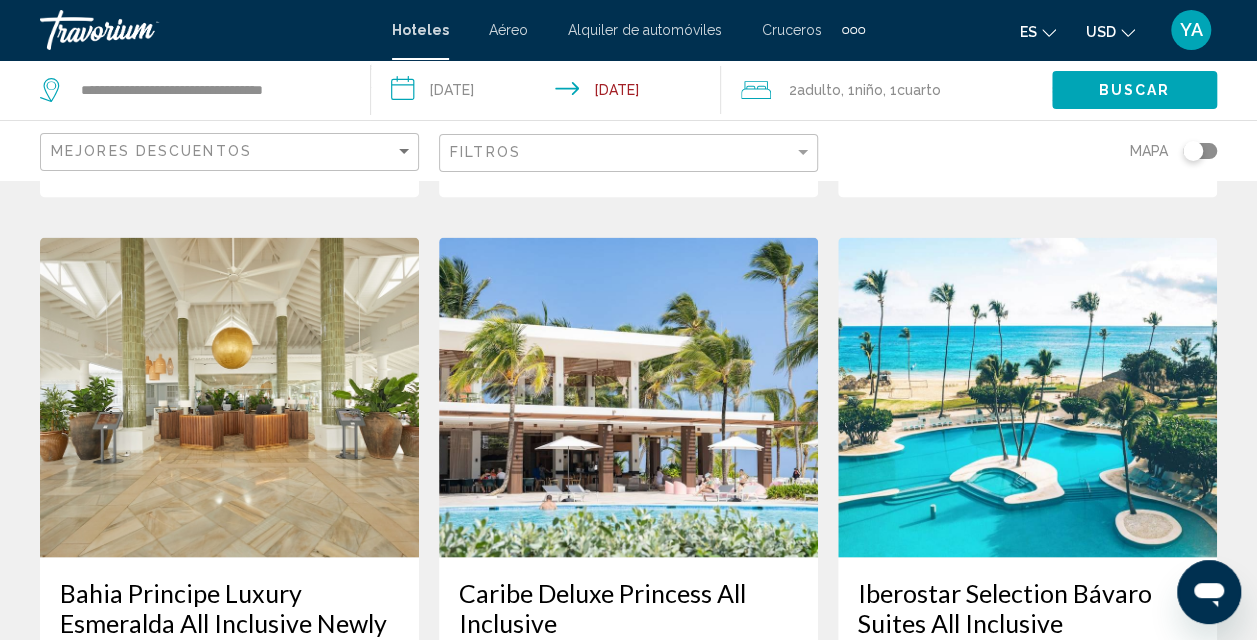 click at bounding box center [628, 397] 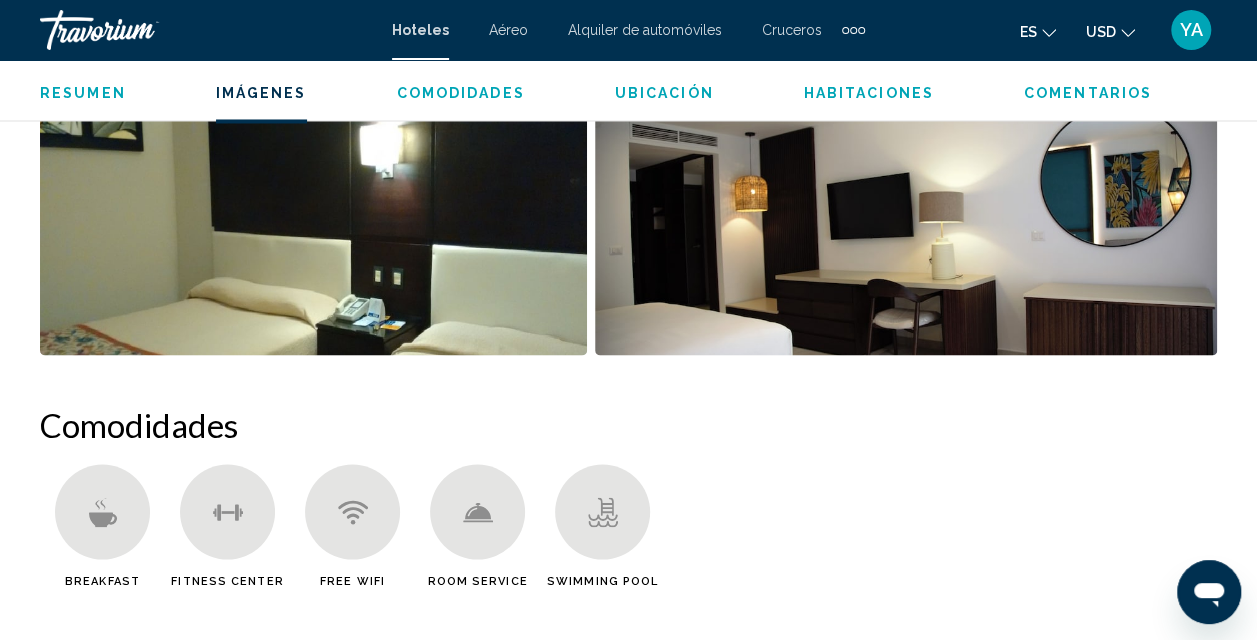 scroll, scrollTop: 1660, scrollLeft: 0, axis: vertical 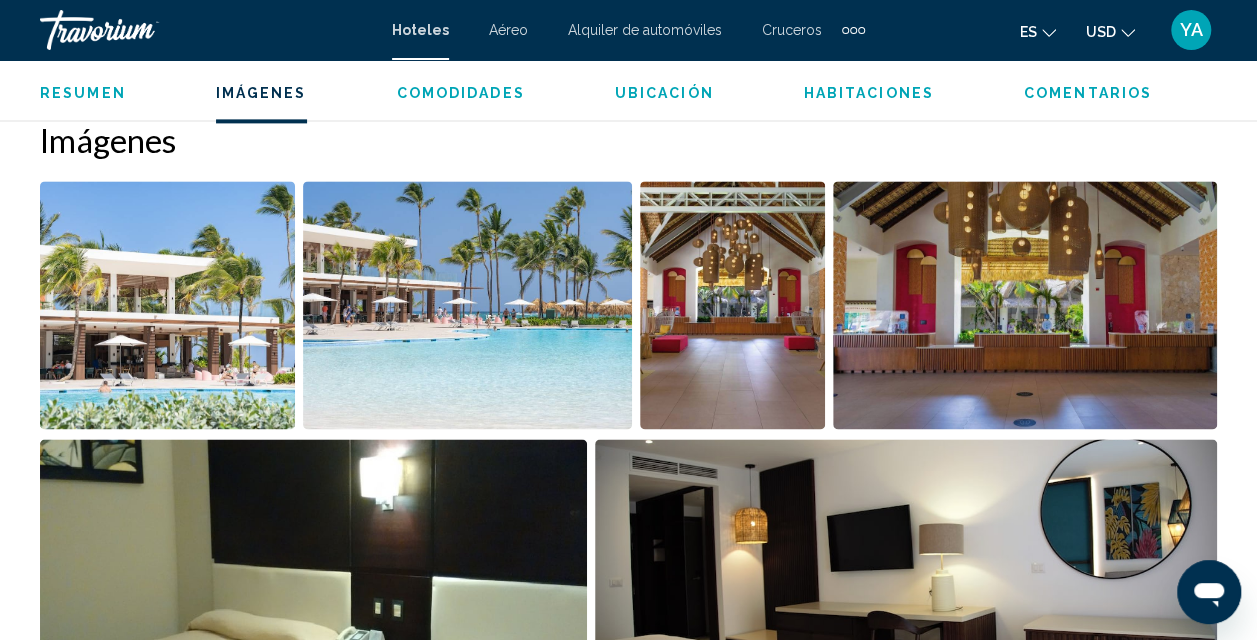 click at bounding box center [1025, 305] 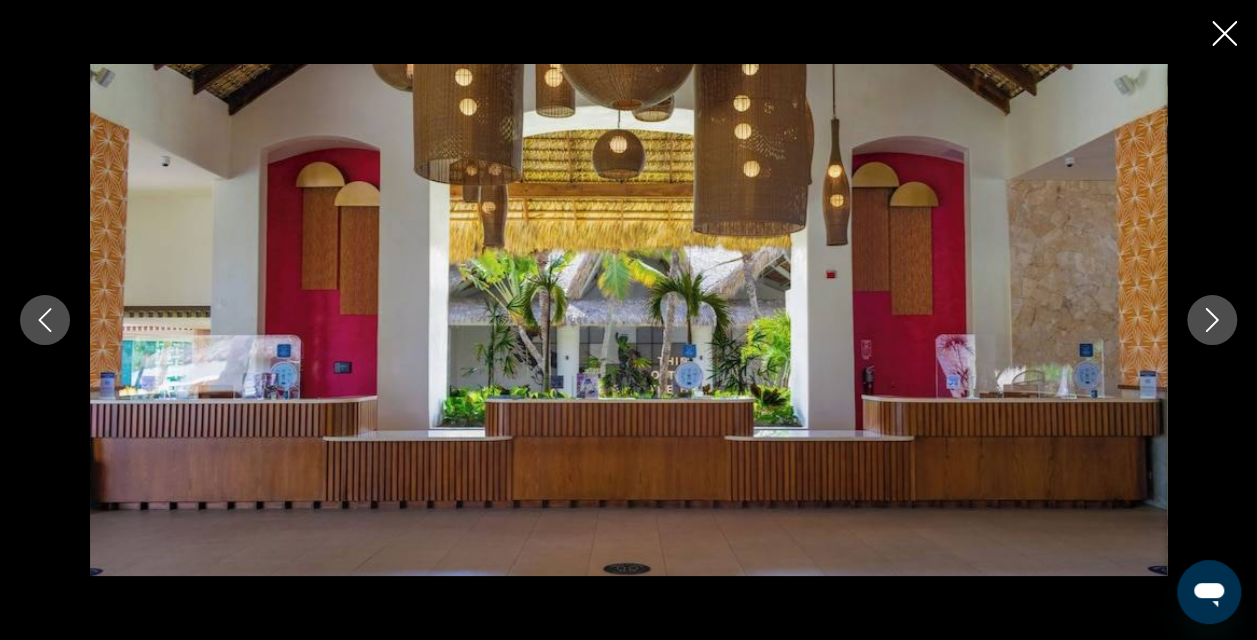 click at bounding box center (628, 320) 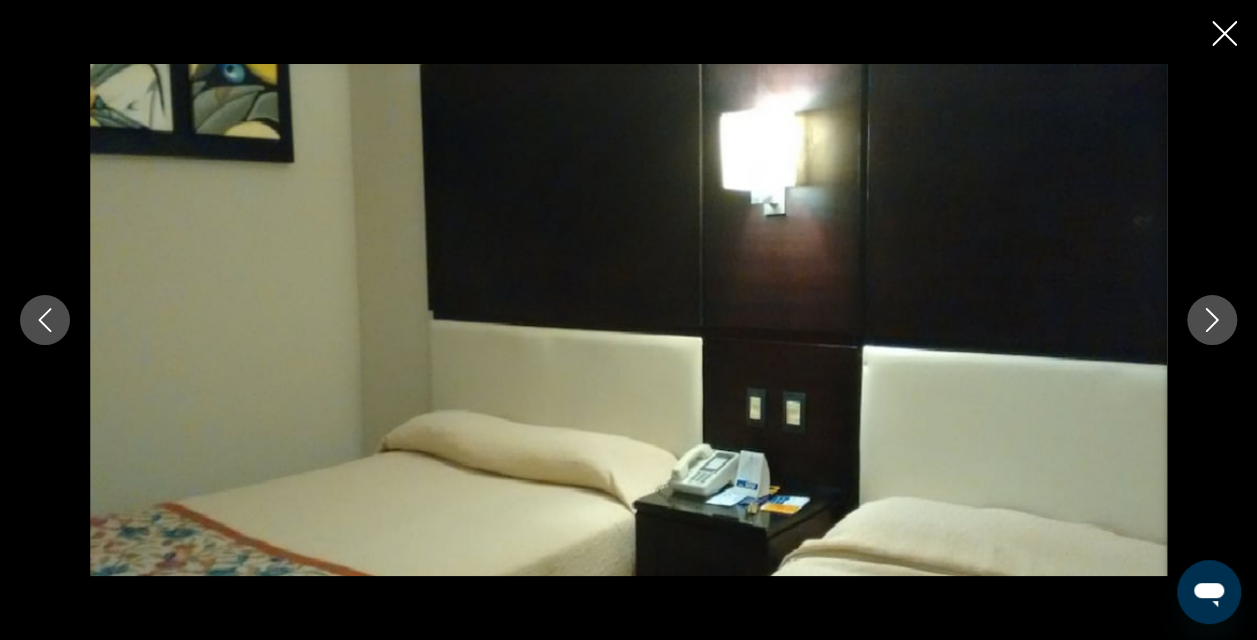 click 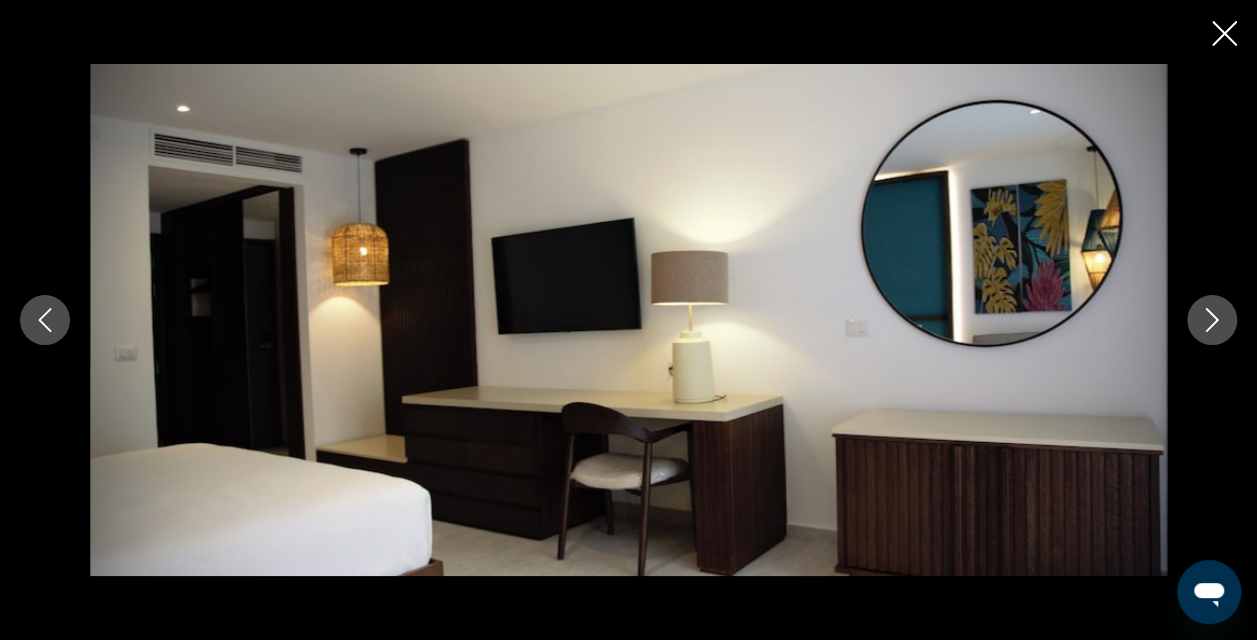 click 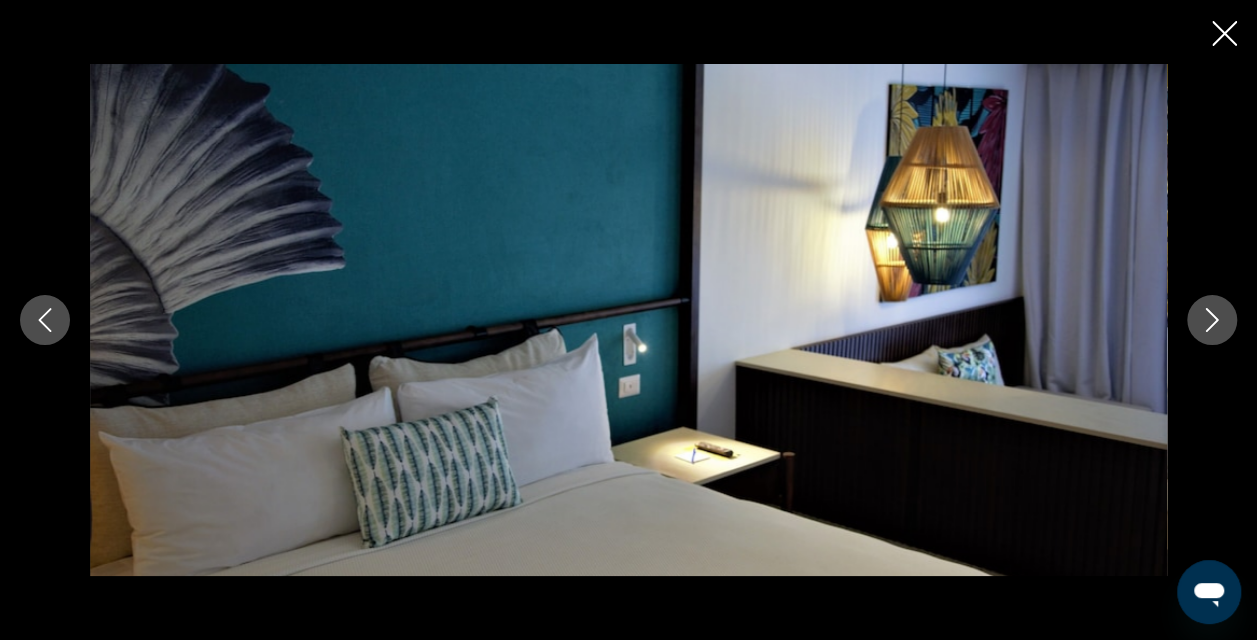 click 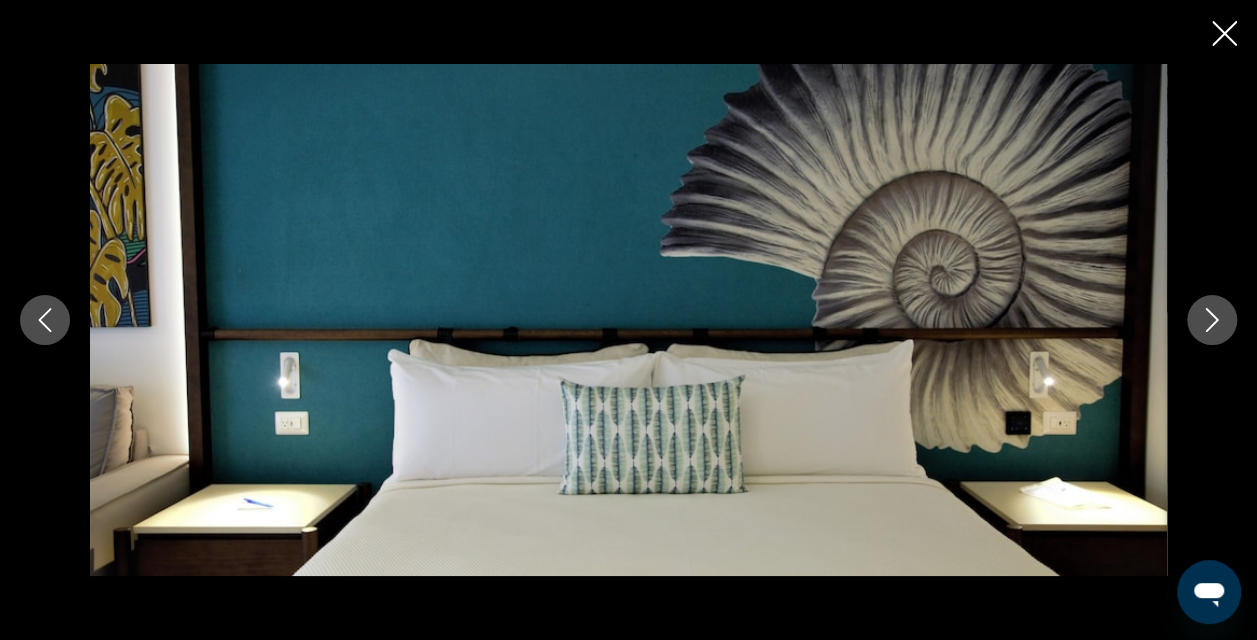 click 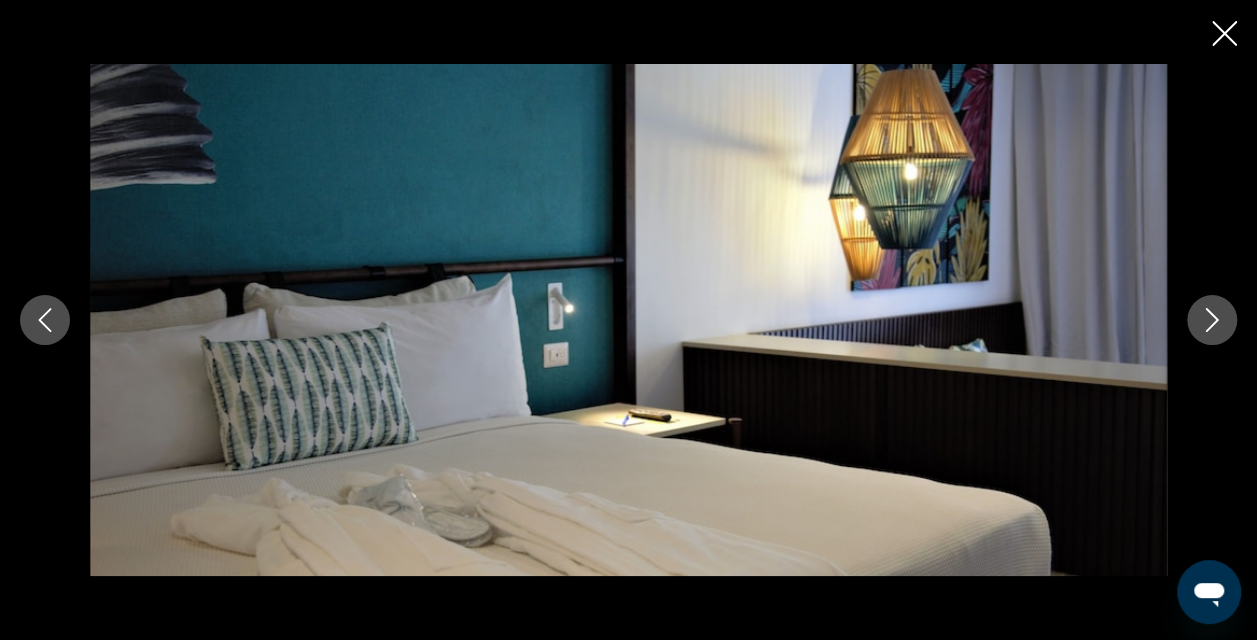 click 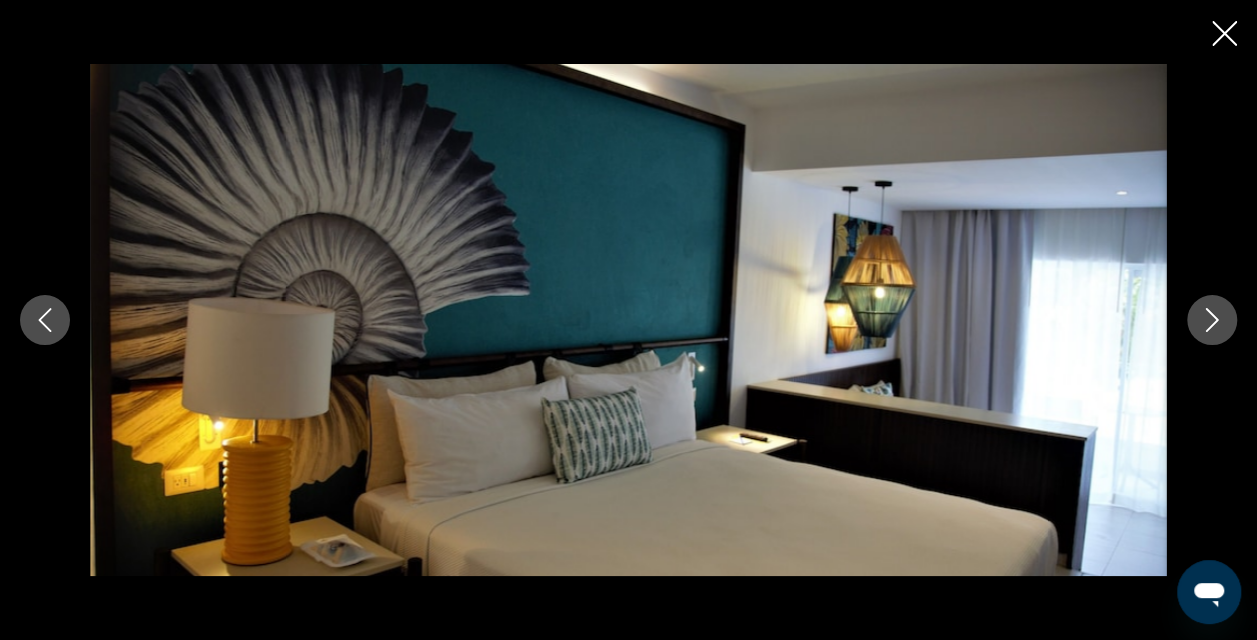 click 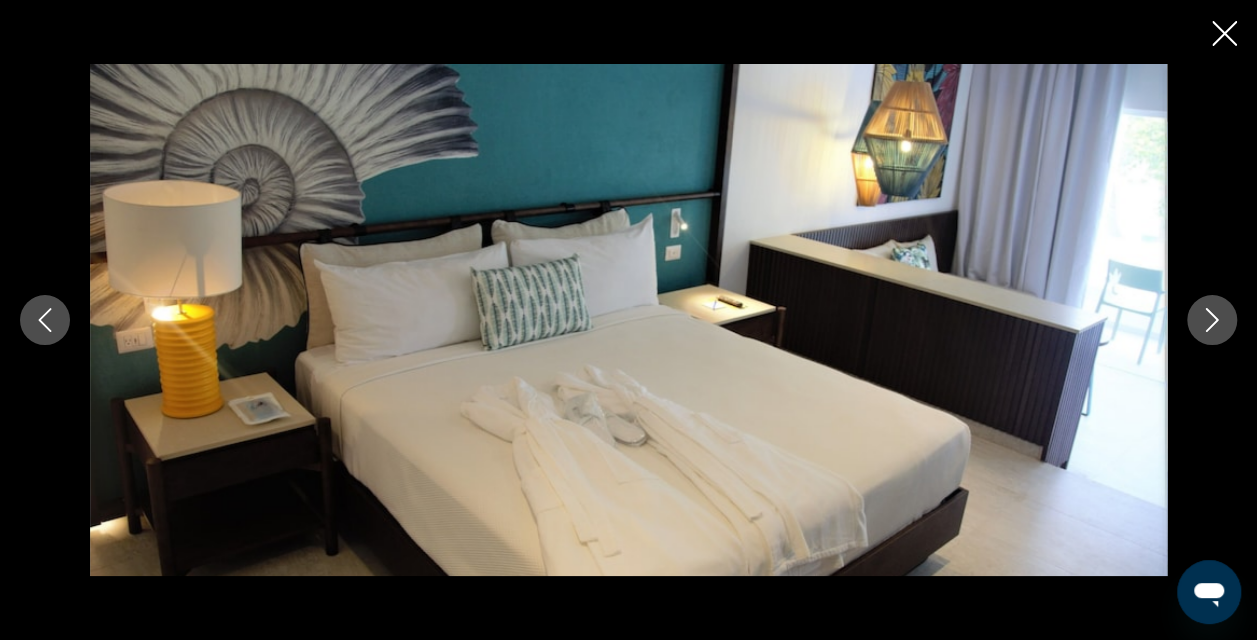 click 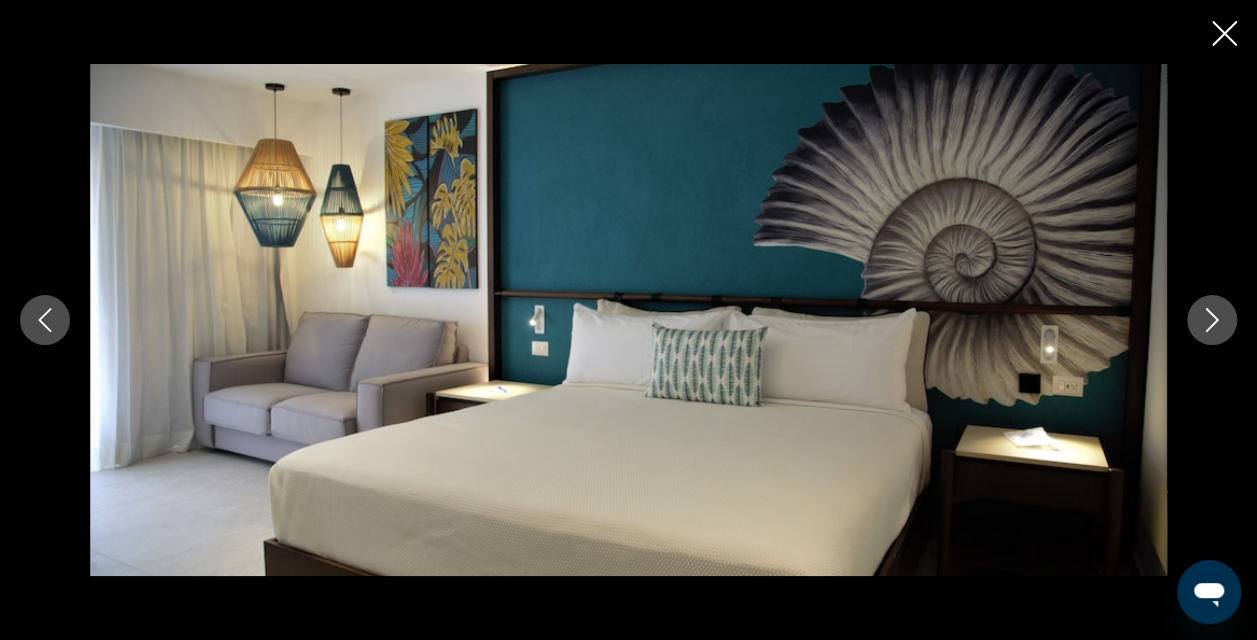 click 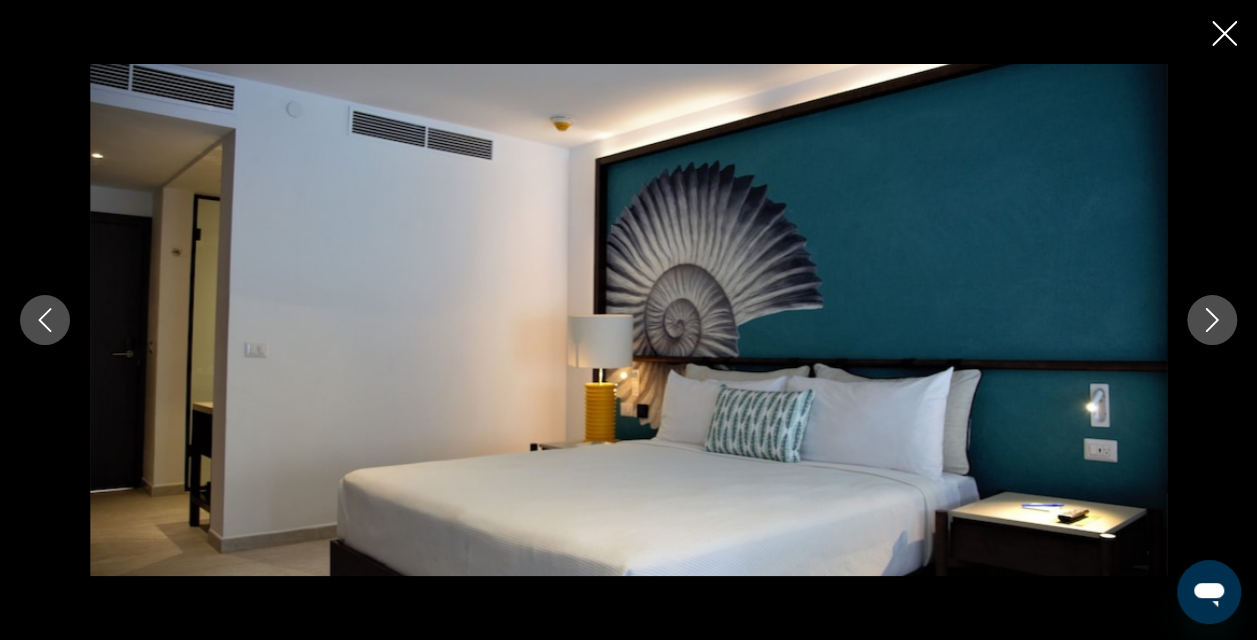 click 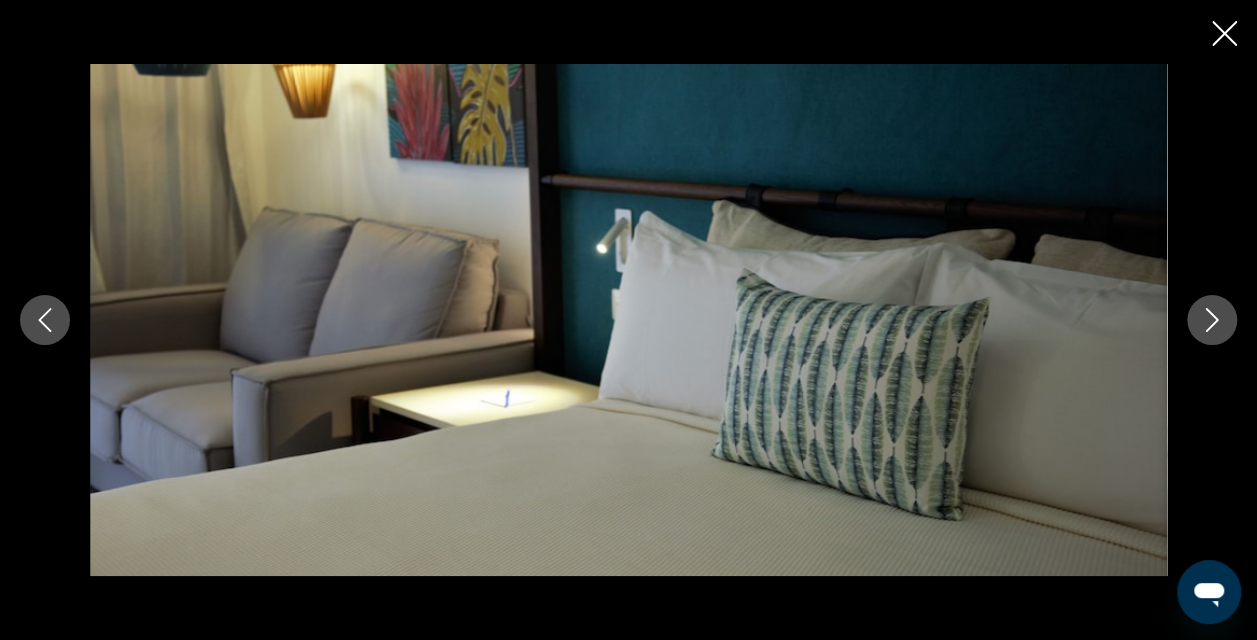 click 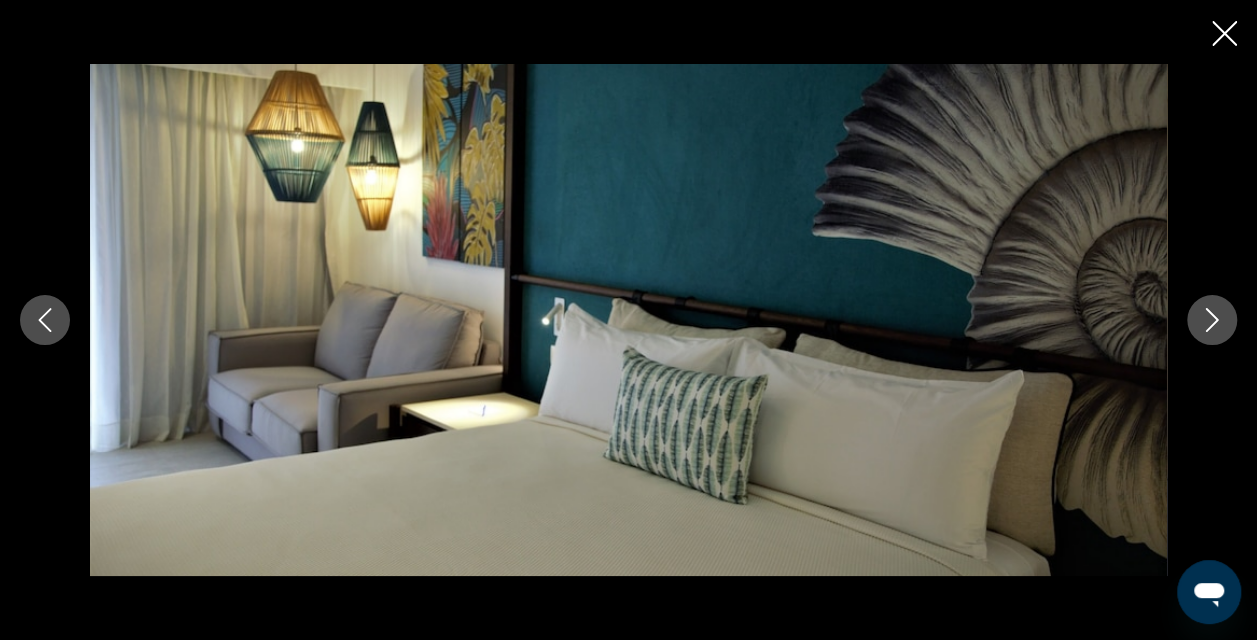 click 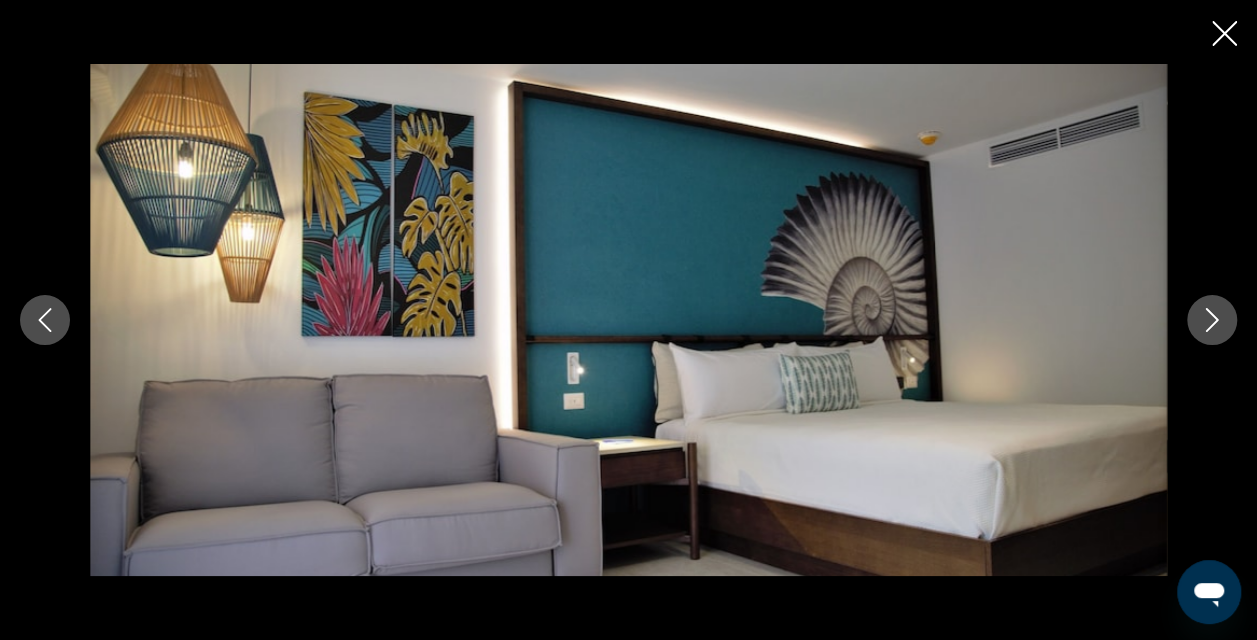 click 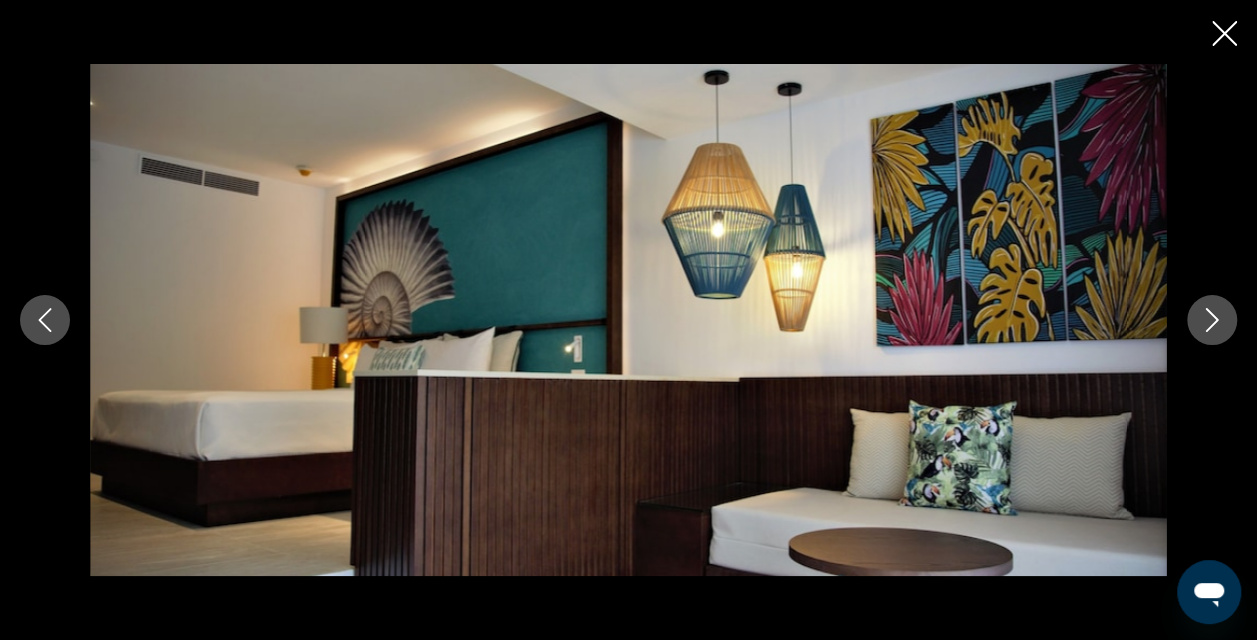 click 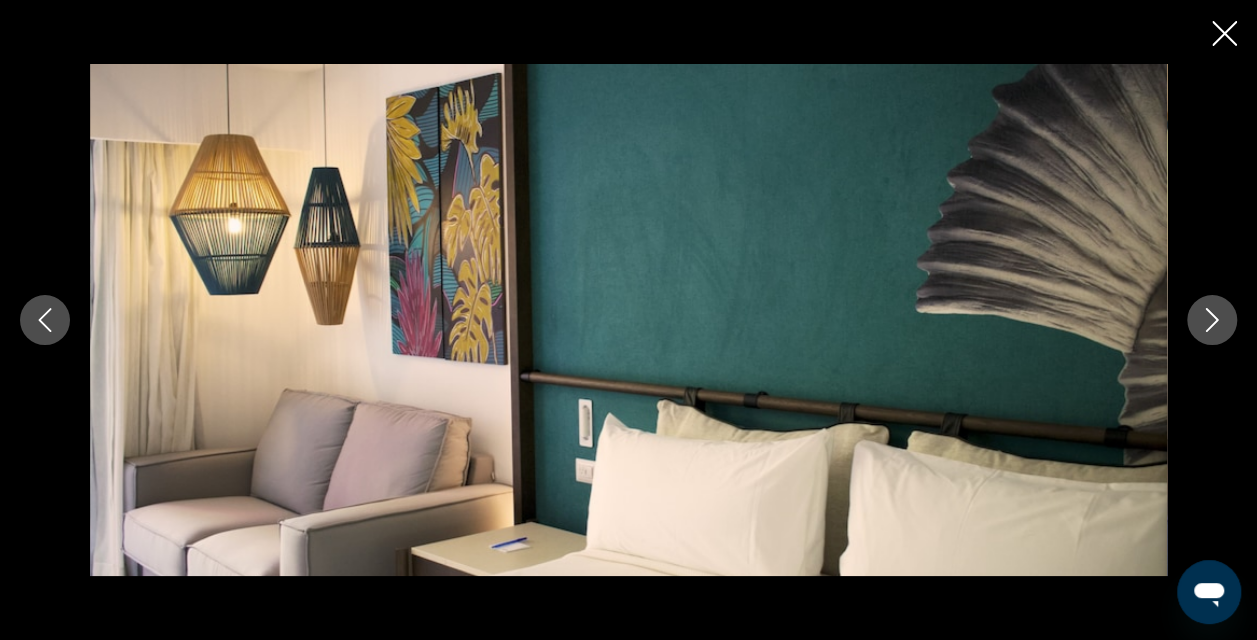 click 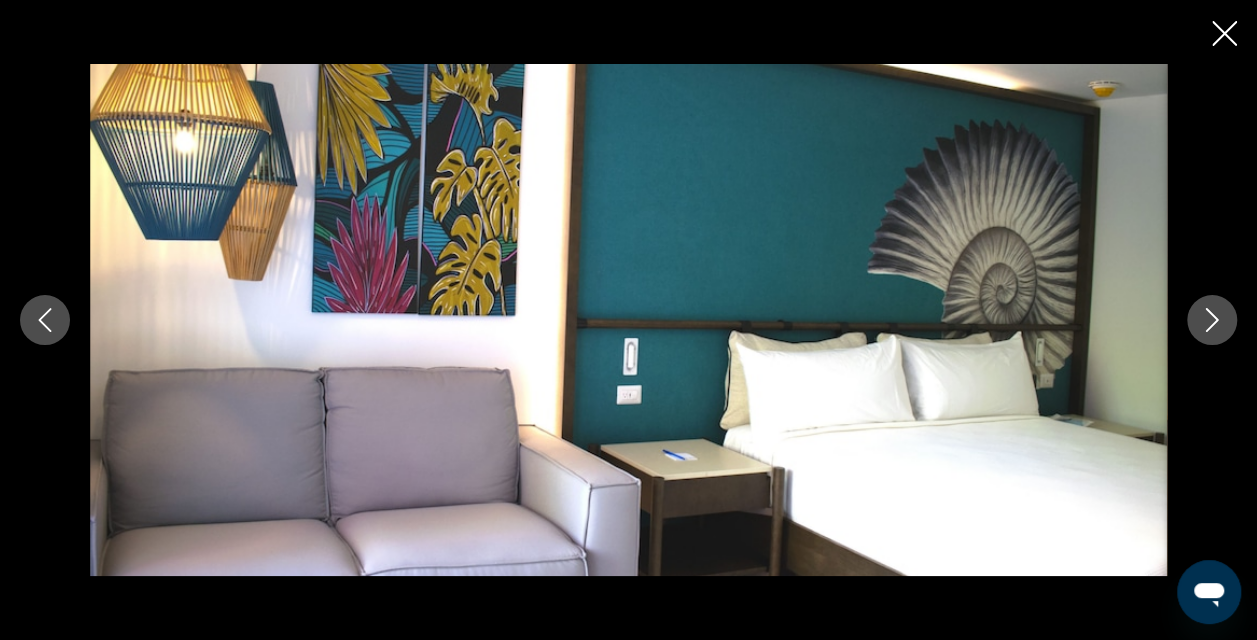 click 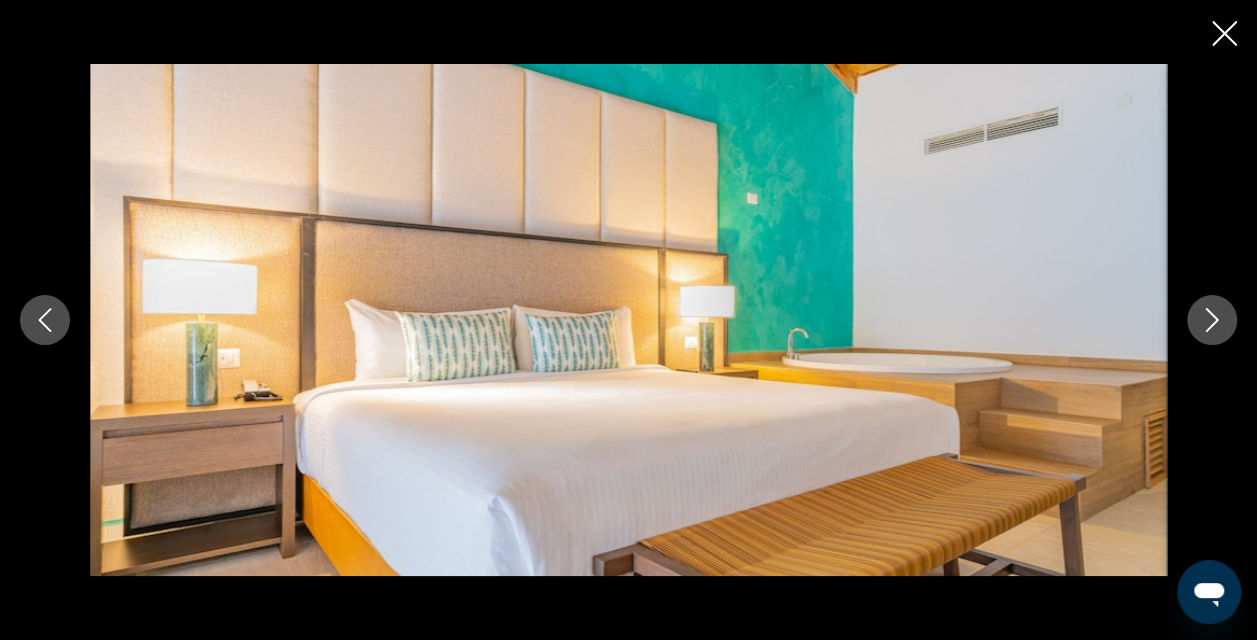 click 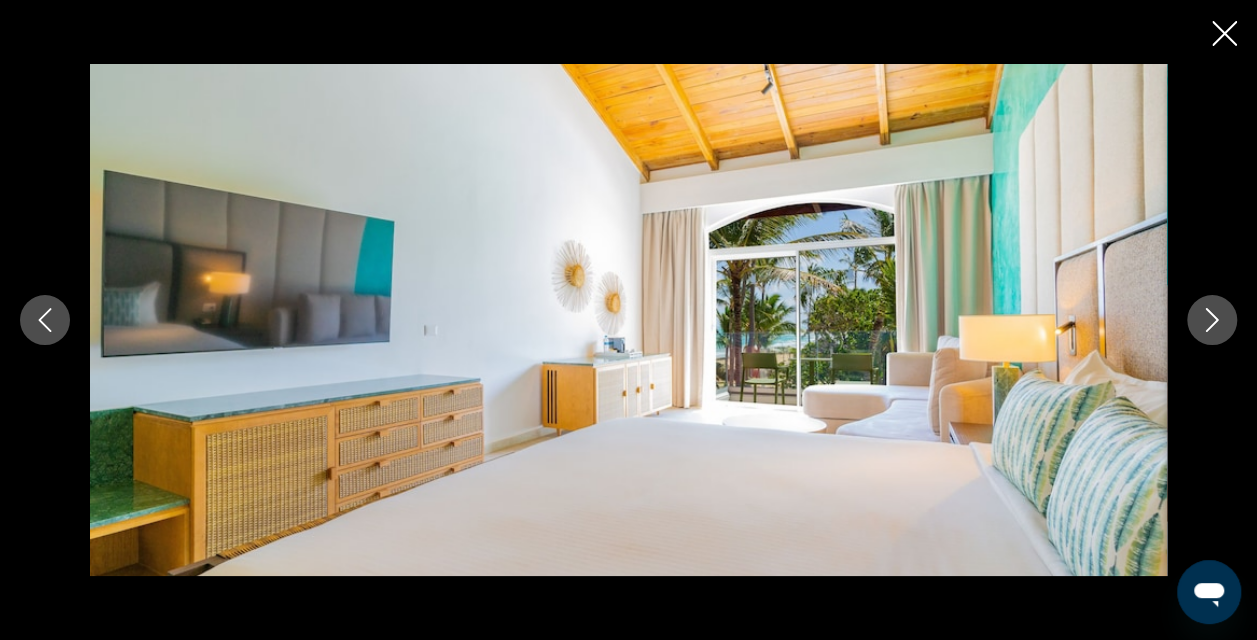 click 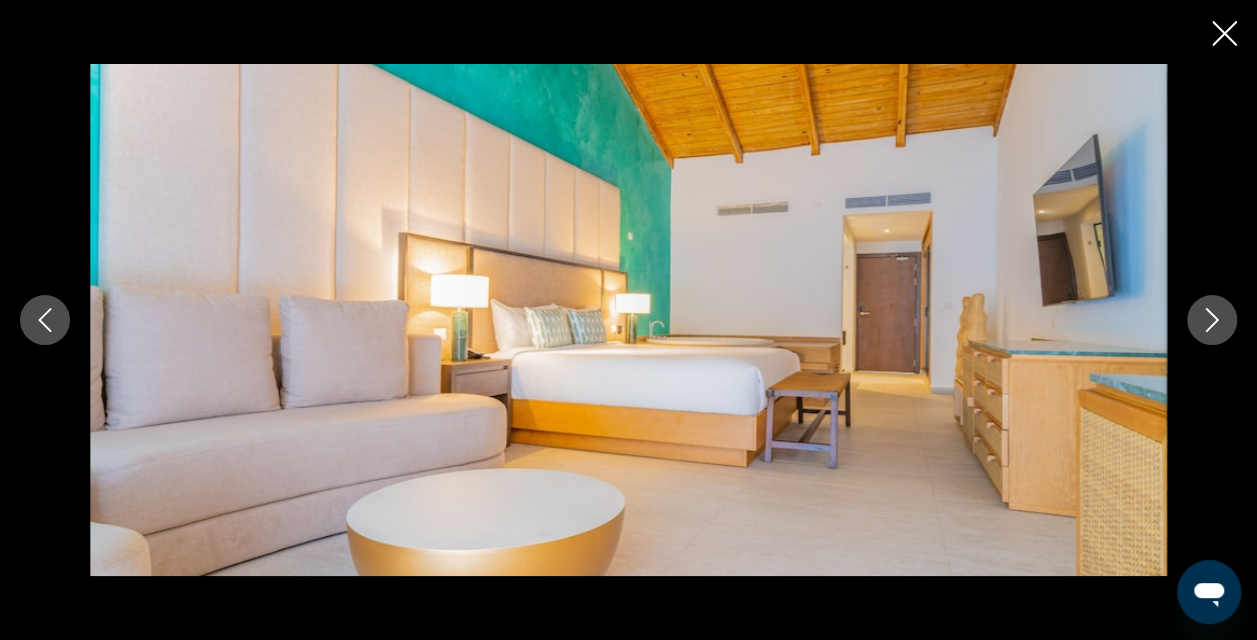 click 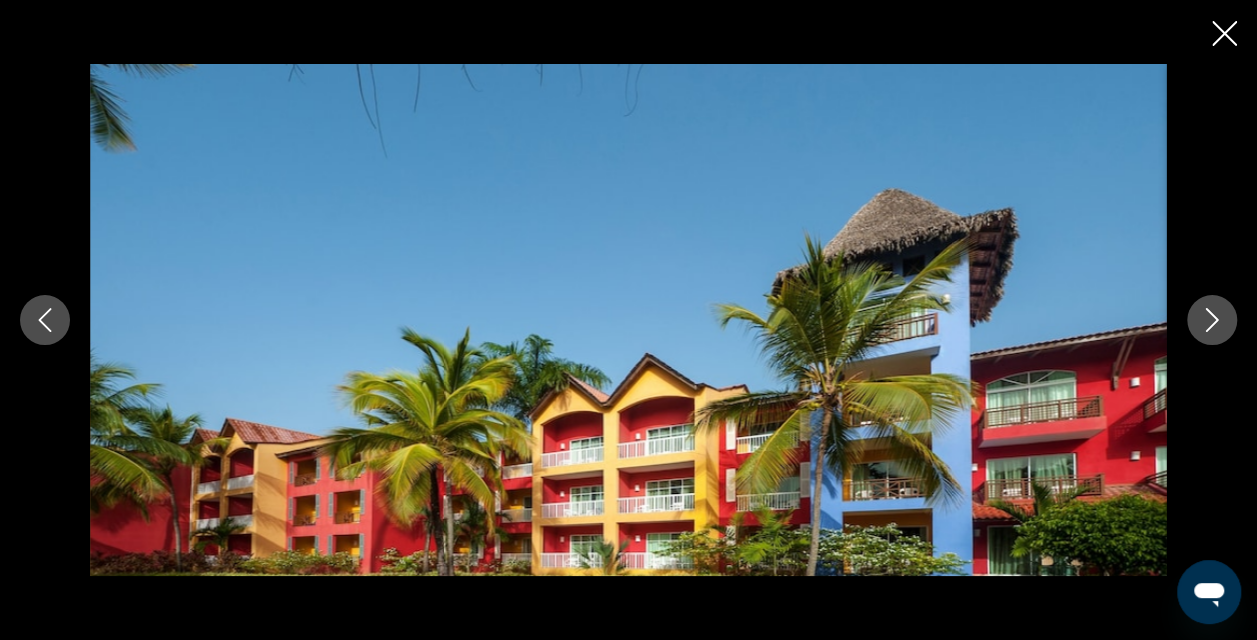 click 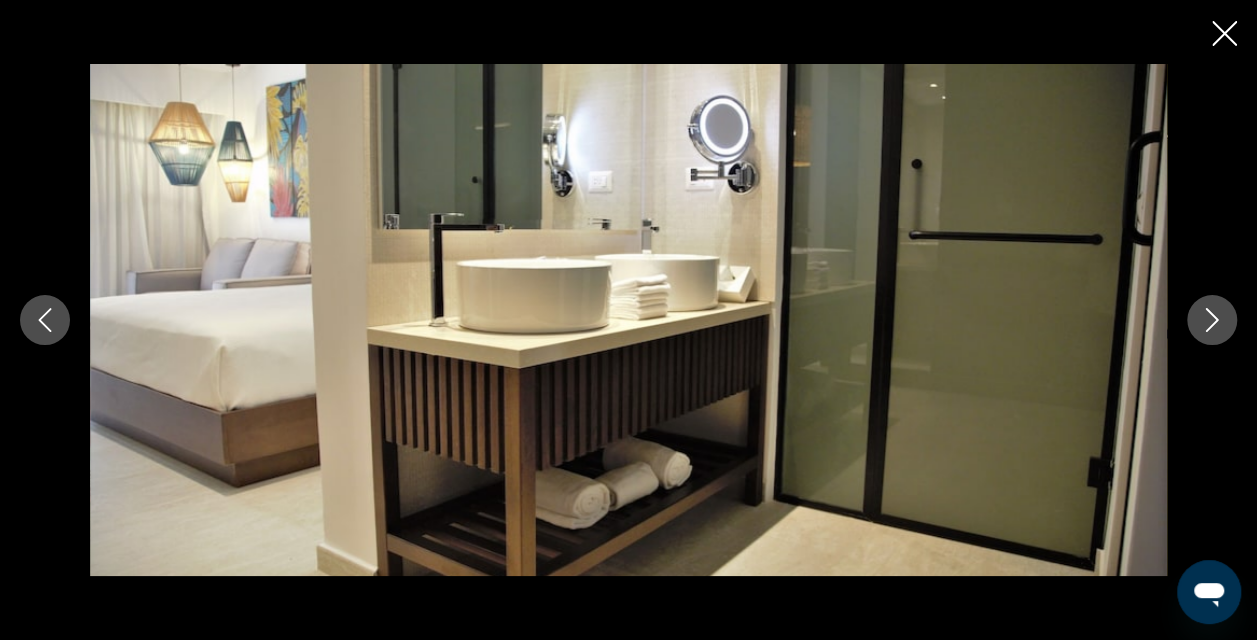click 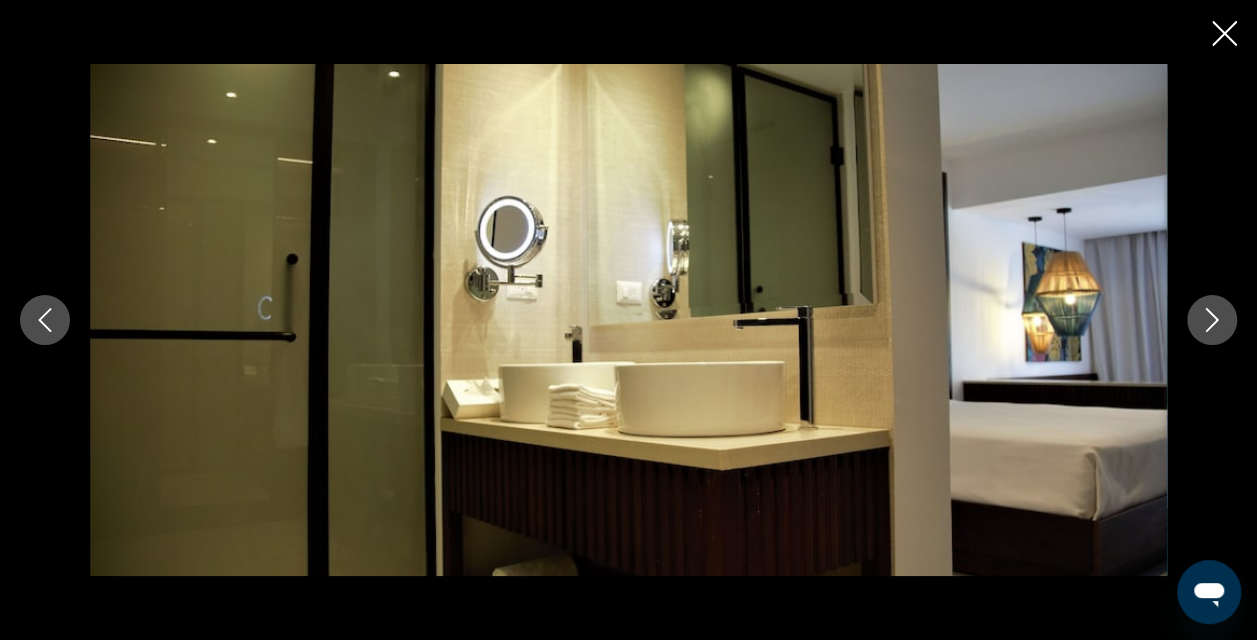 click 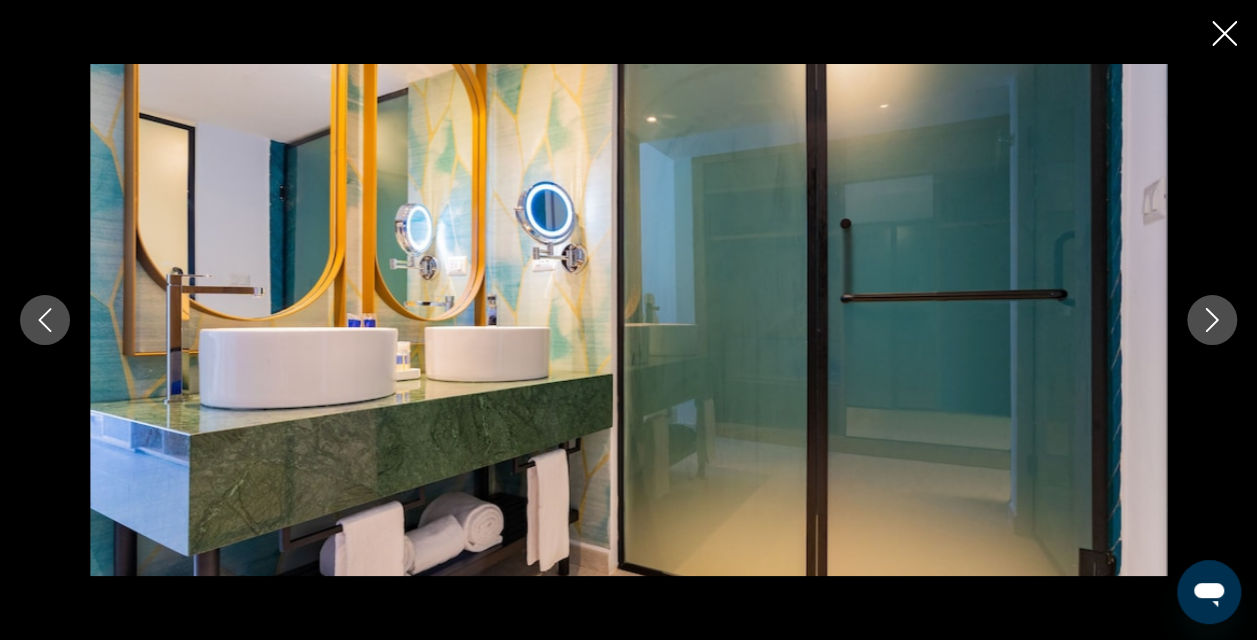 click 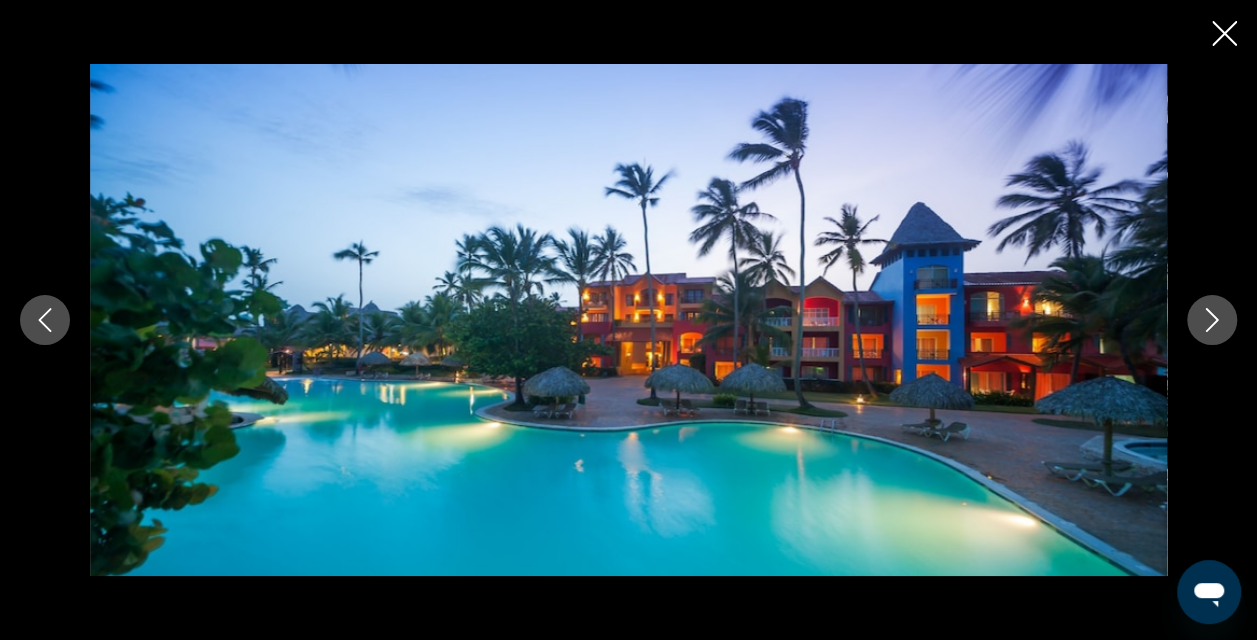 click 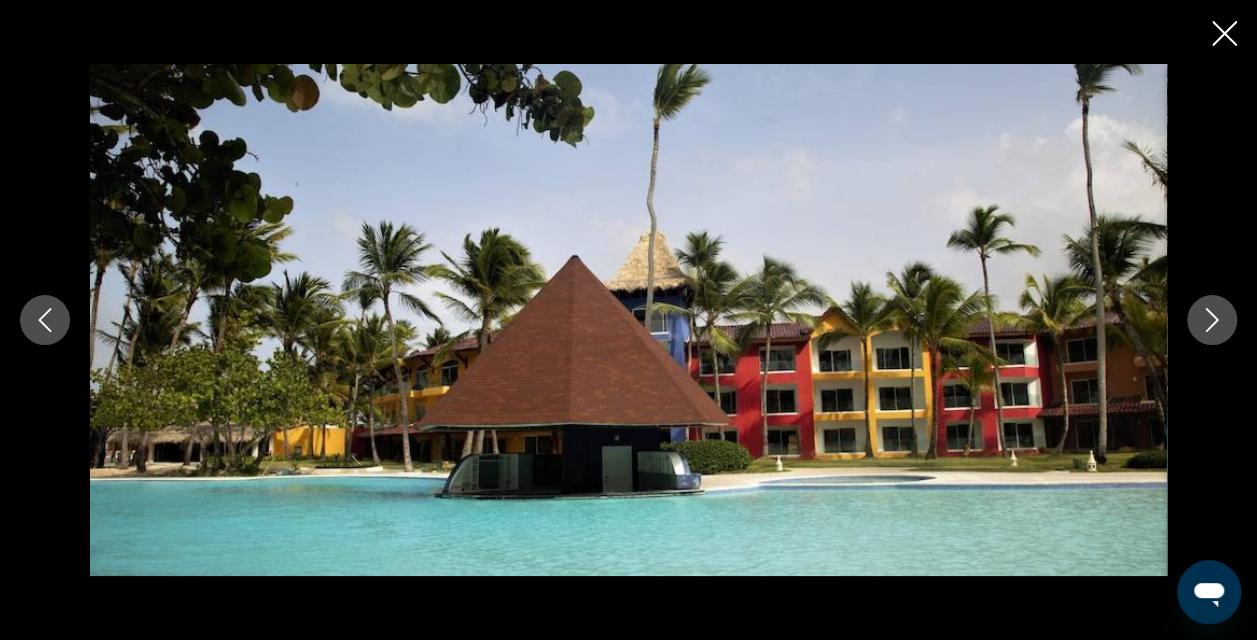 click 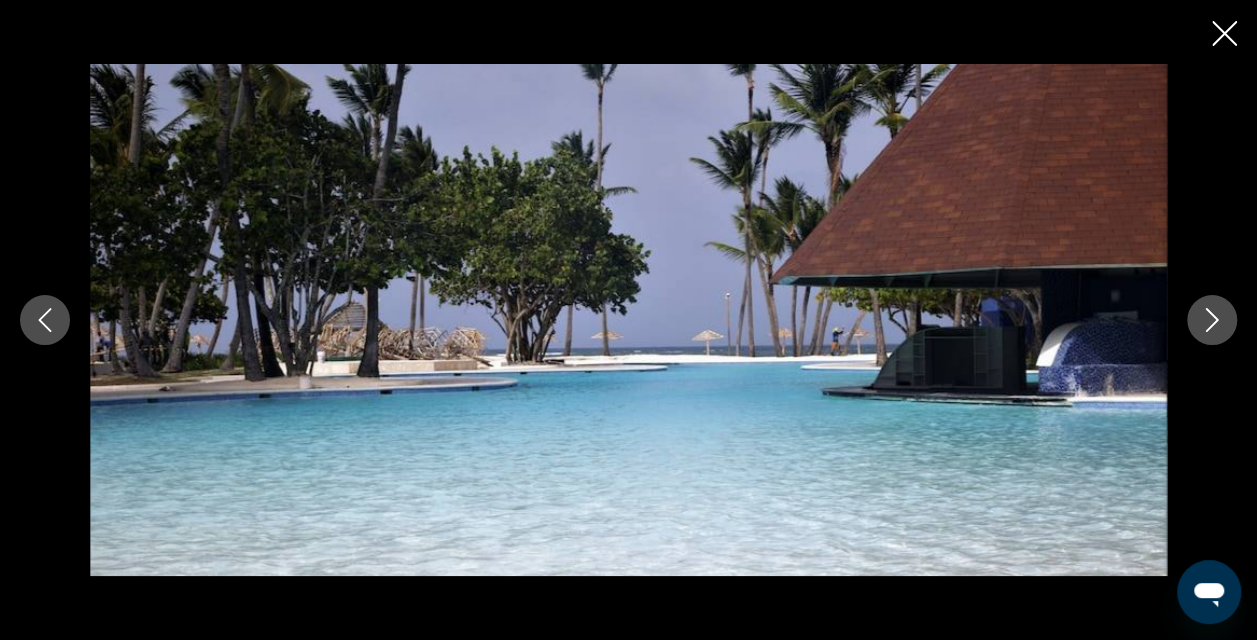 click 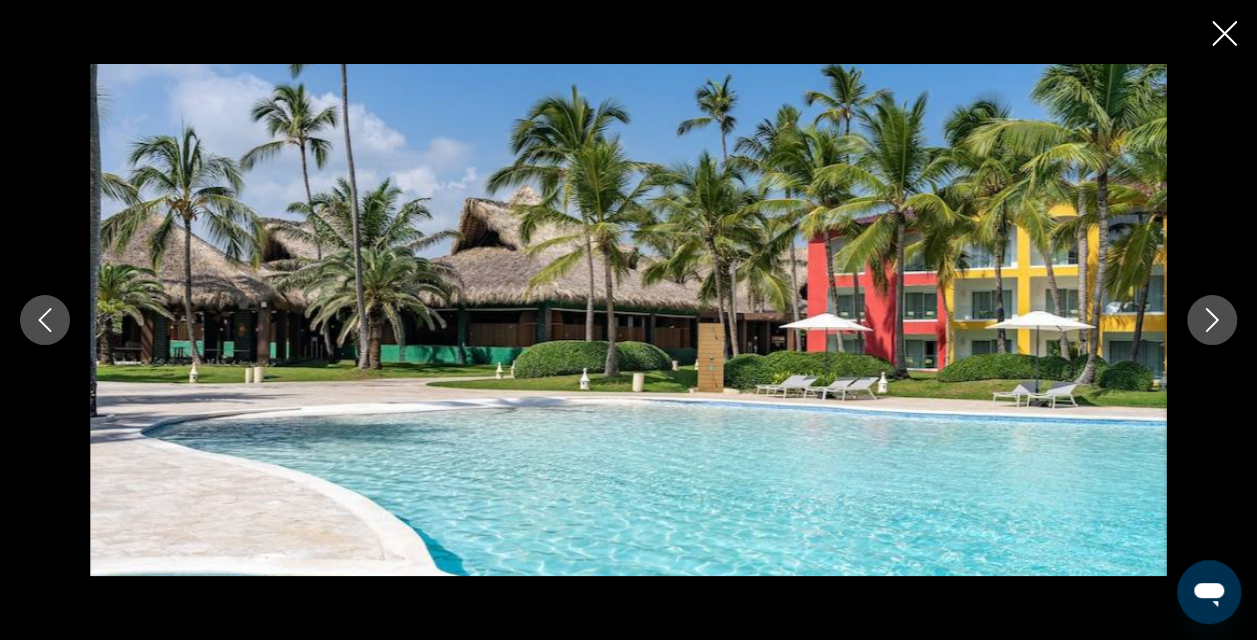 click 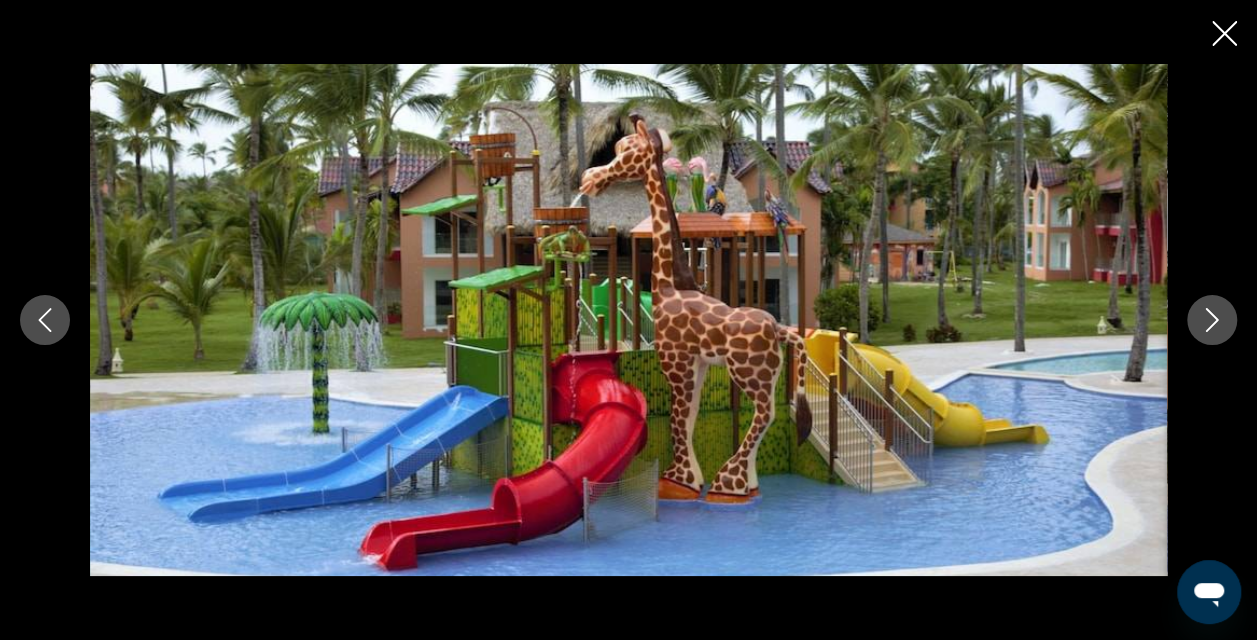 click 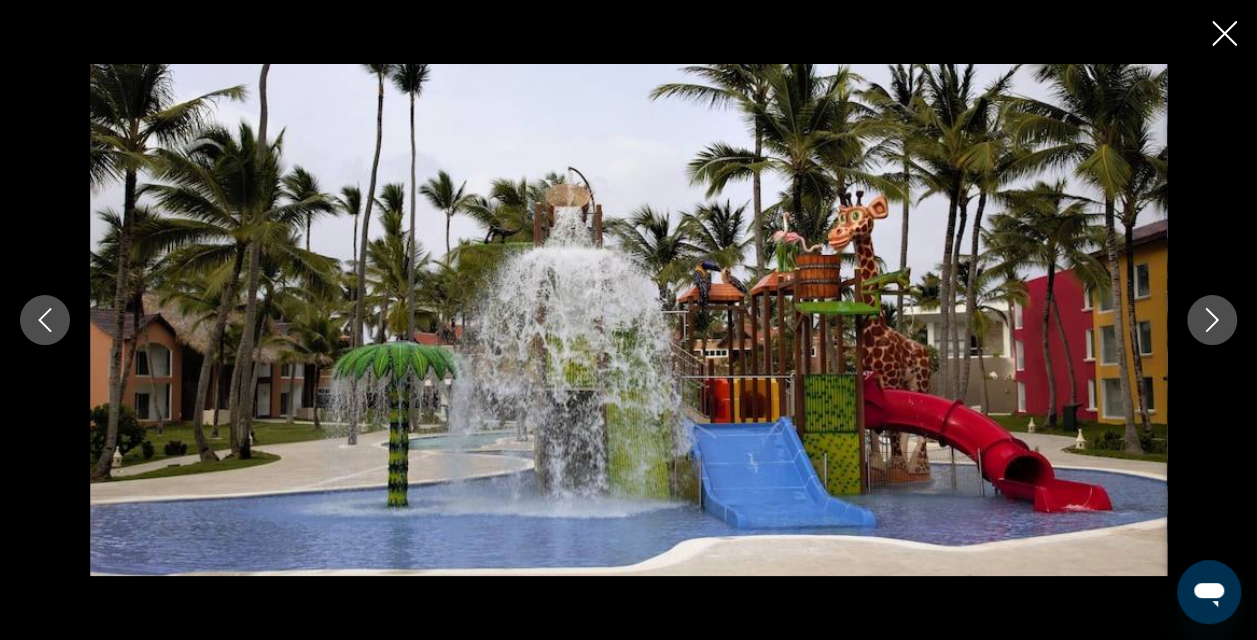click 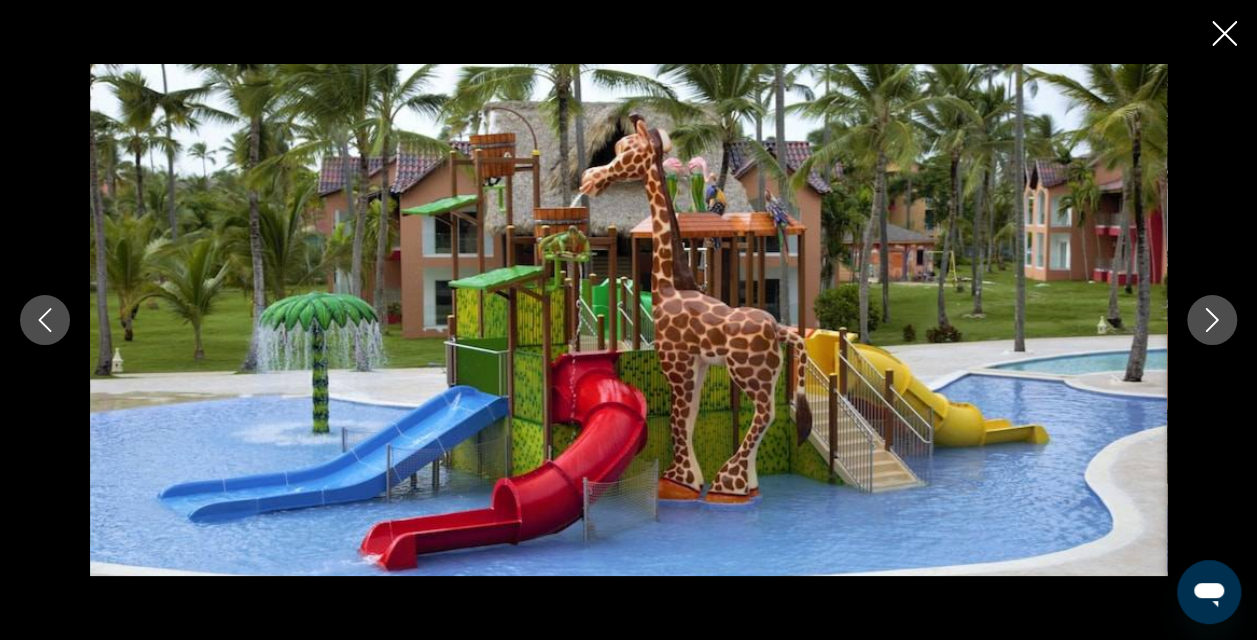 click 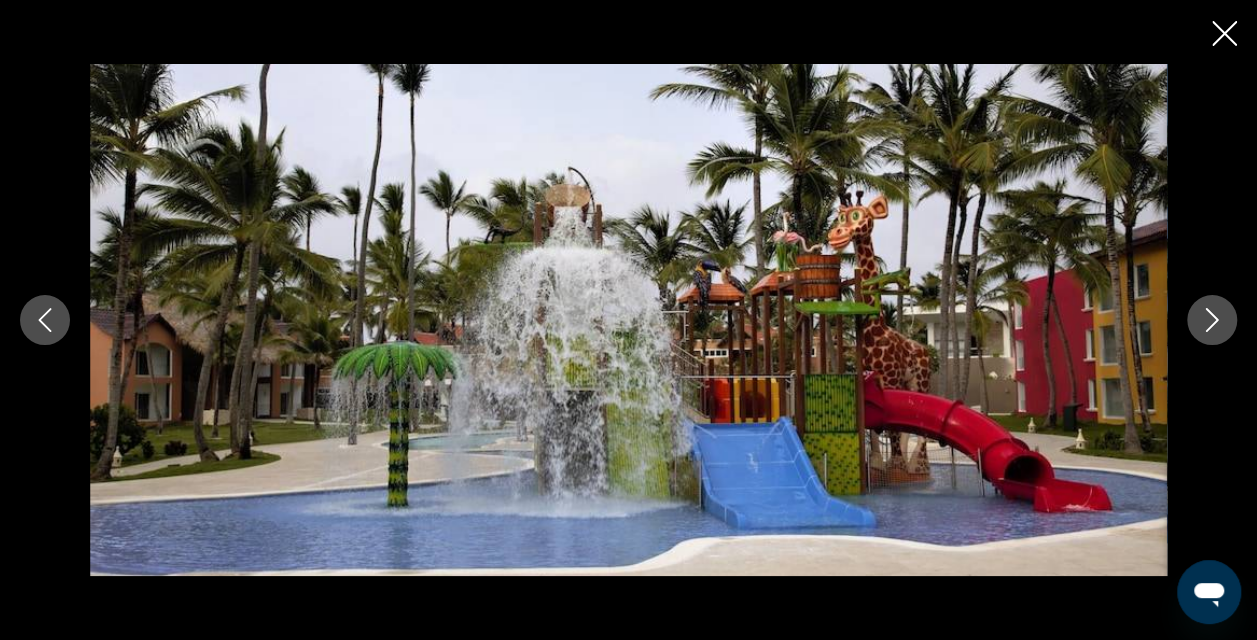 click 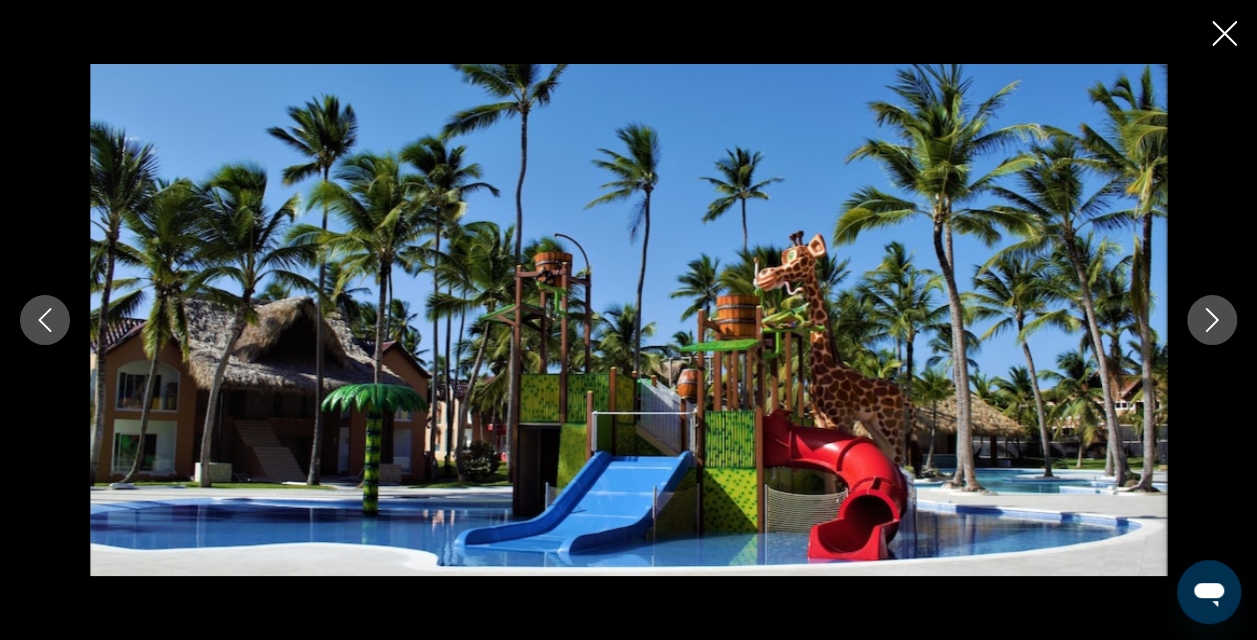 click 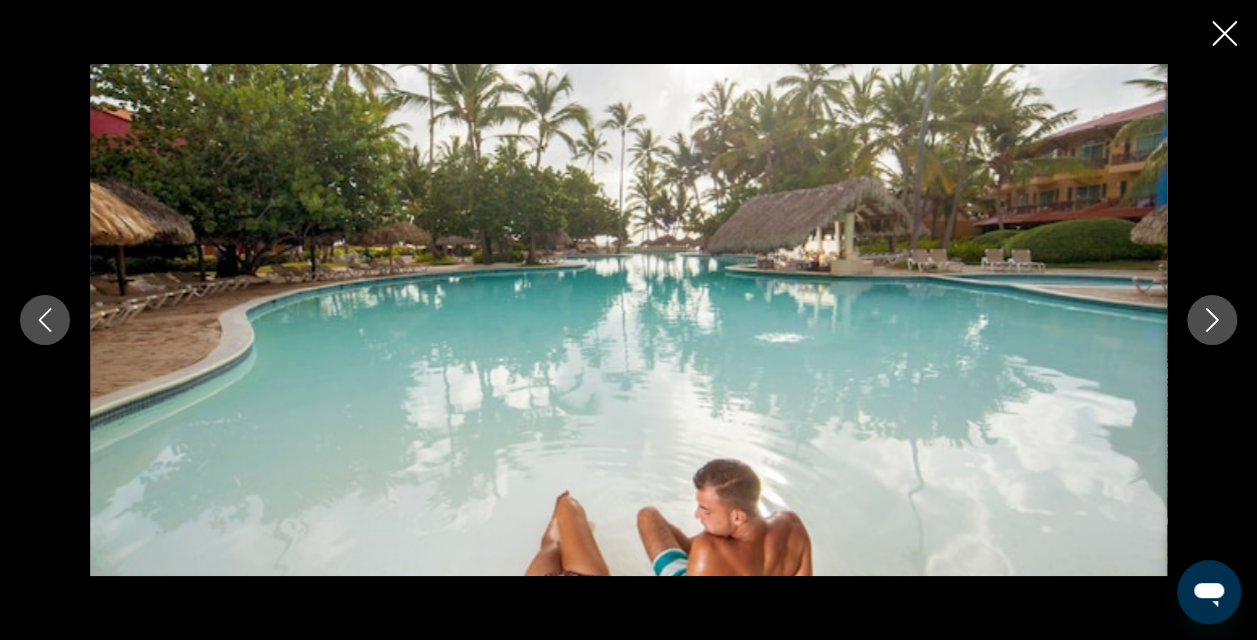 click 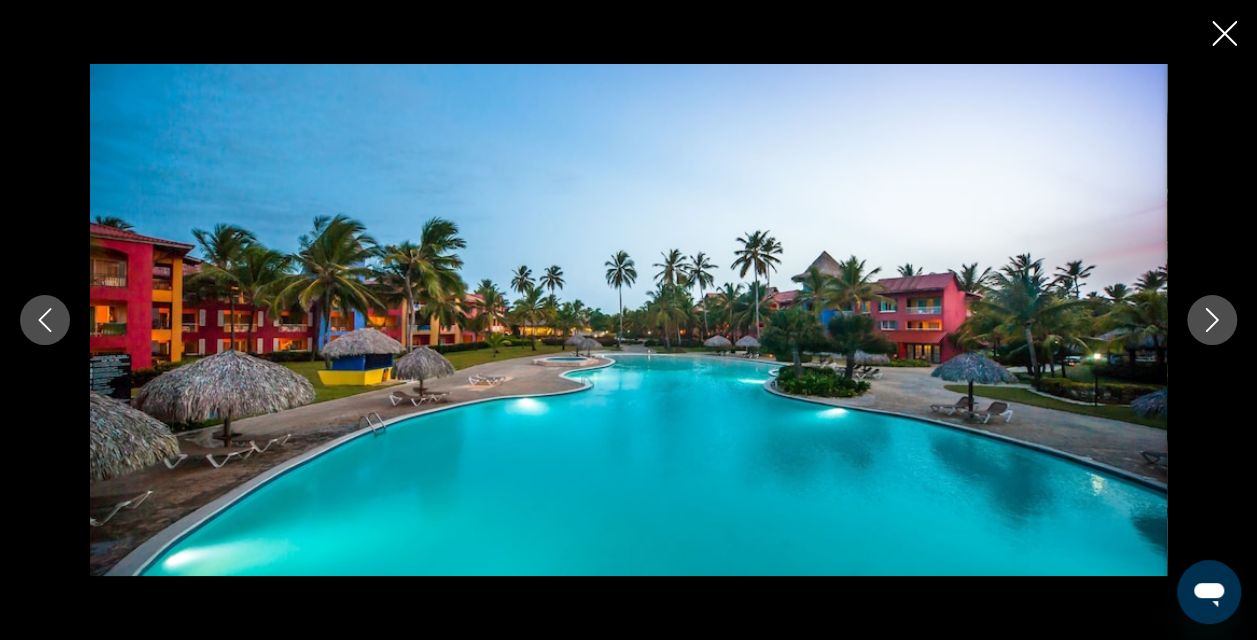 click 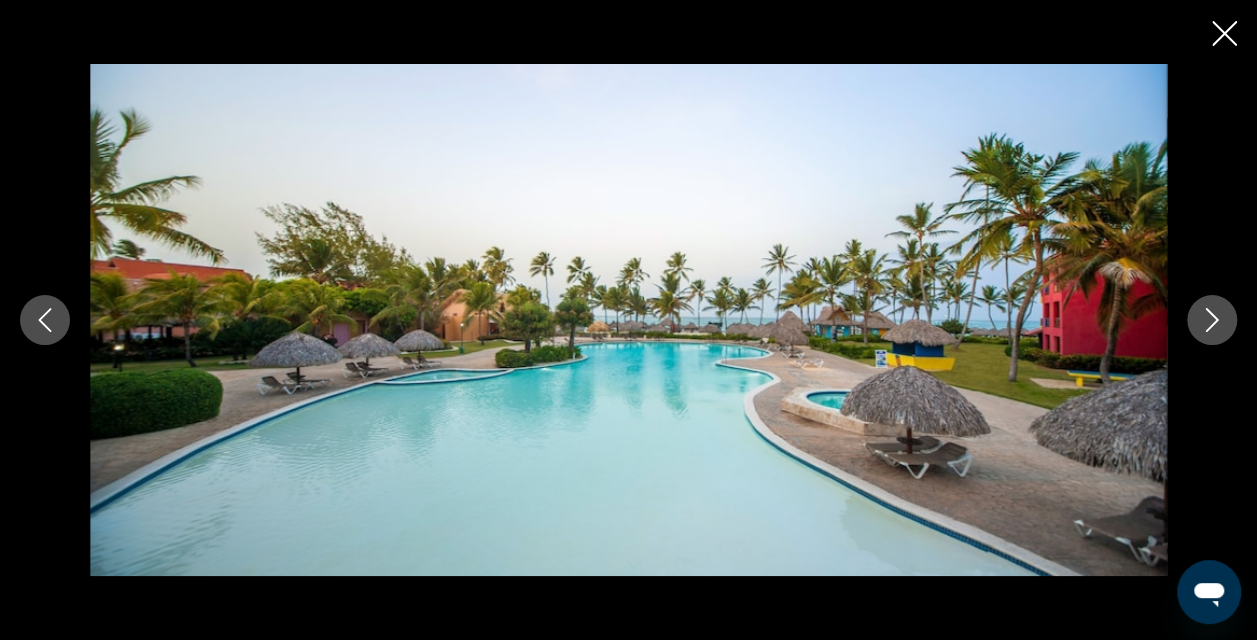 click 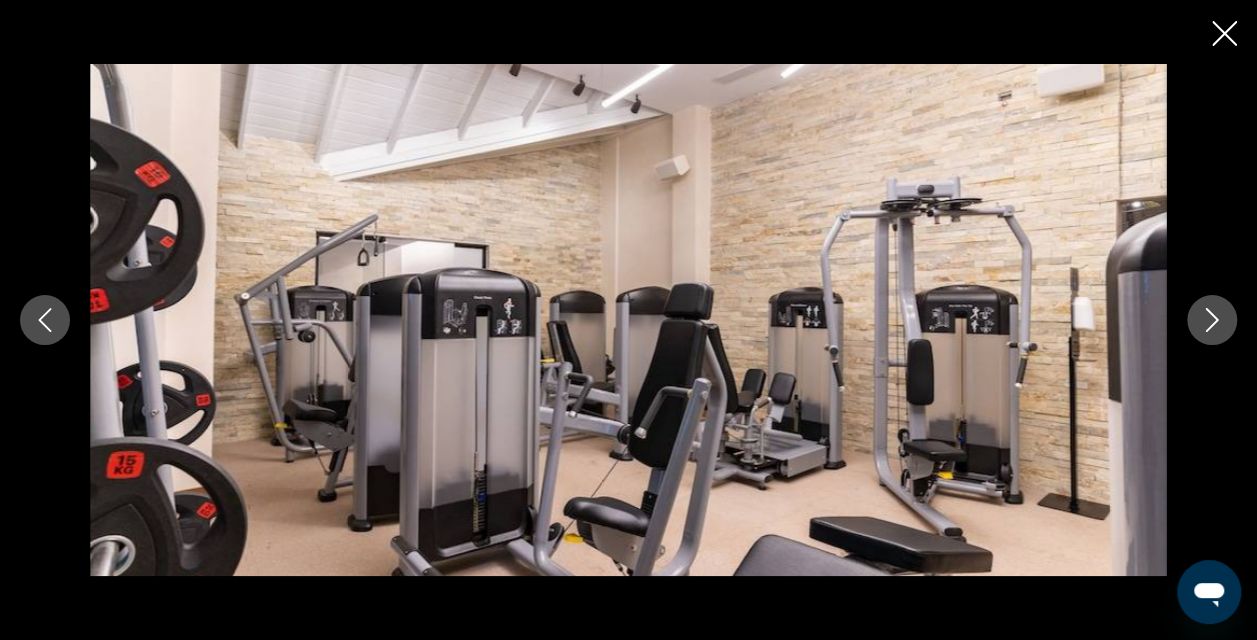 click 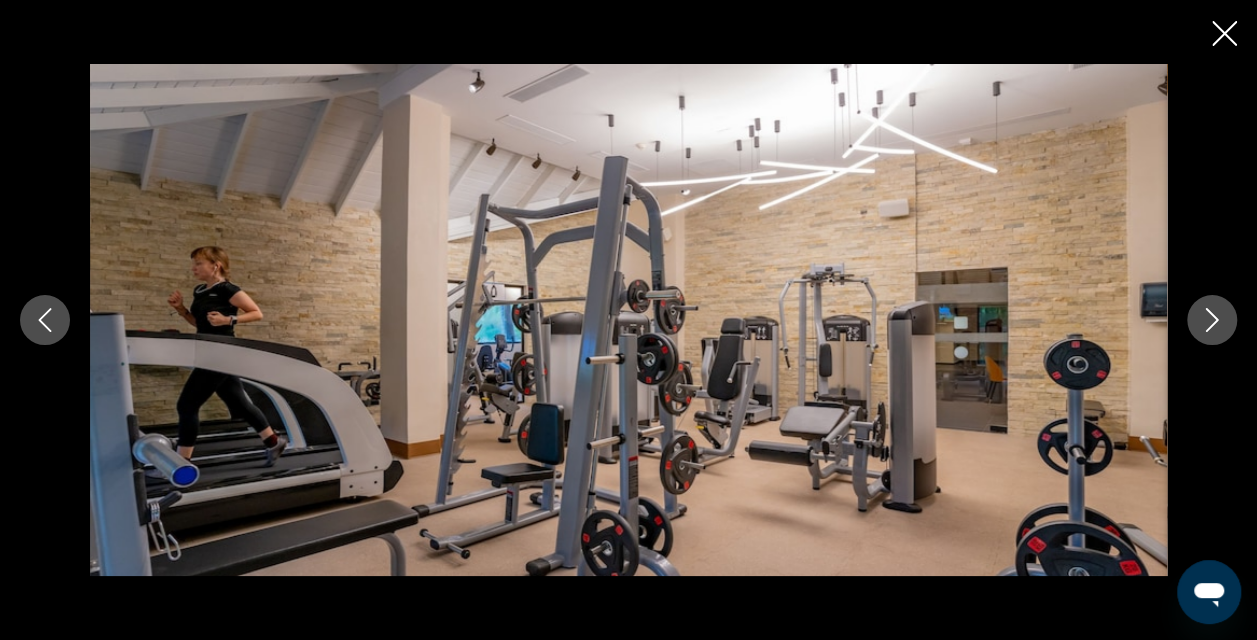 click 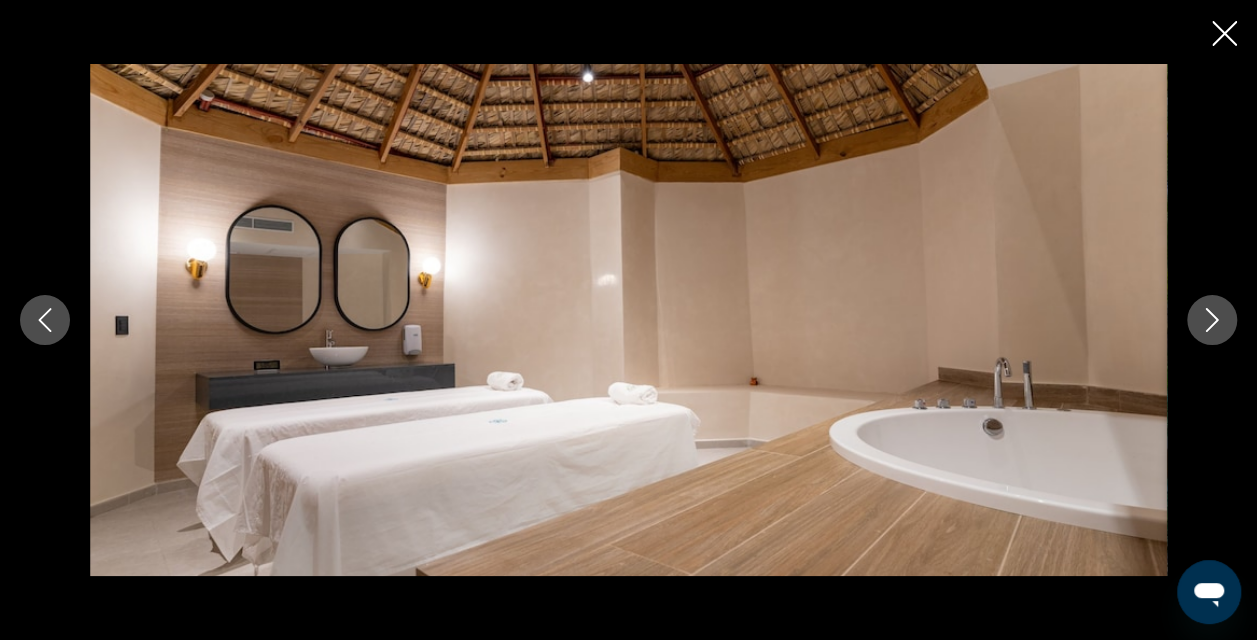 click 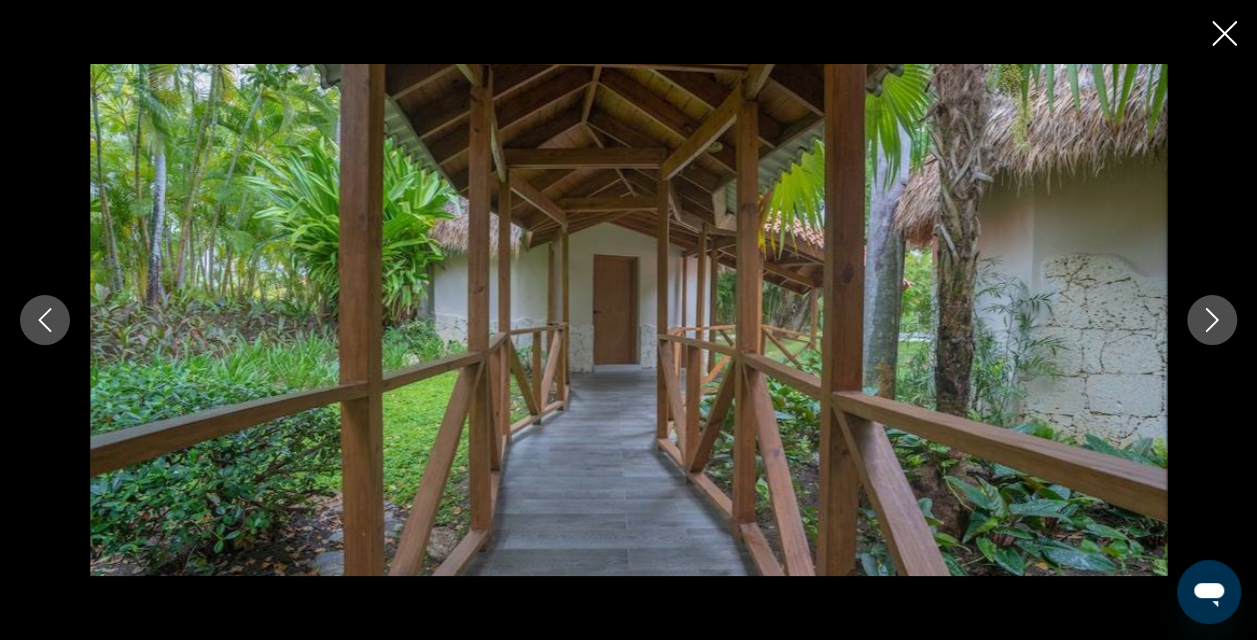 click 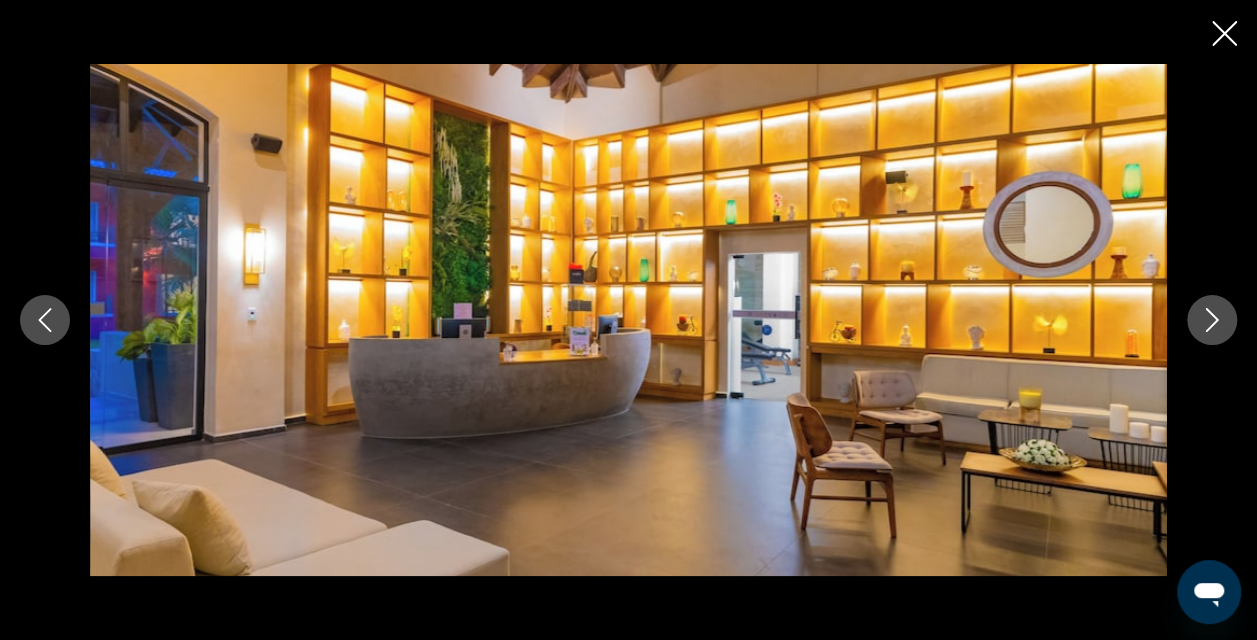 click 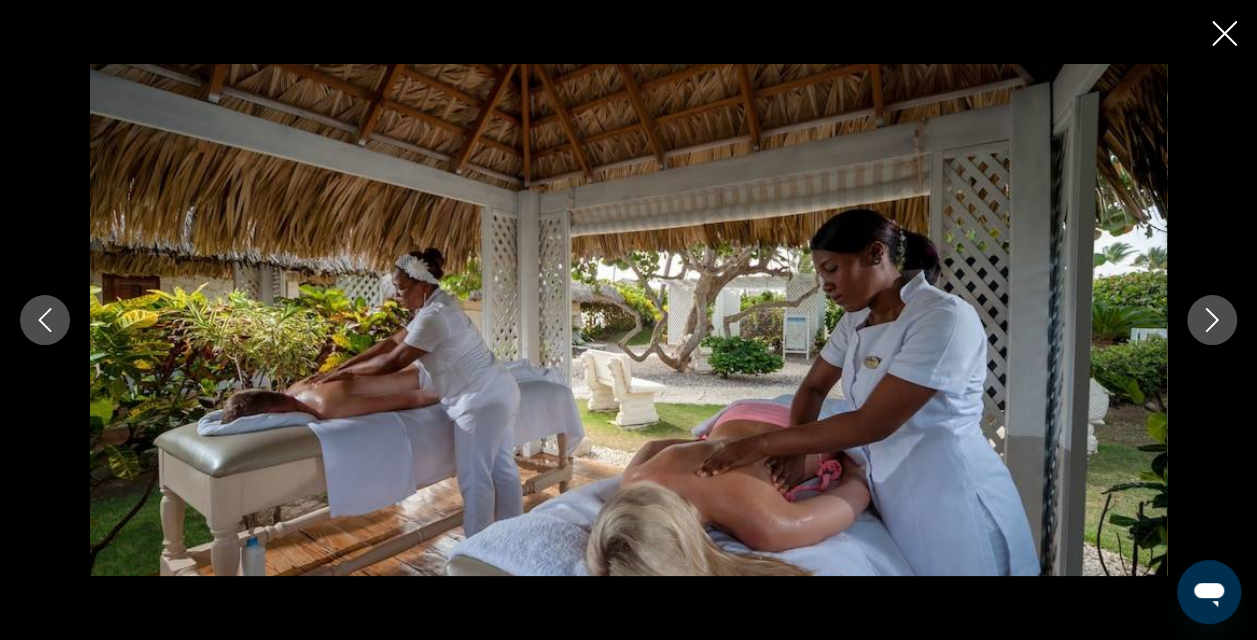 click 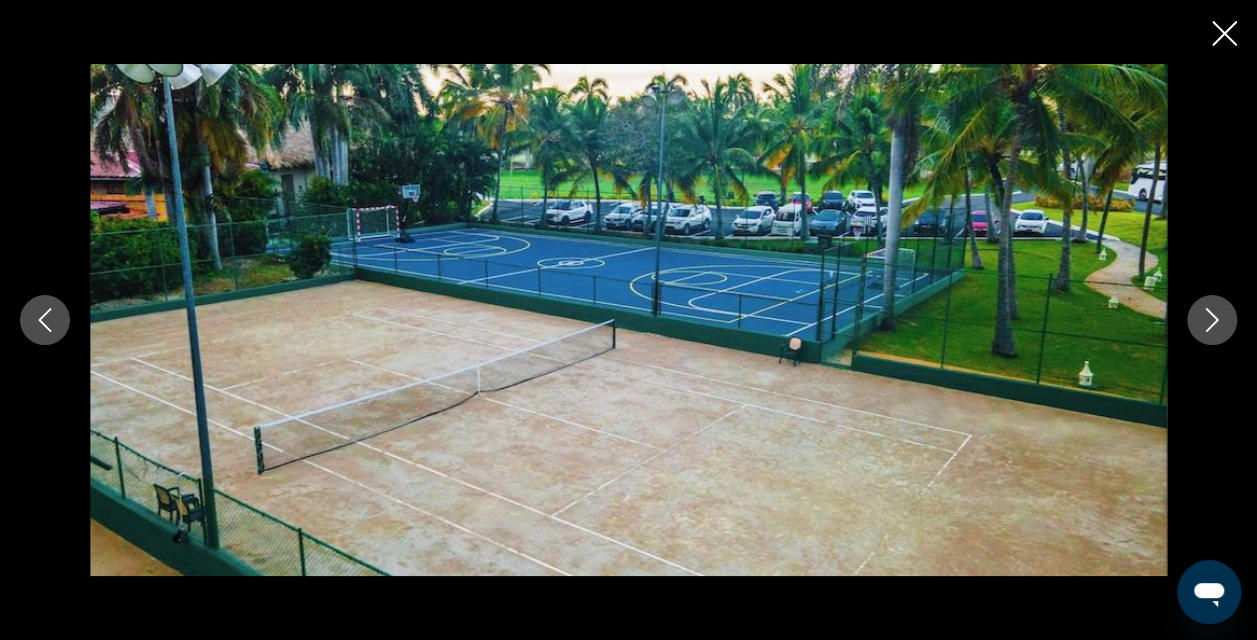 click 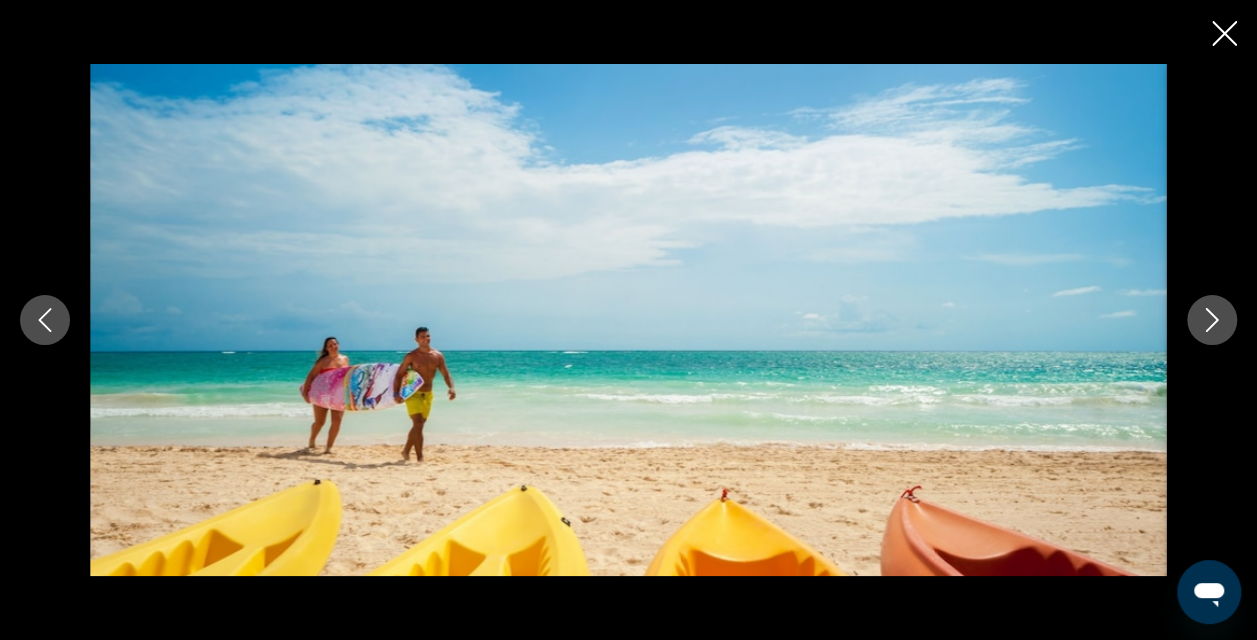 click 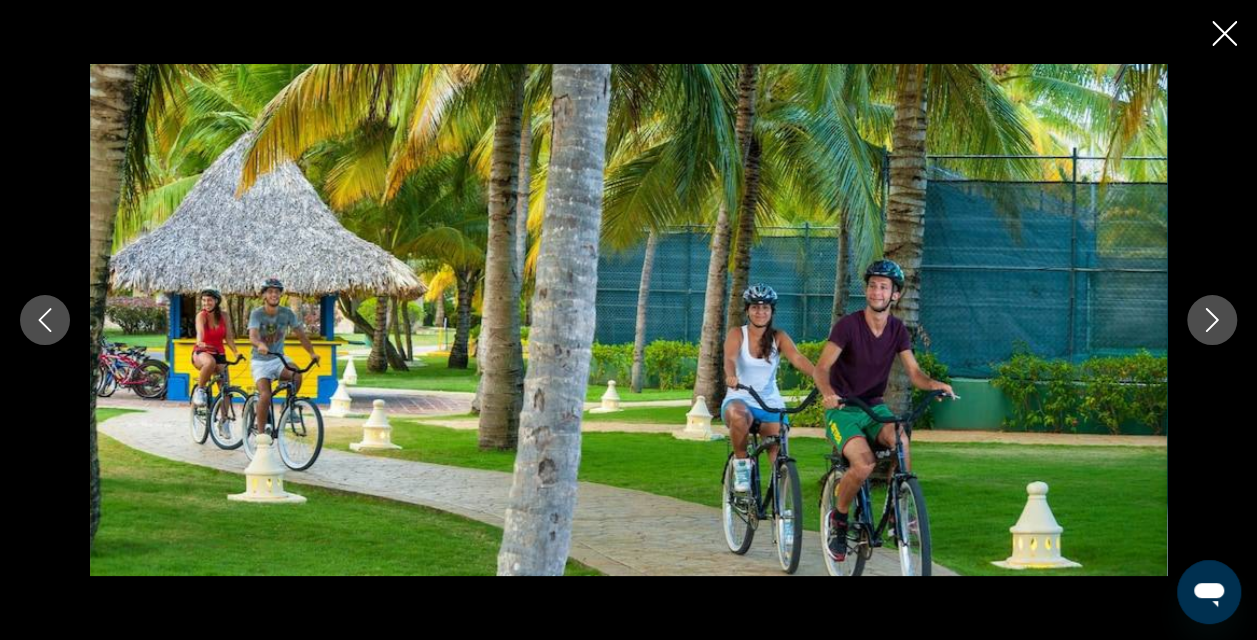 click 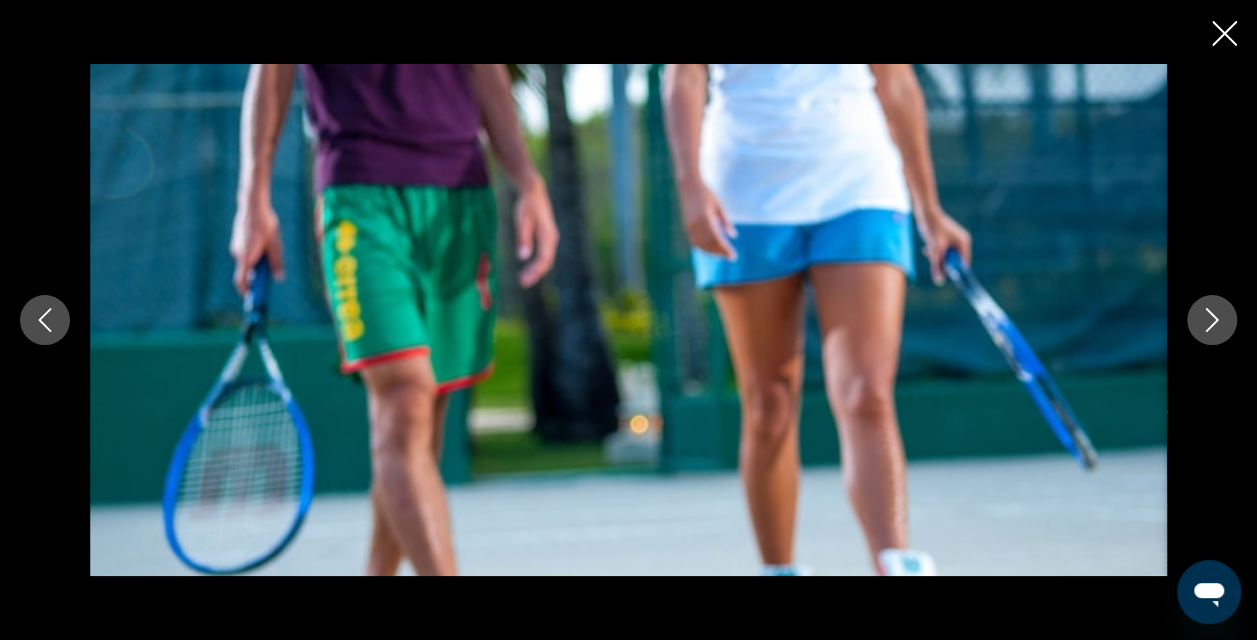click 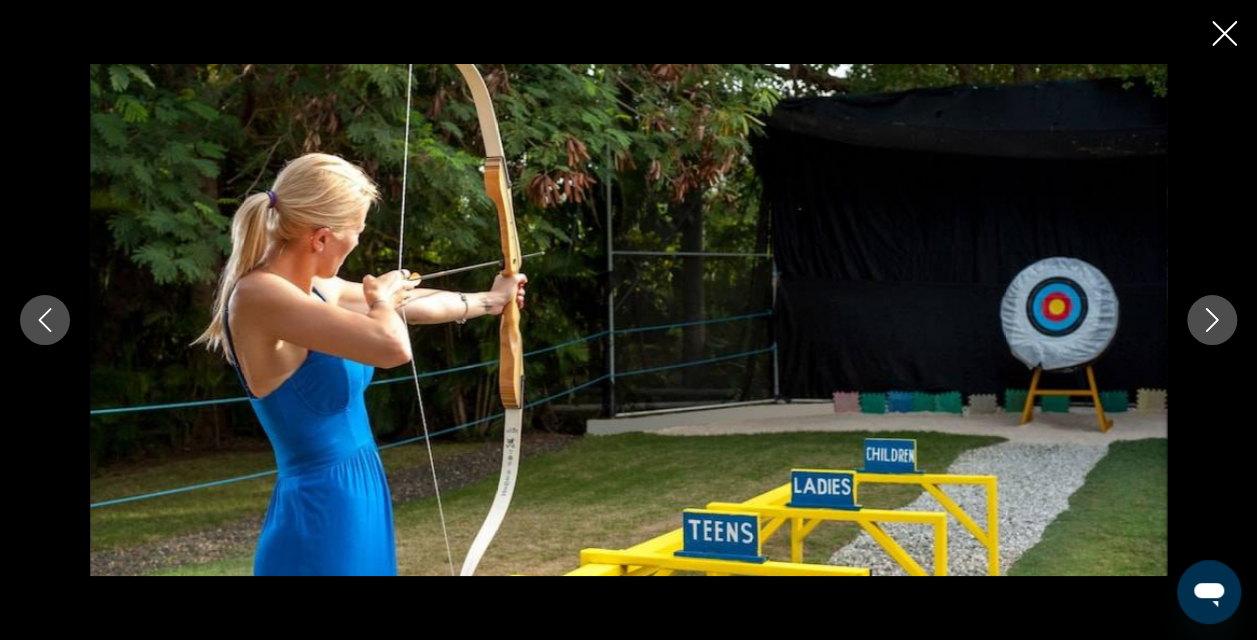 click 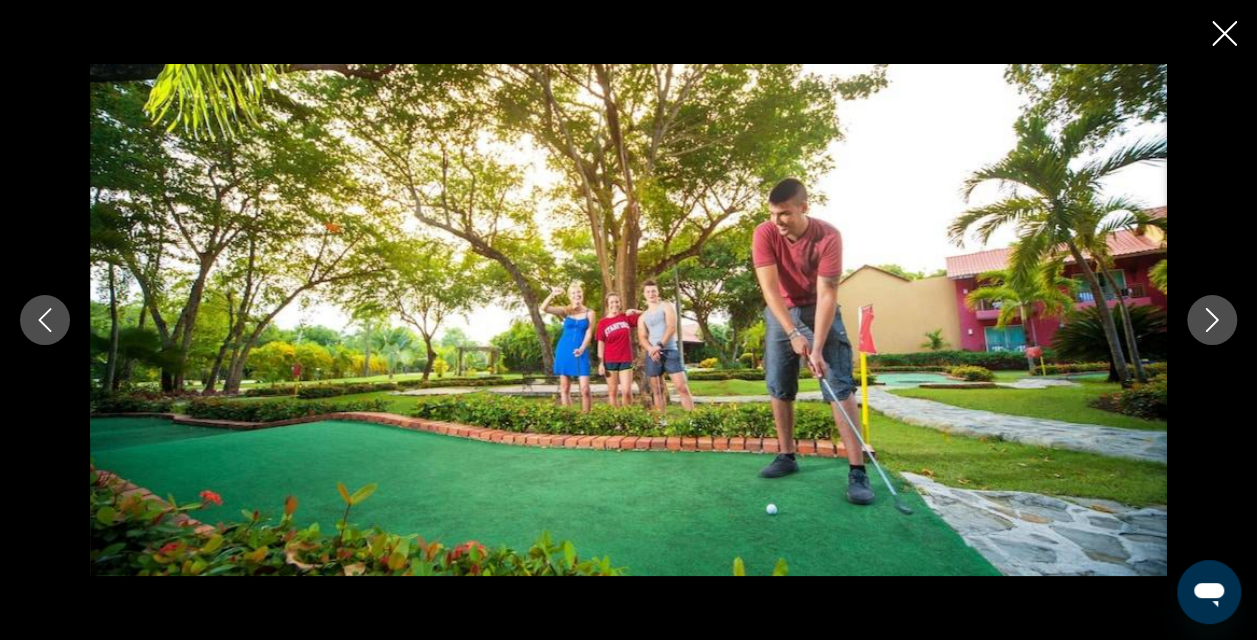 click 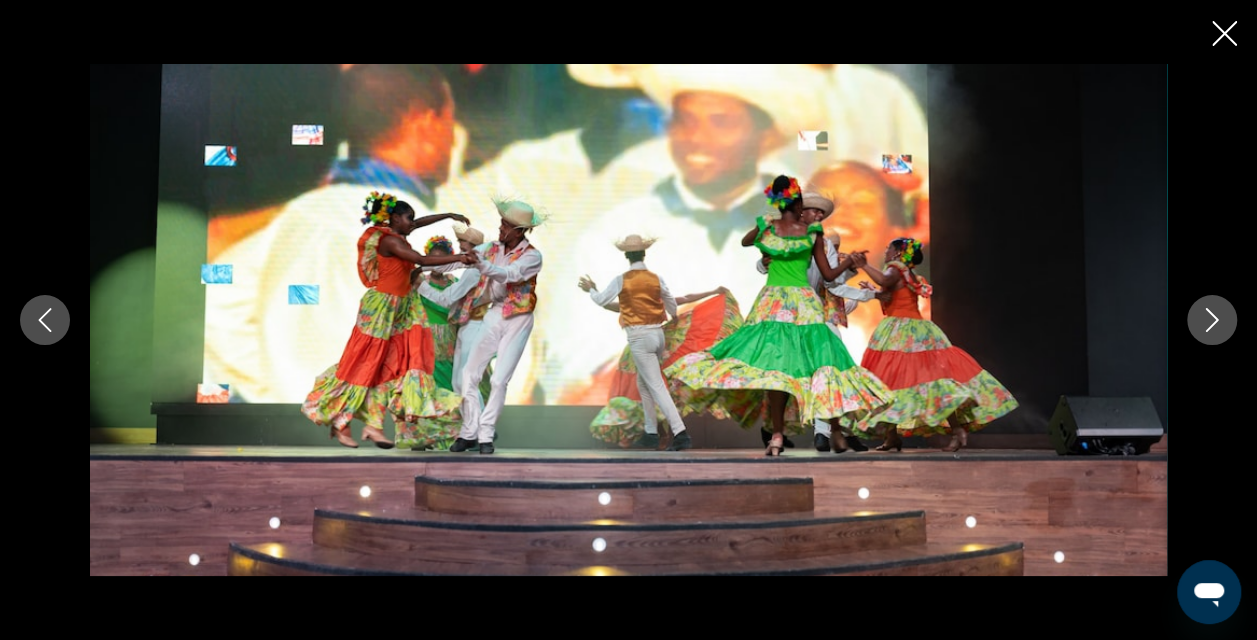 click 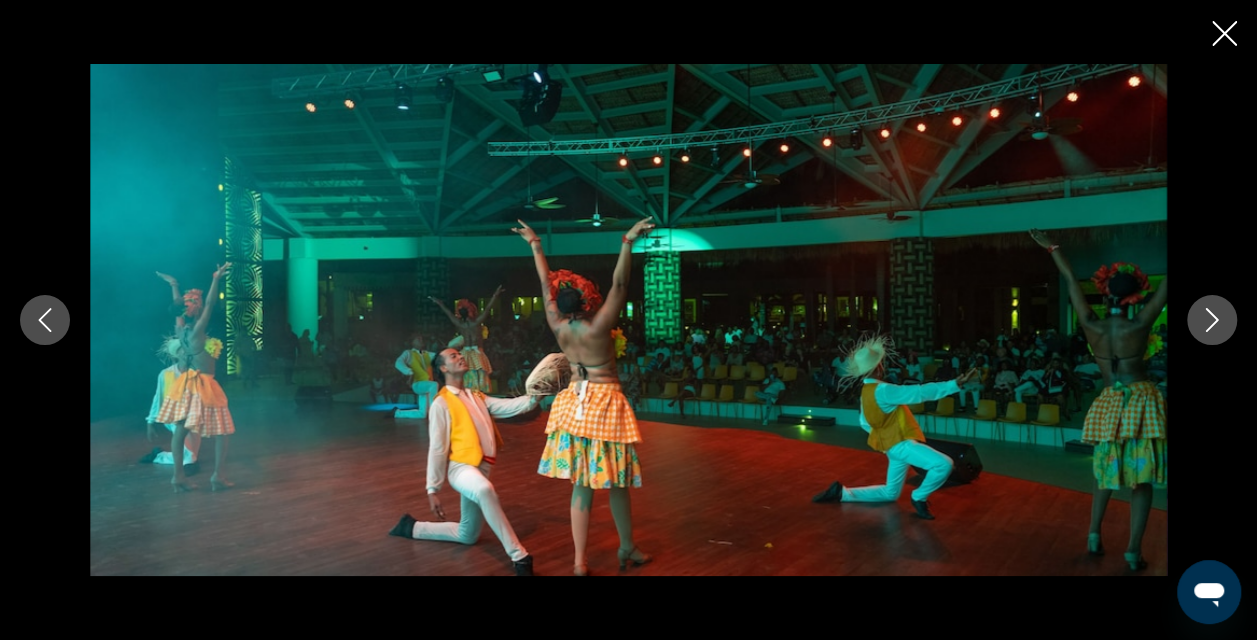 click 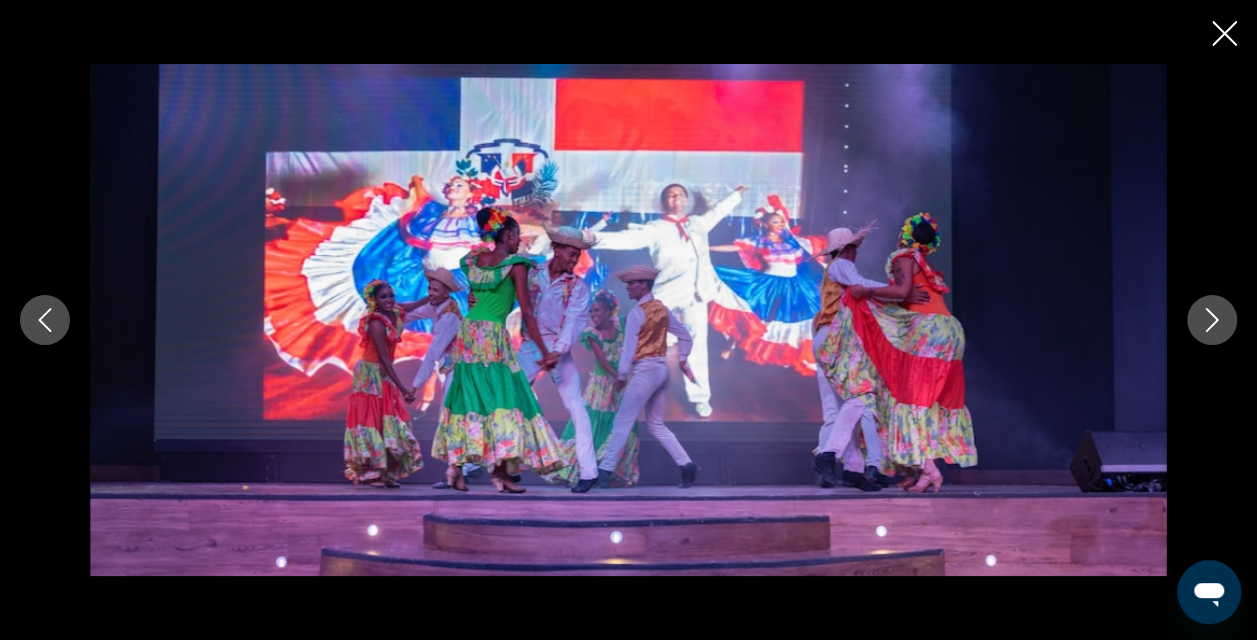 click 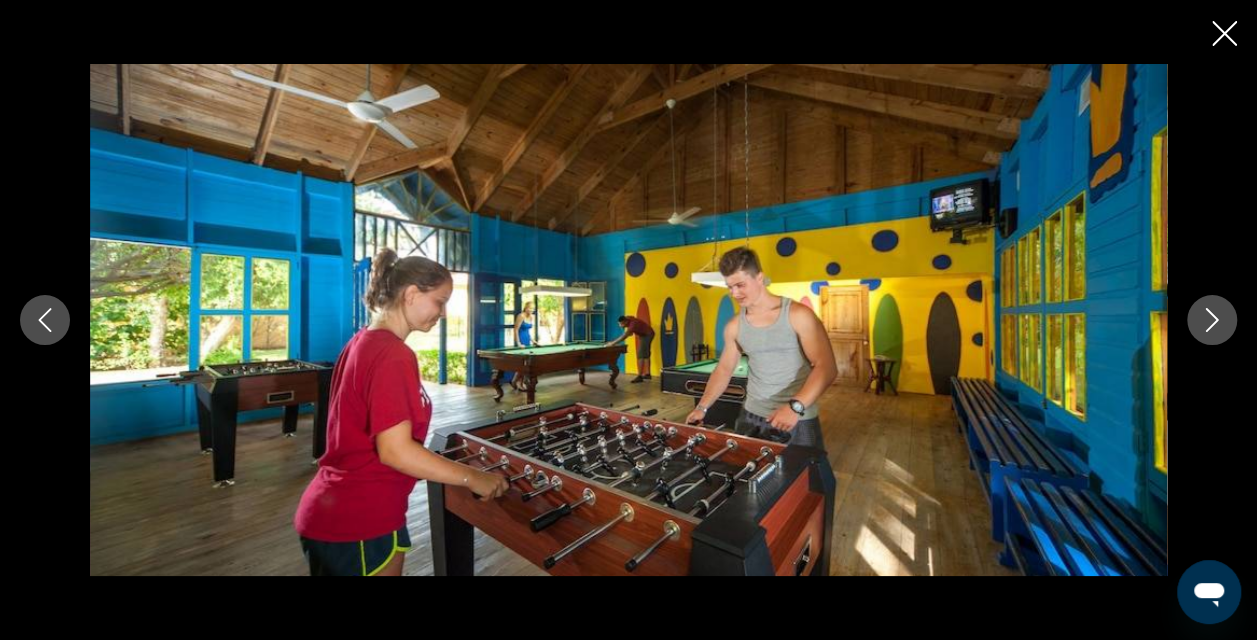 click 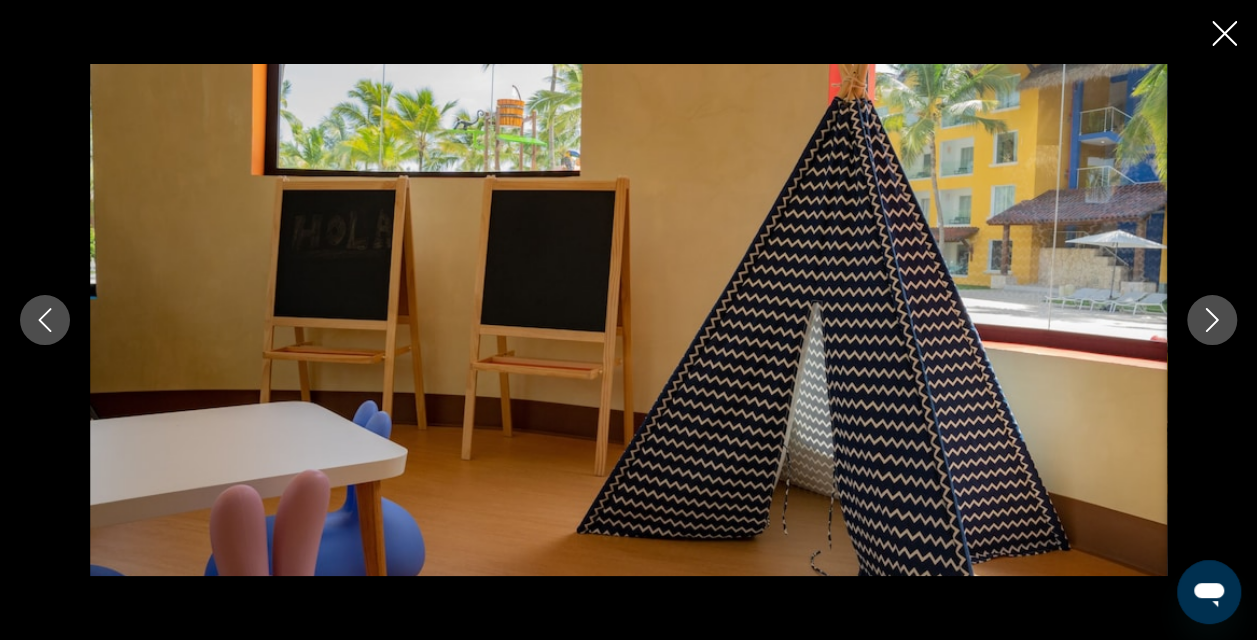 click 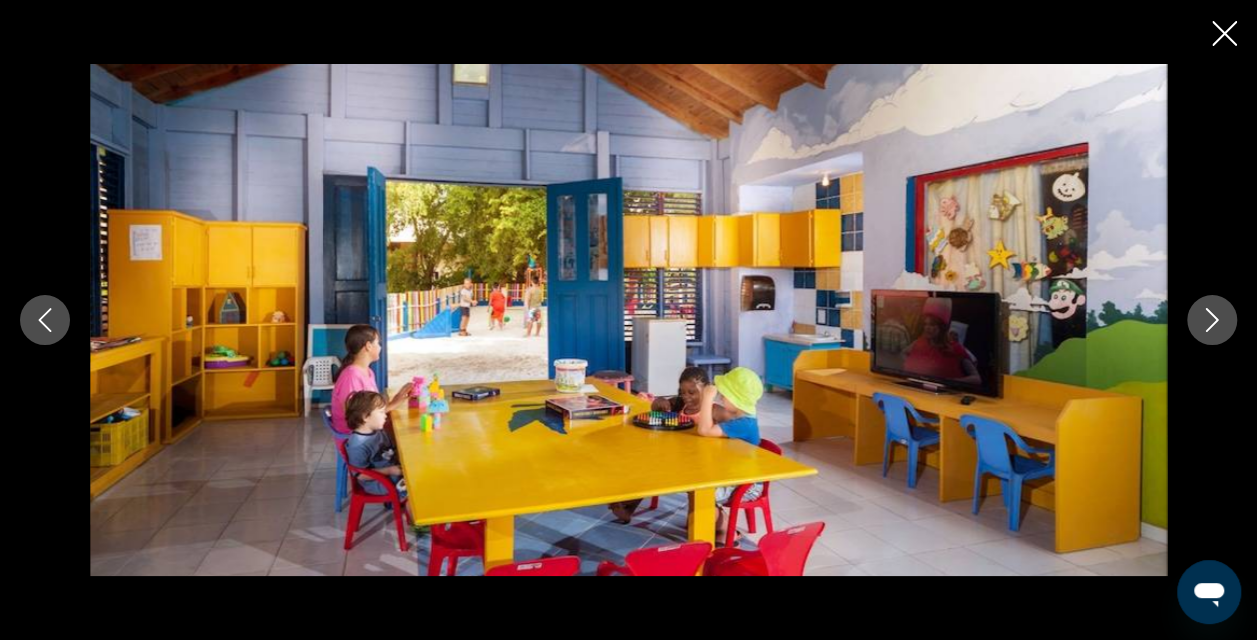 click 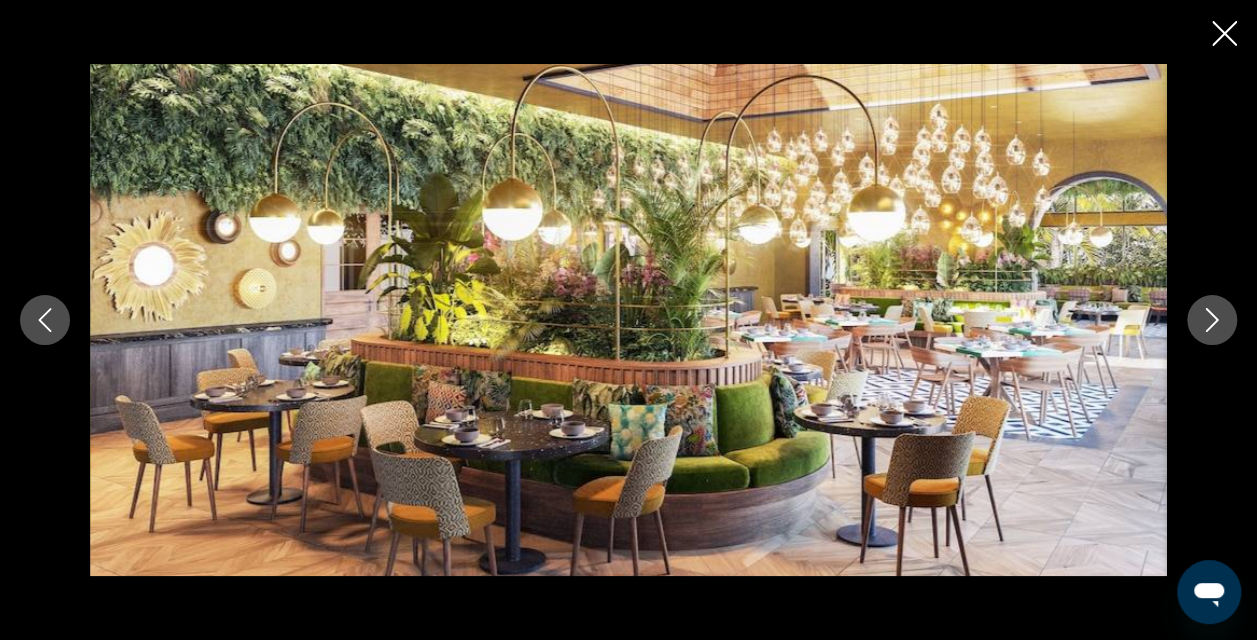 click 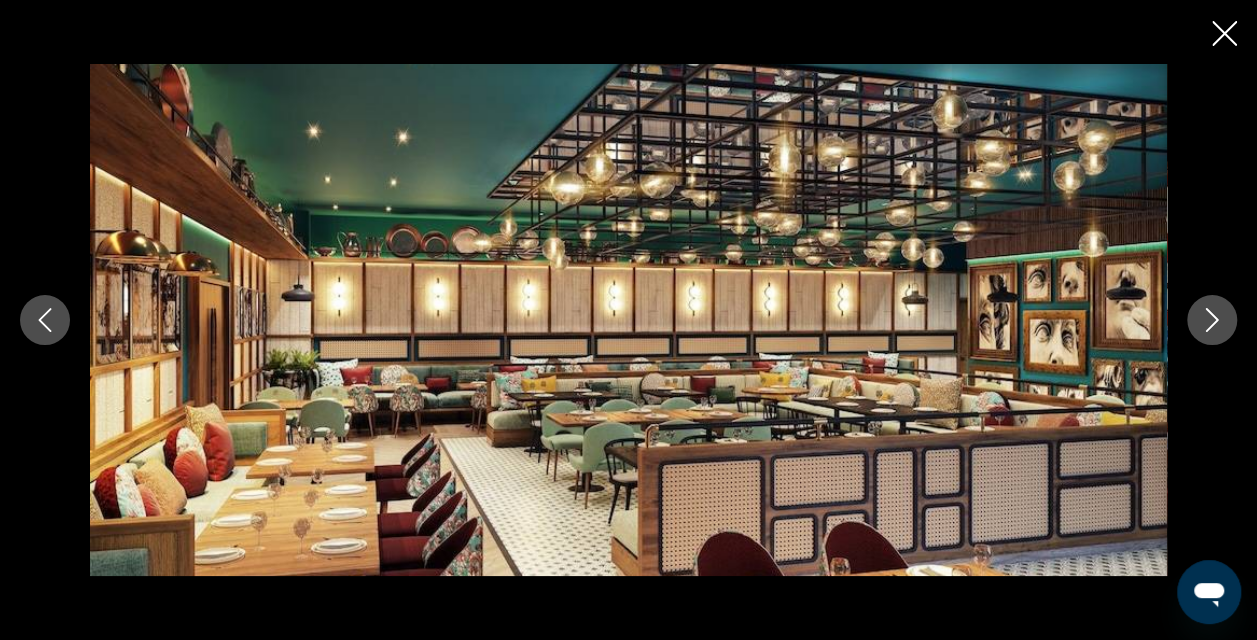 click 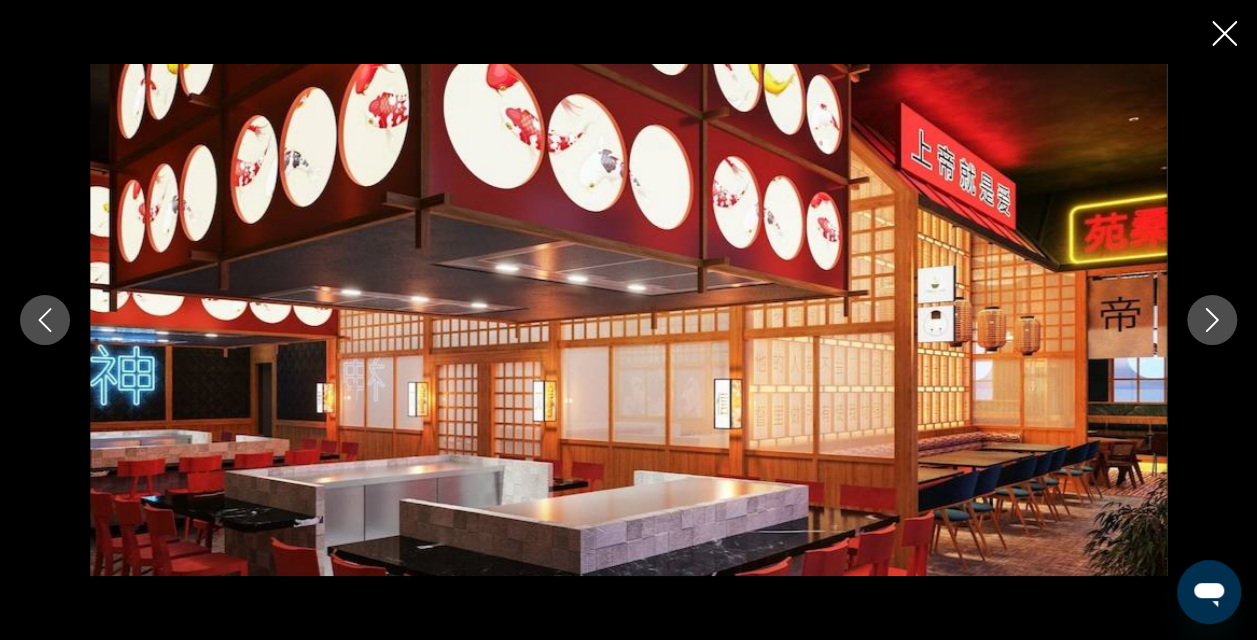 click 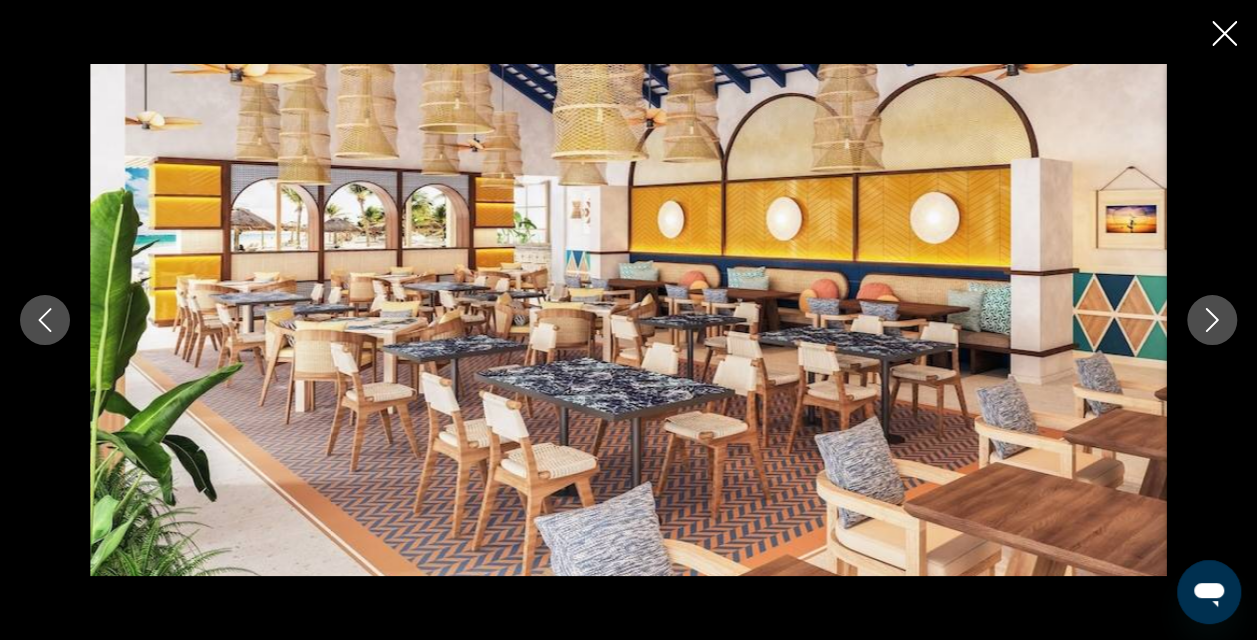 click 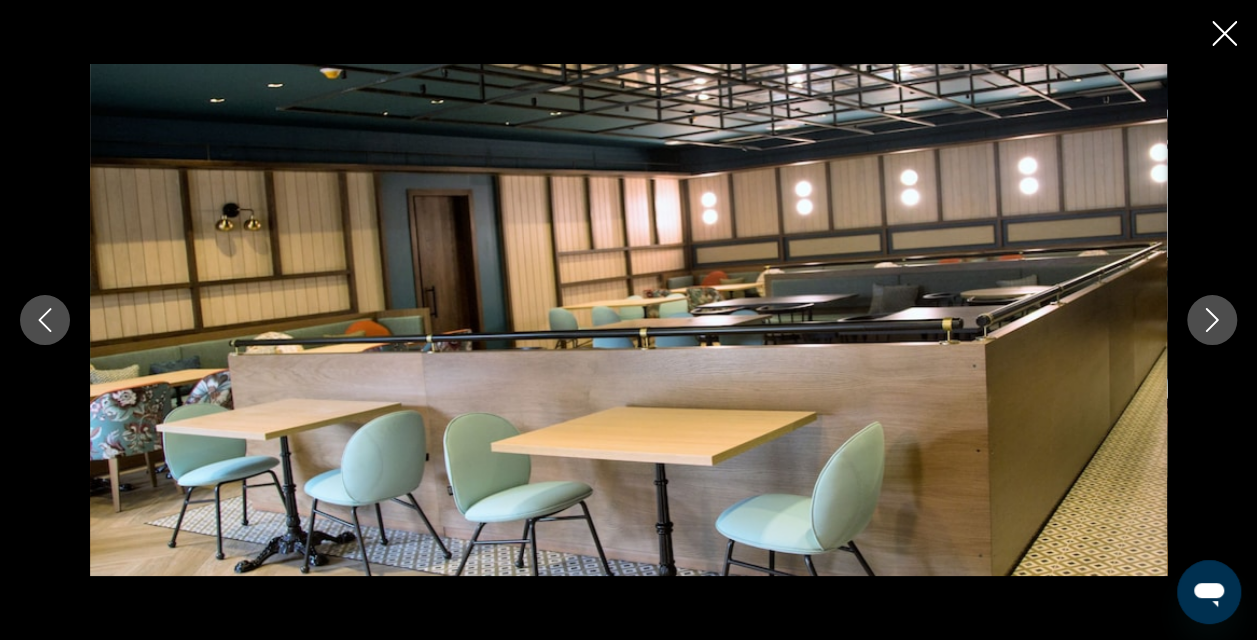 click 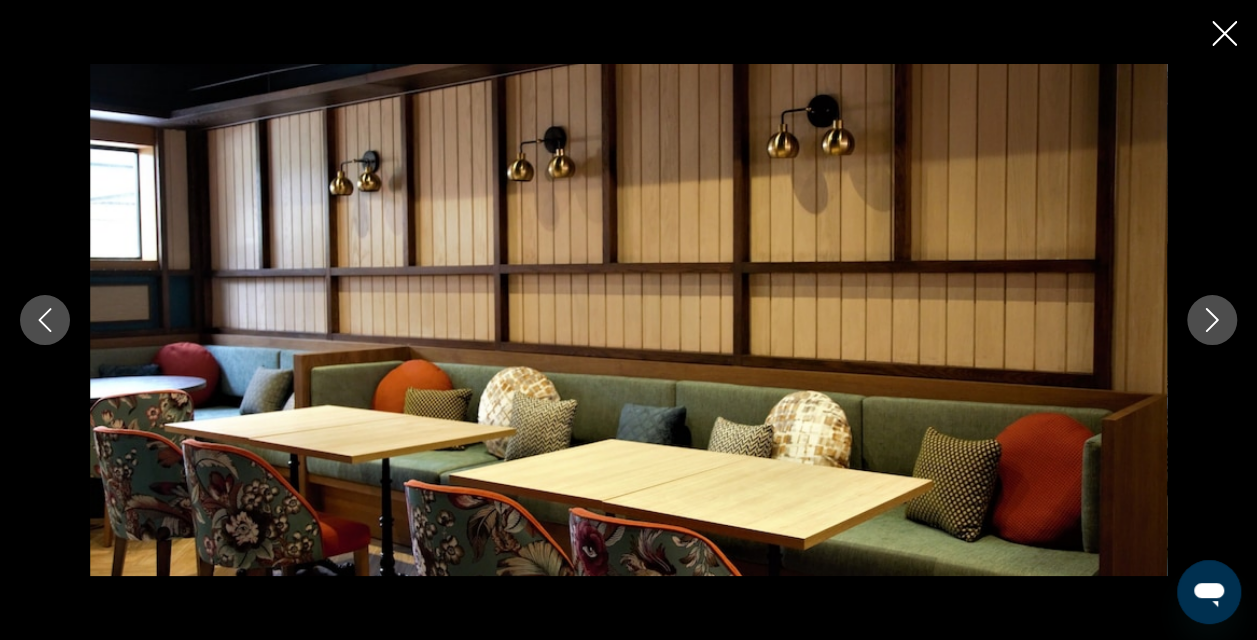 click 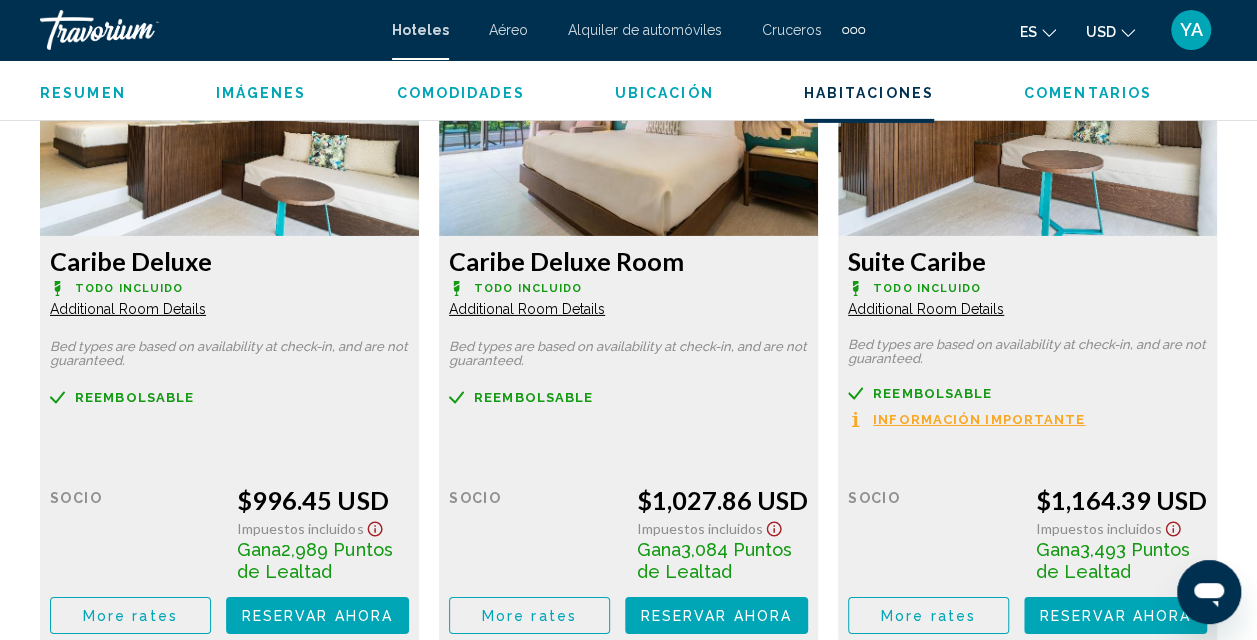 scroll, scrollTop: 3196, scrollLeft: 0, axis: vertical 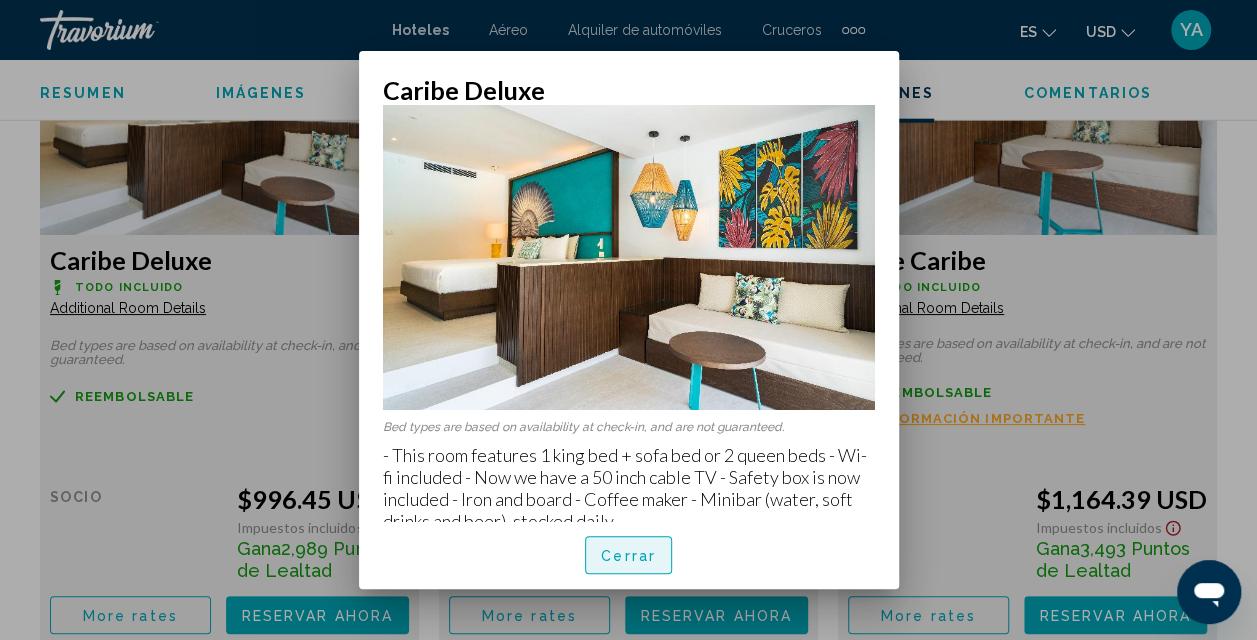 click on "Cerrar" at bounding box center [628, 556] 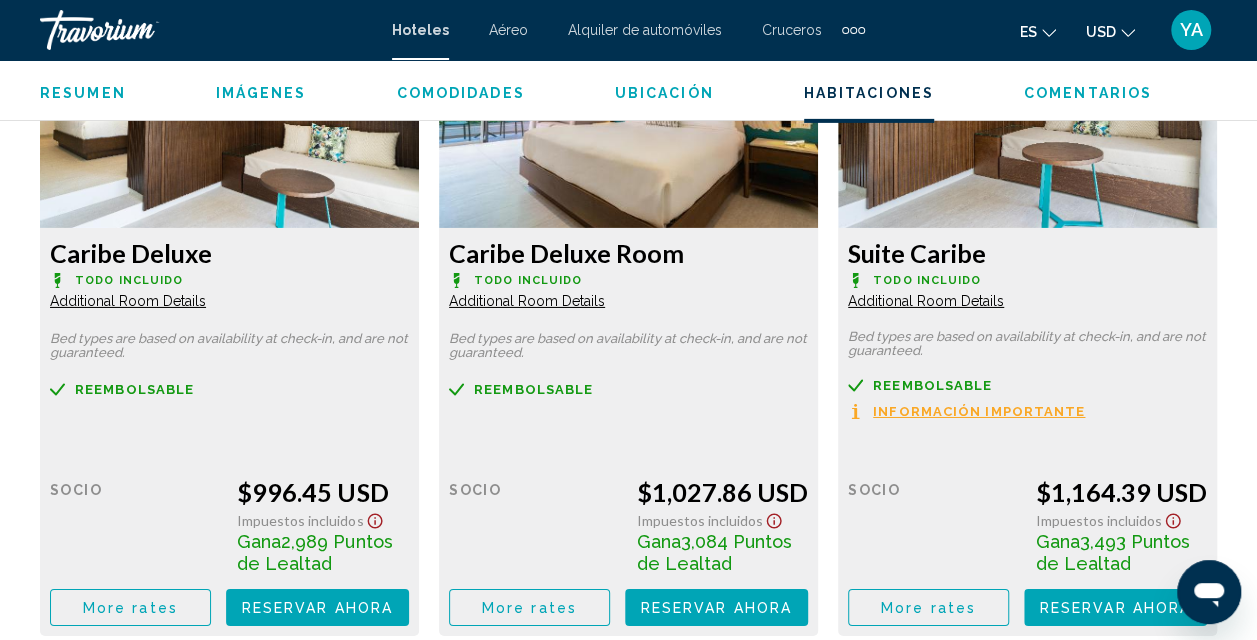 scroll, scrollTop: 3226, scrollLeft: 0, axis: vertical 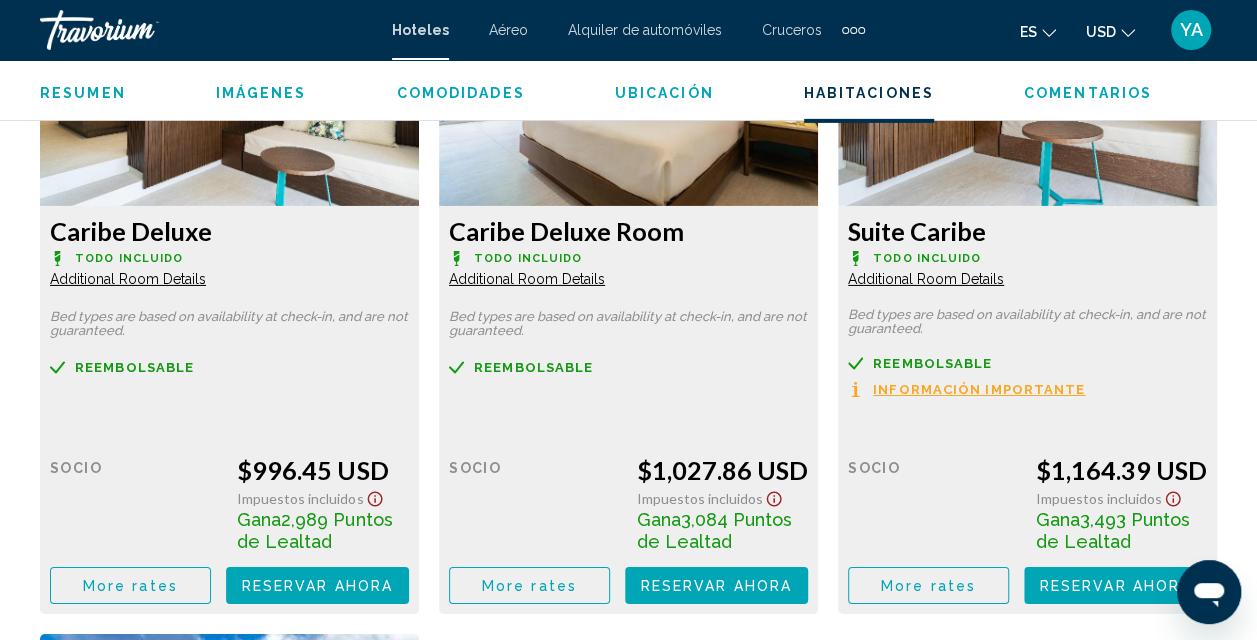 click on "Additional Room Details" at bounding box center (128, 279) 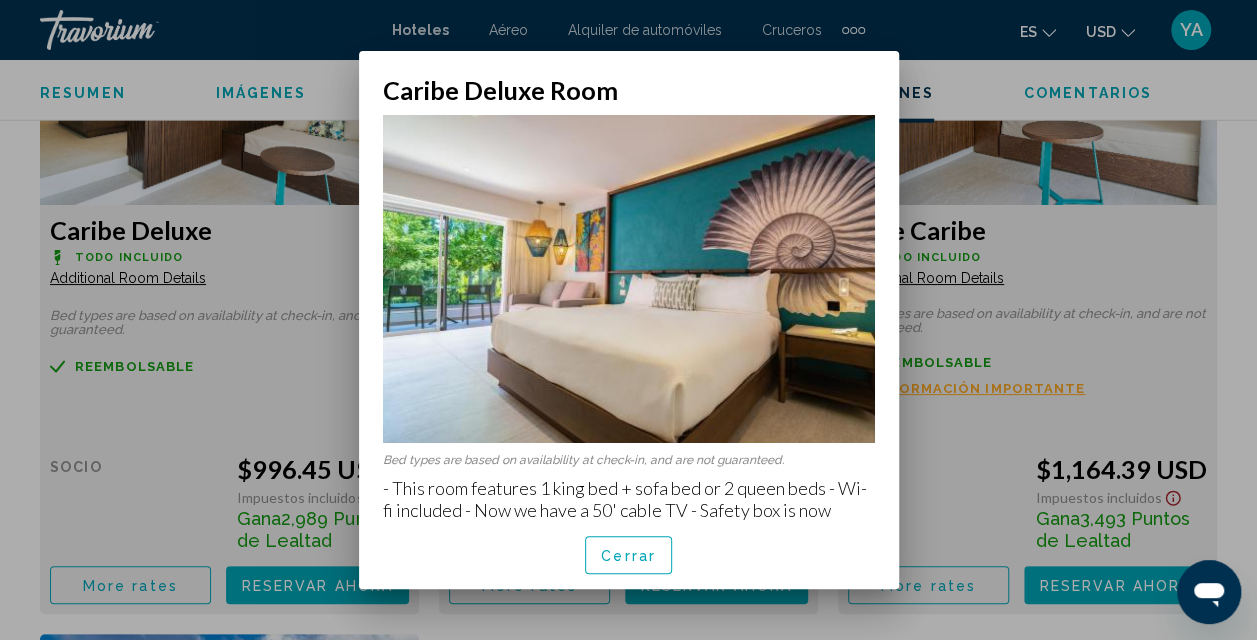 scroll, scrollTop: 33, scrollLeft: 0, axis: vertical 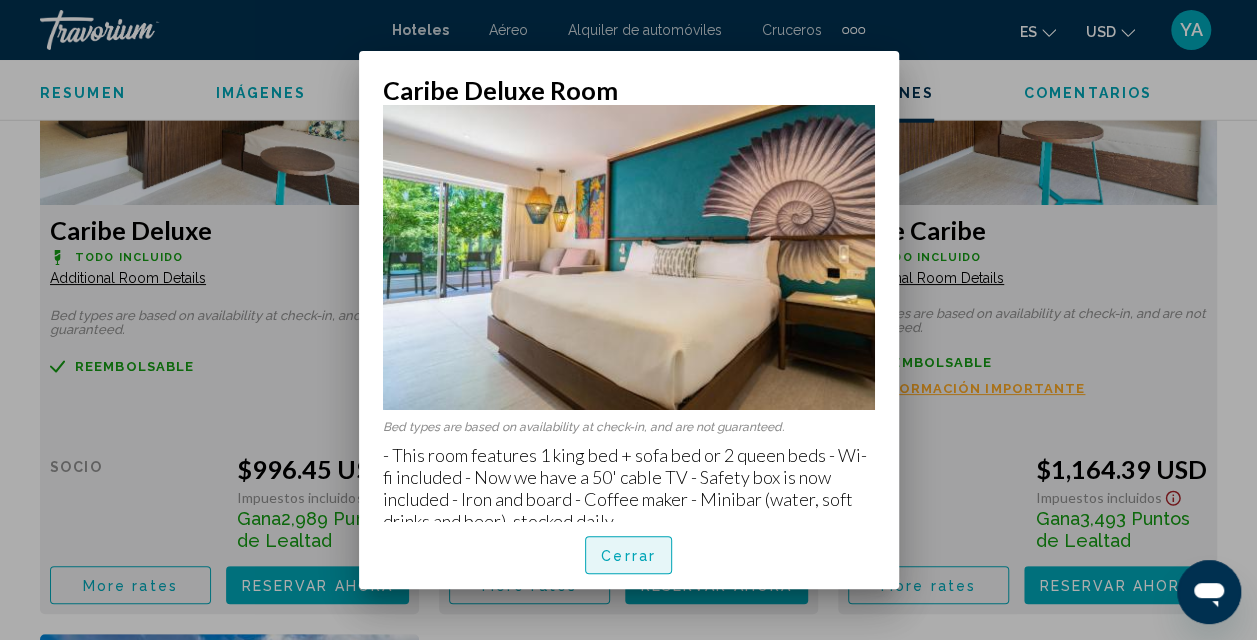 click on "Cerrar" at bounding box center (628, 554) 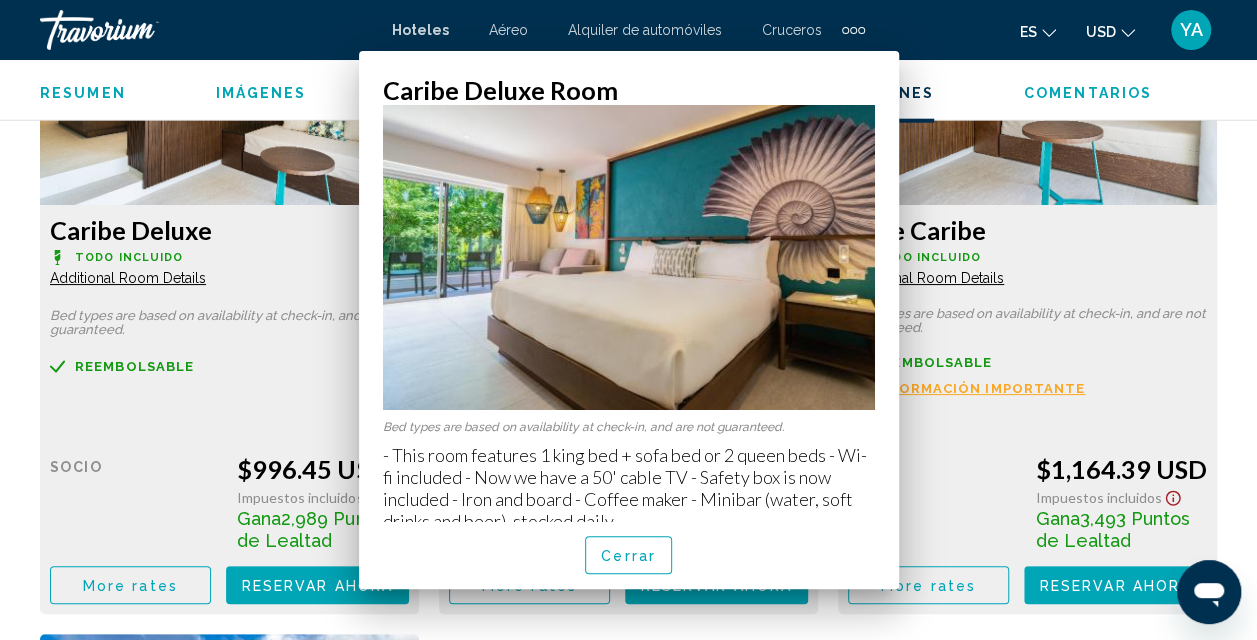 scroll, scrollTop: 3226, scrollLeft: 0, axis: vertical 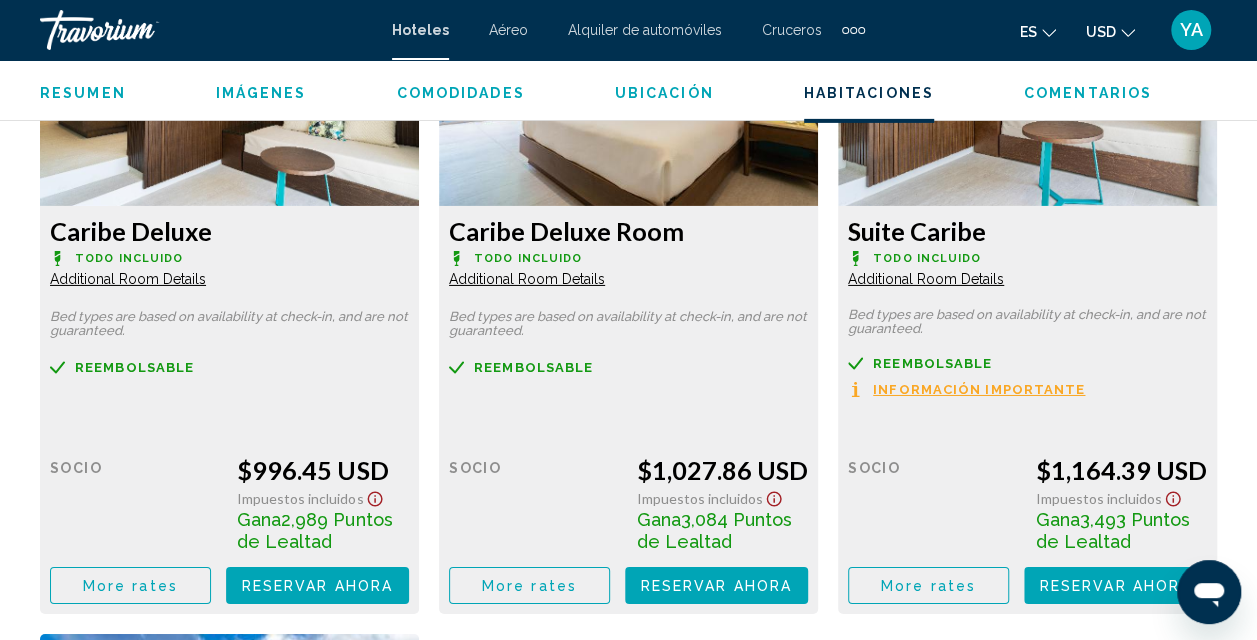 click on "Additional Room Details" at bounding box center (128, 279) 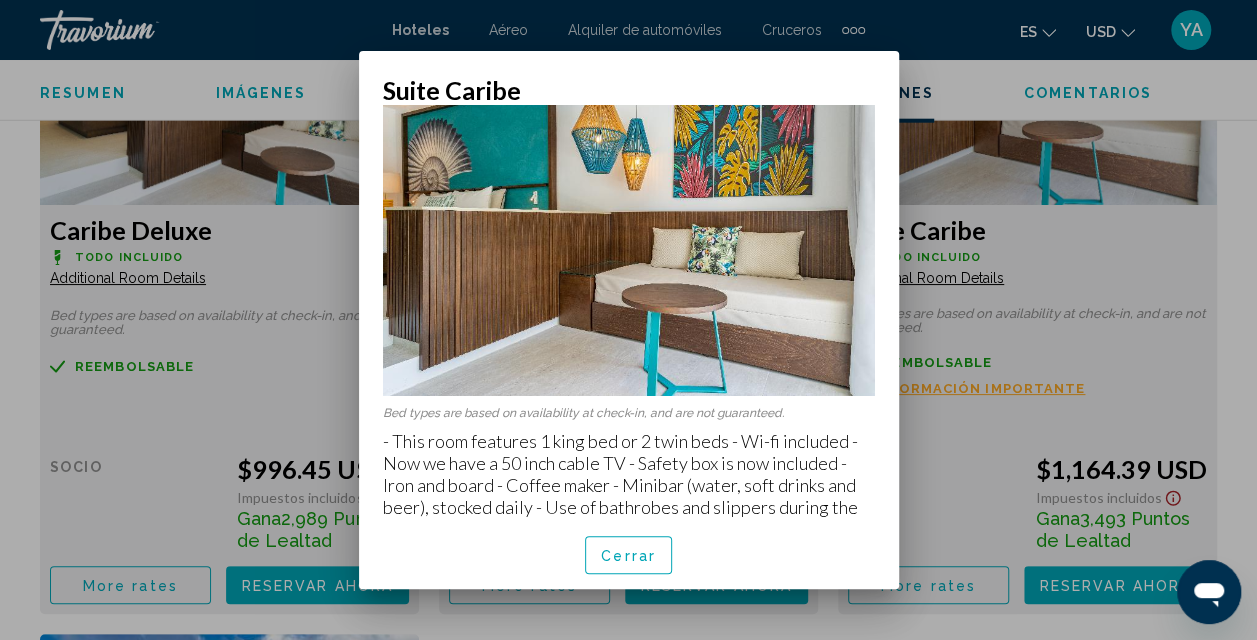 scroll, scrollTop: 55, scrollLeft: 0, axis: vertical 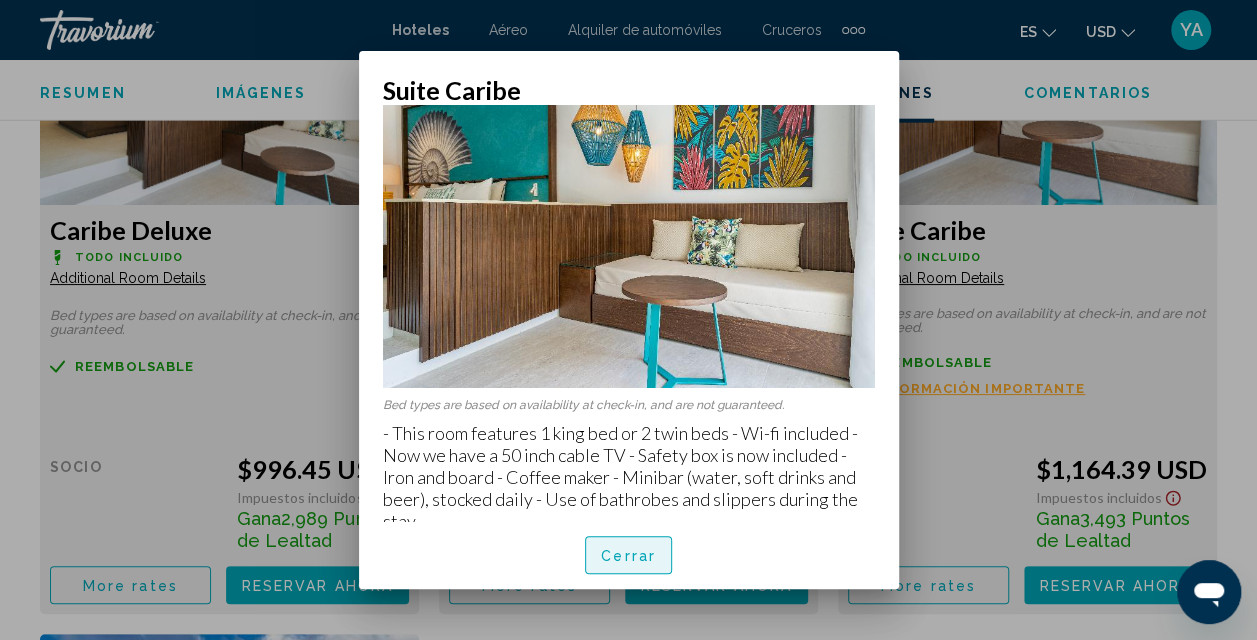 click on "Cerrar" at bounding box center (628, 556) 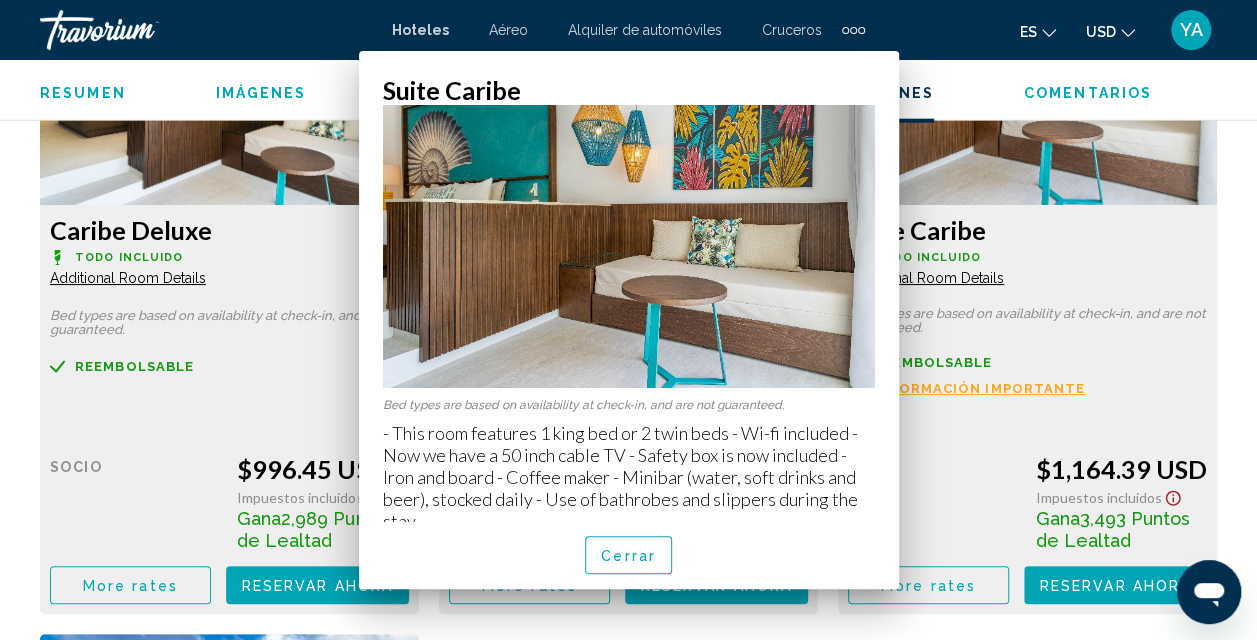 scroll, scrollTop: 3226, scrollLeft: 0, axis: vertical 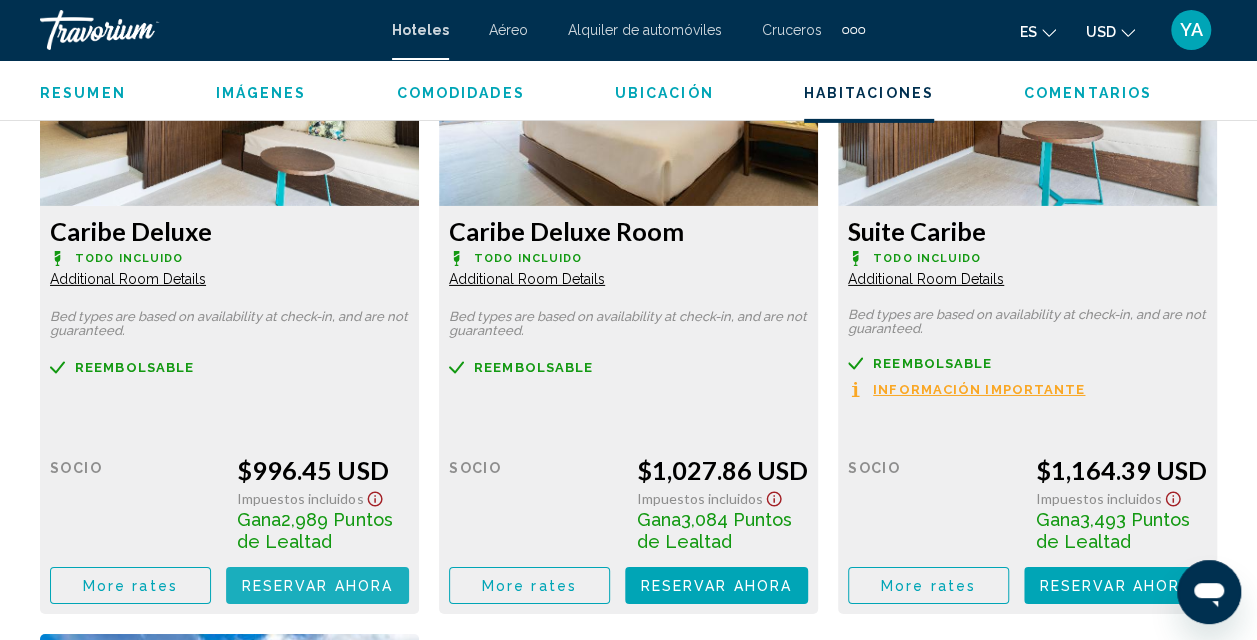 click on "Reservar ahora" at bounding box center (317, 586) 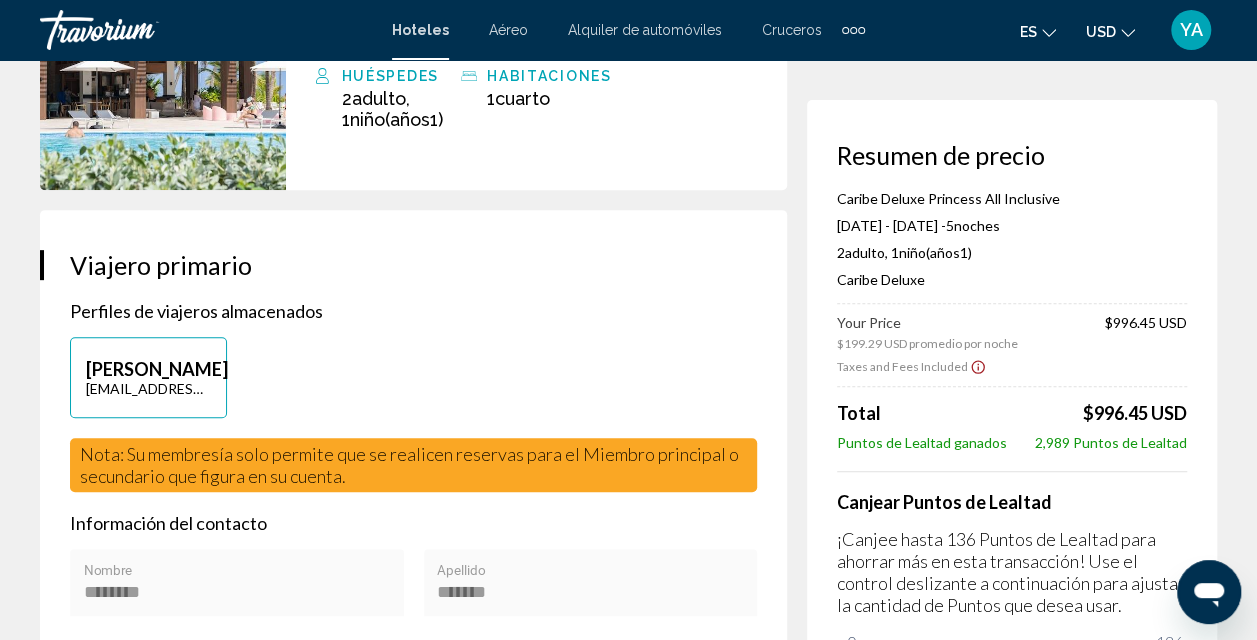 scroll, scrollTop: 0, scrollLeft: 0, axis: both 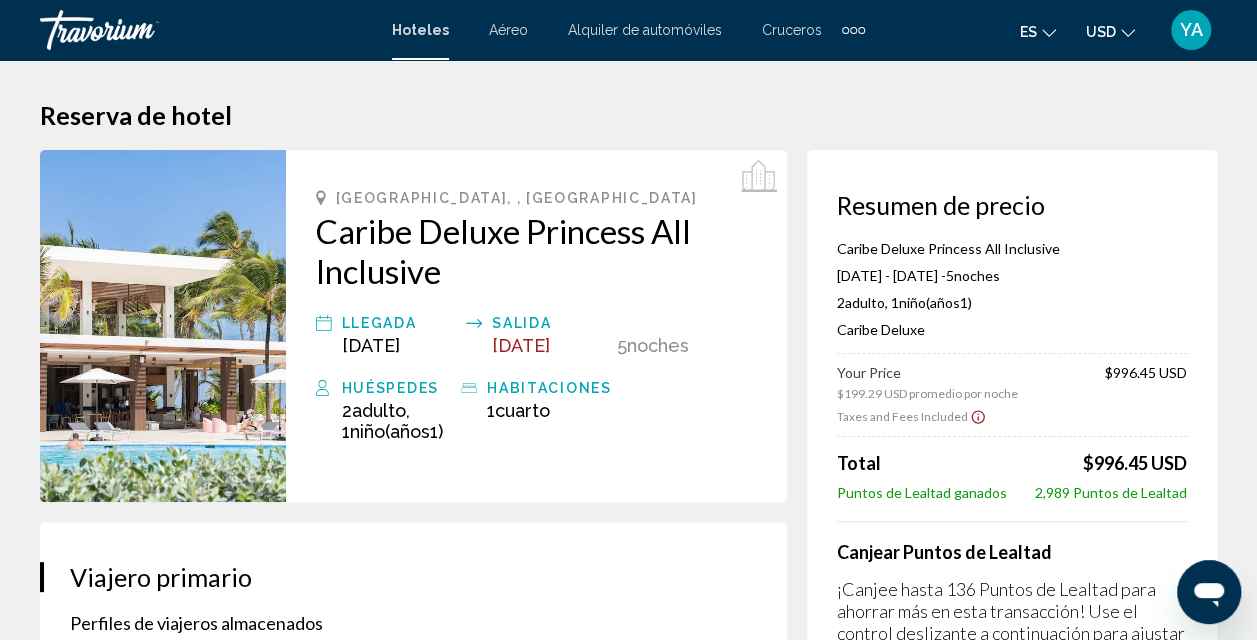 click at bounding box center (163, 326) 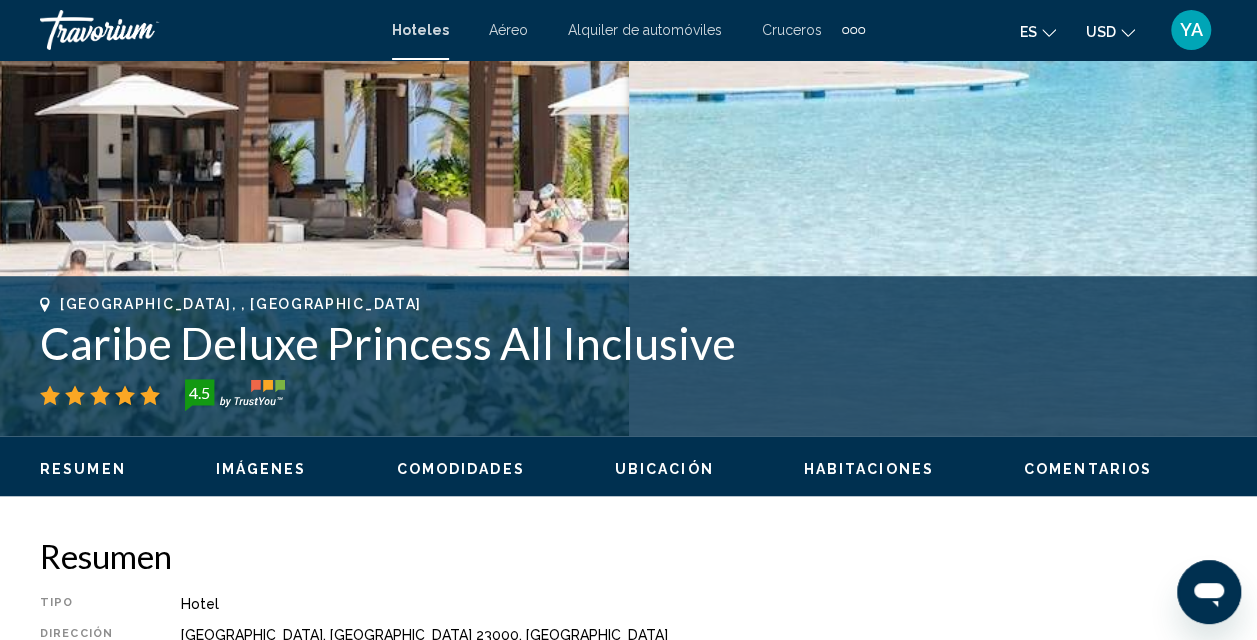 scroll, scrollTop: 577, scrollLeft: 0, axis: vertical 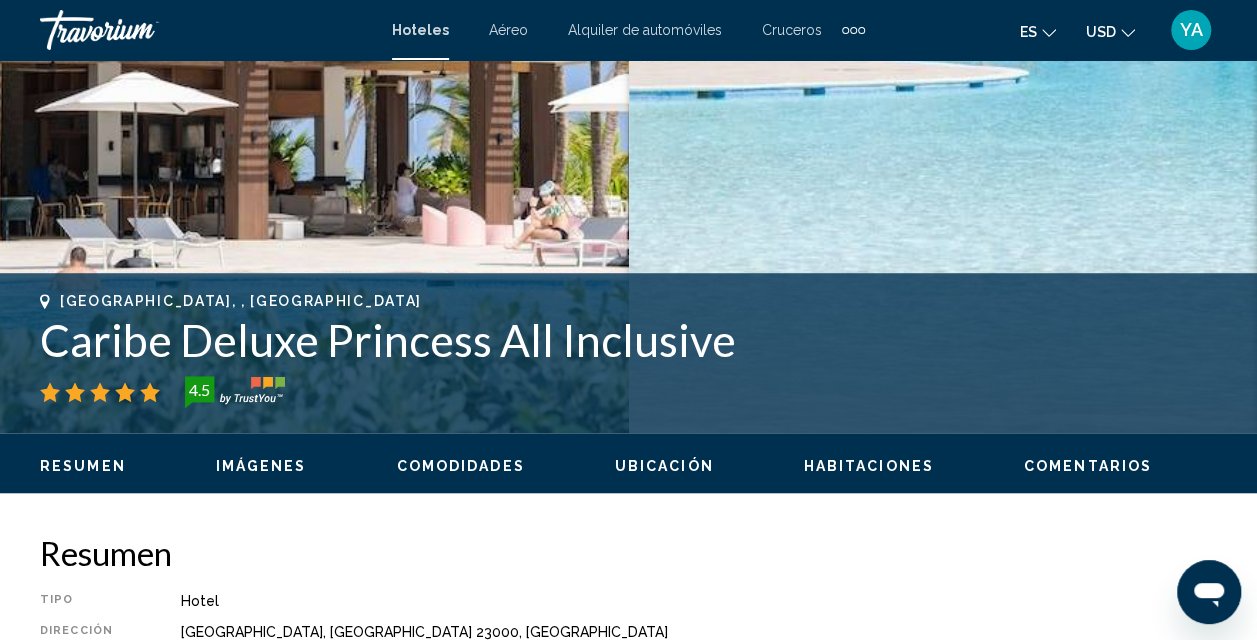 click on "Imágenes" at bounding box center (261, 466) 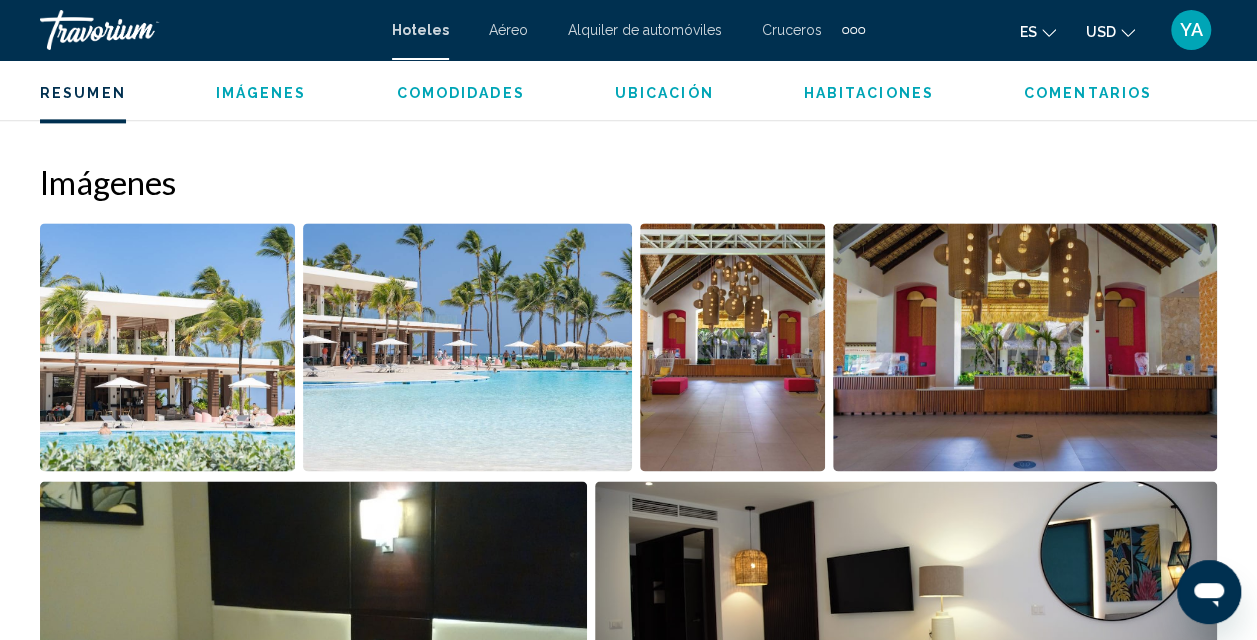 scroll, scrollTop: 1327, scrollLeft: 0, axis: vertical 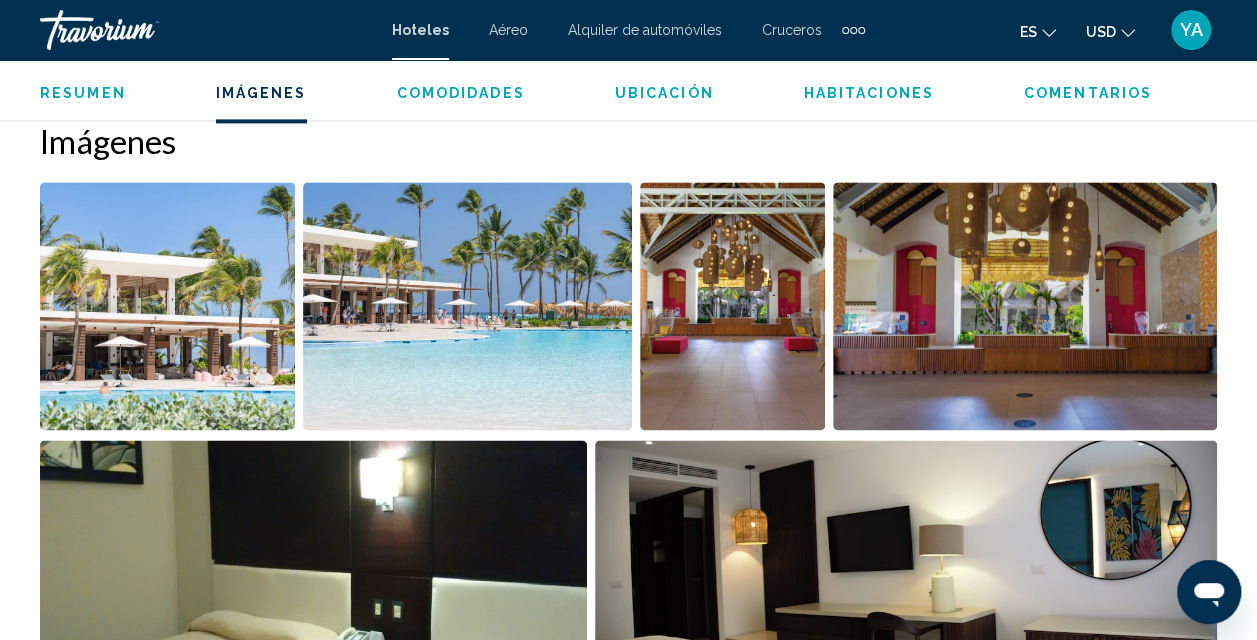 click at bounding box center [167, 306] 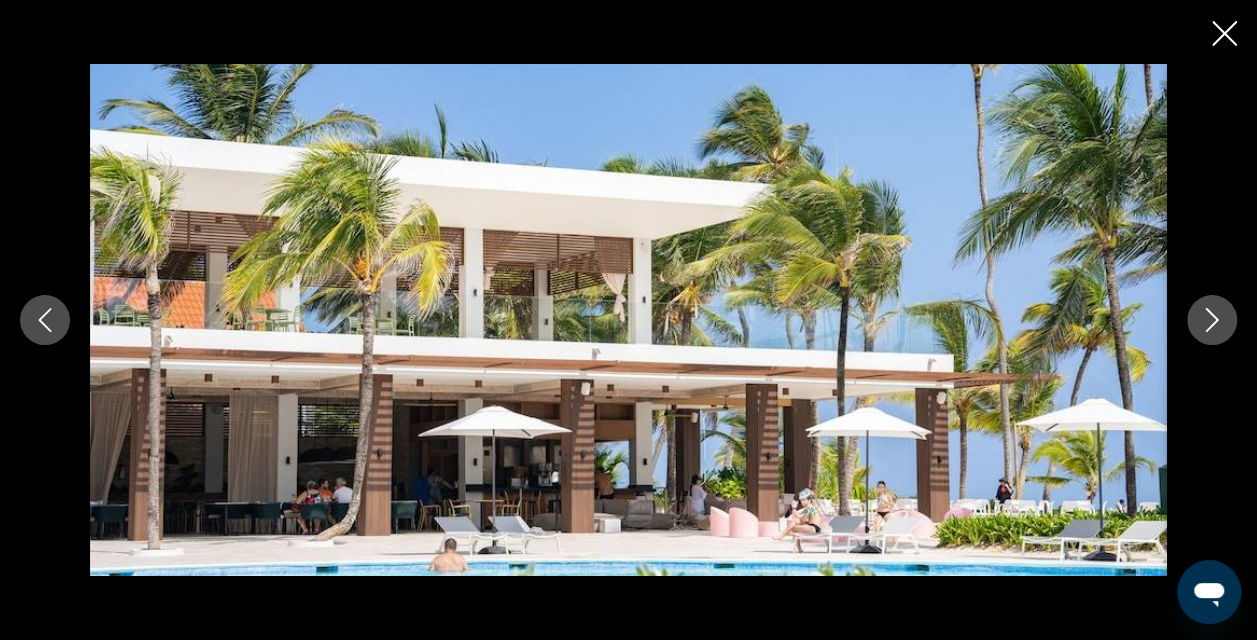 click 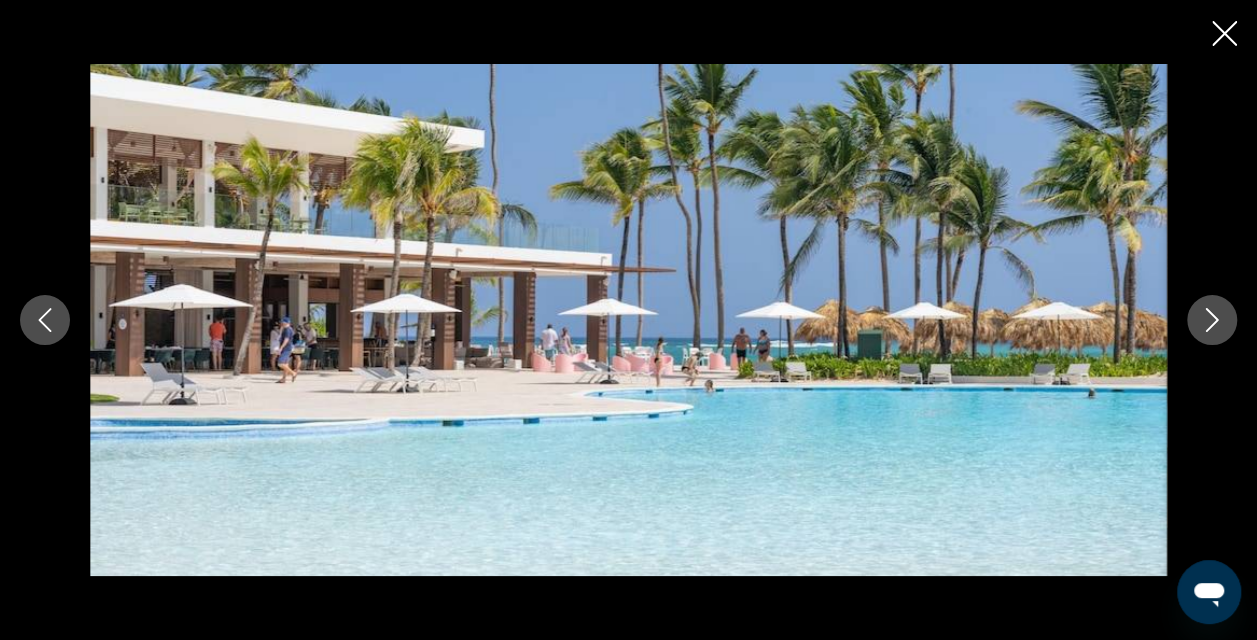 click 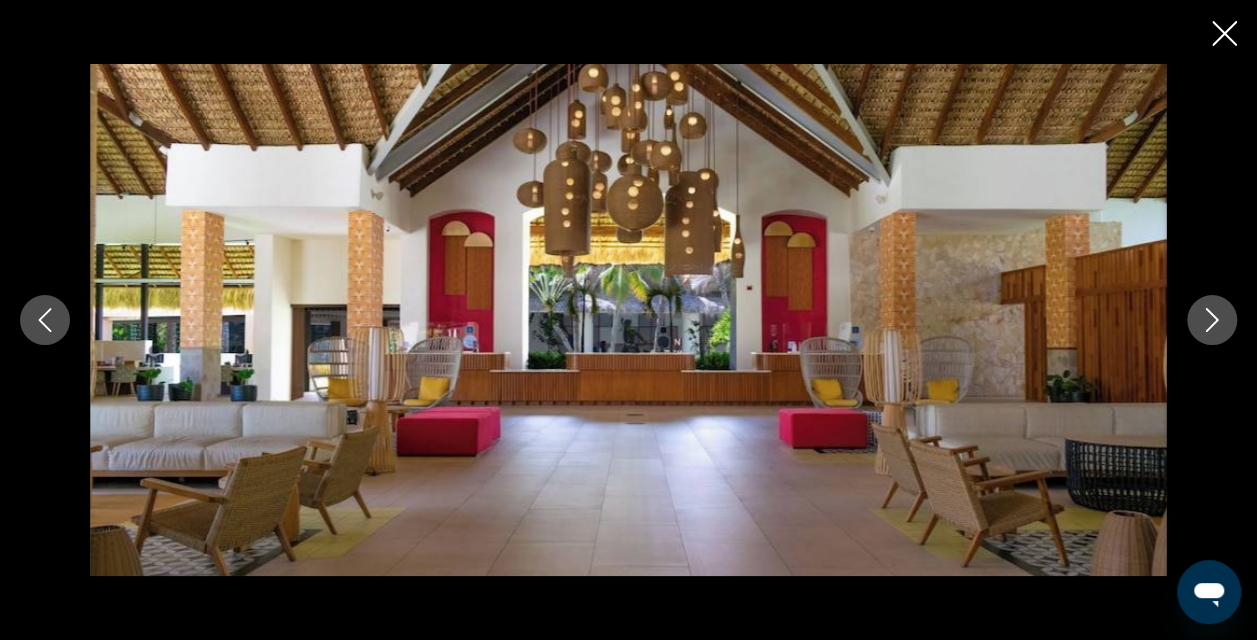 click 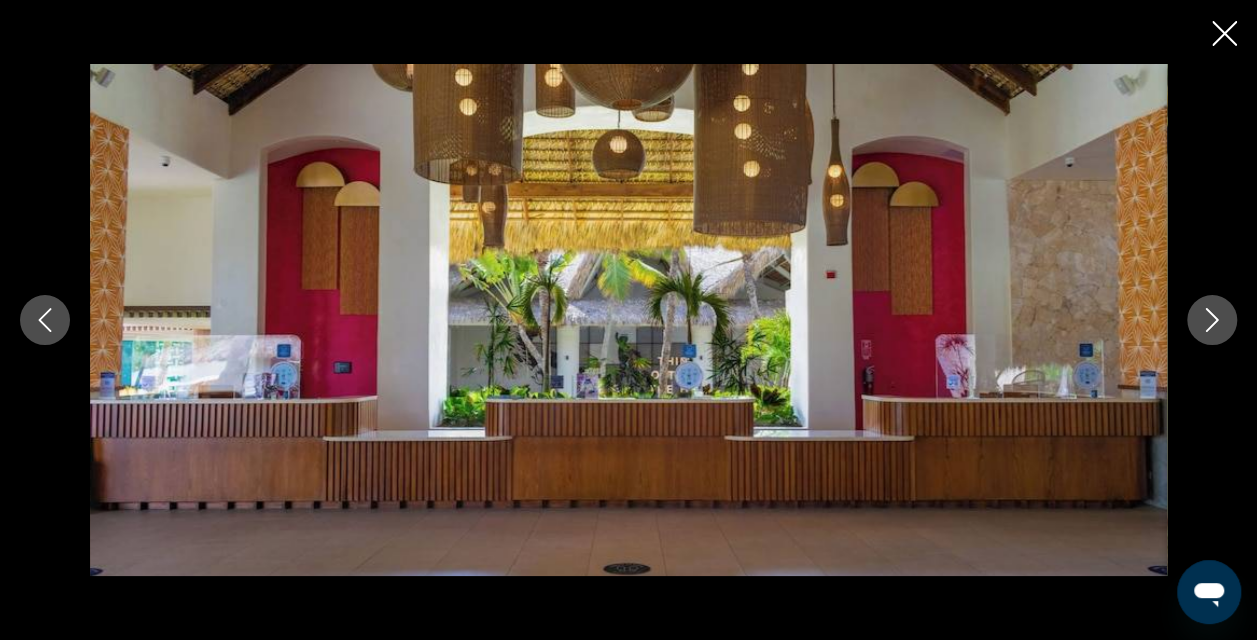 click 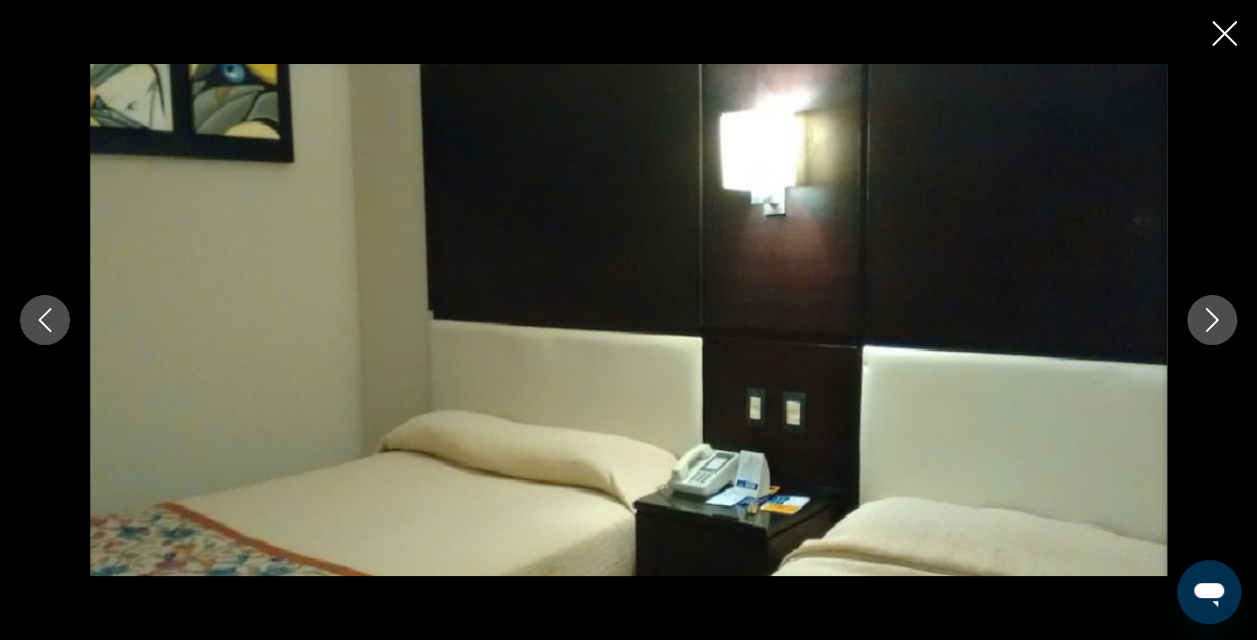 click 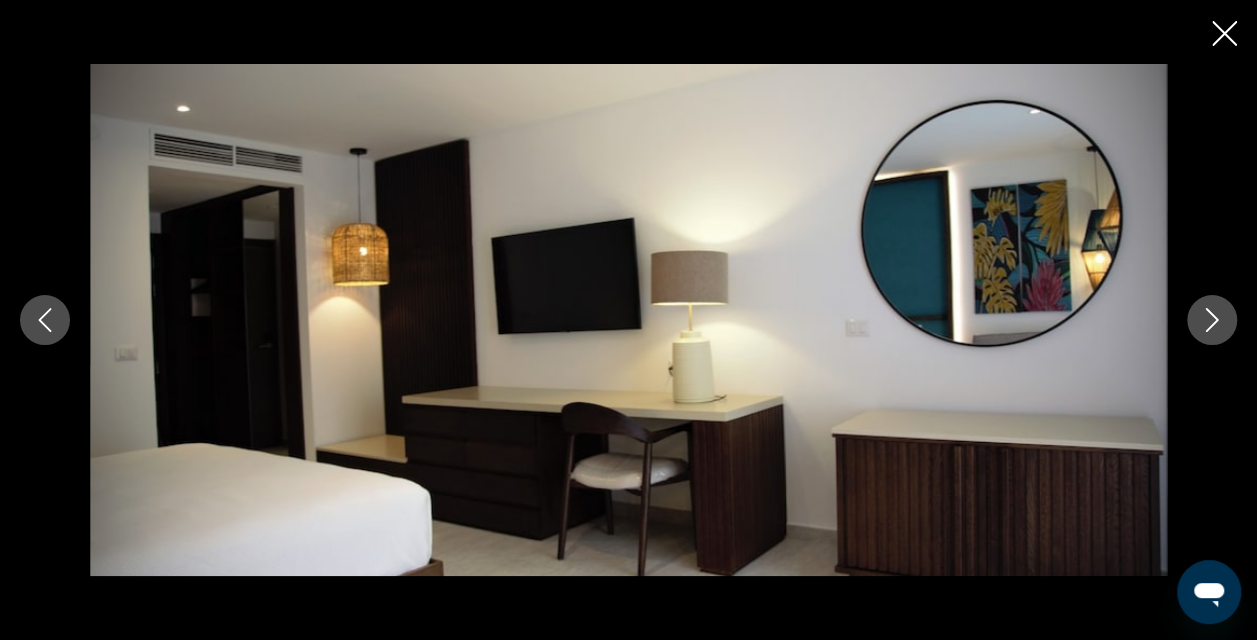 click 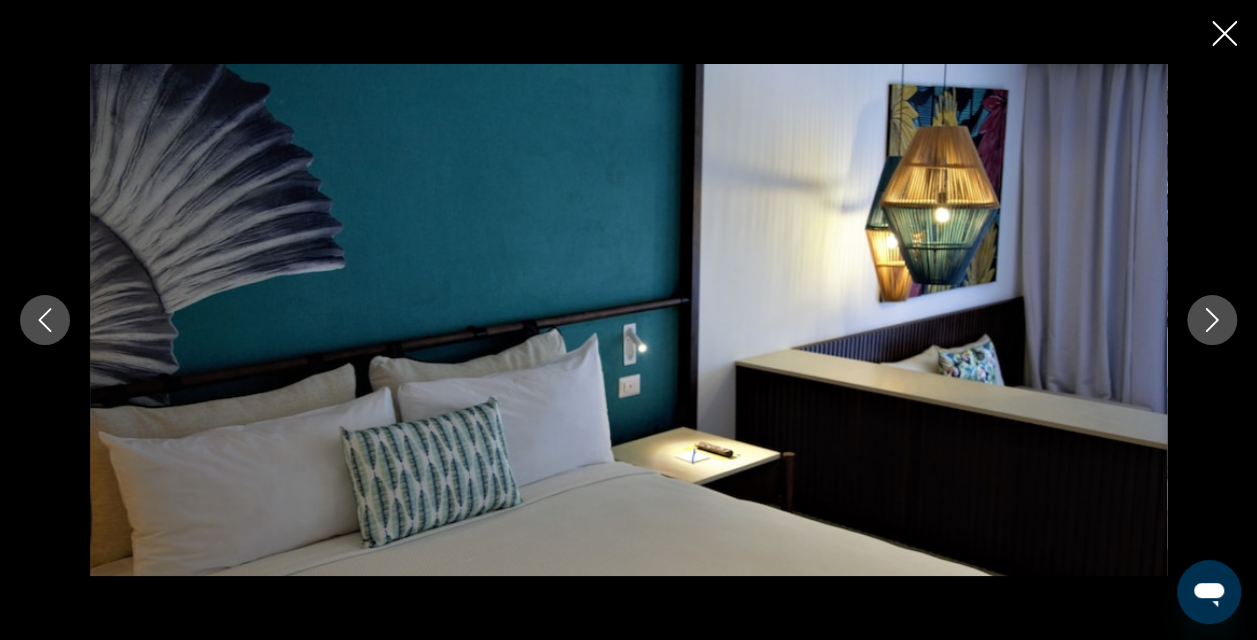 click 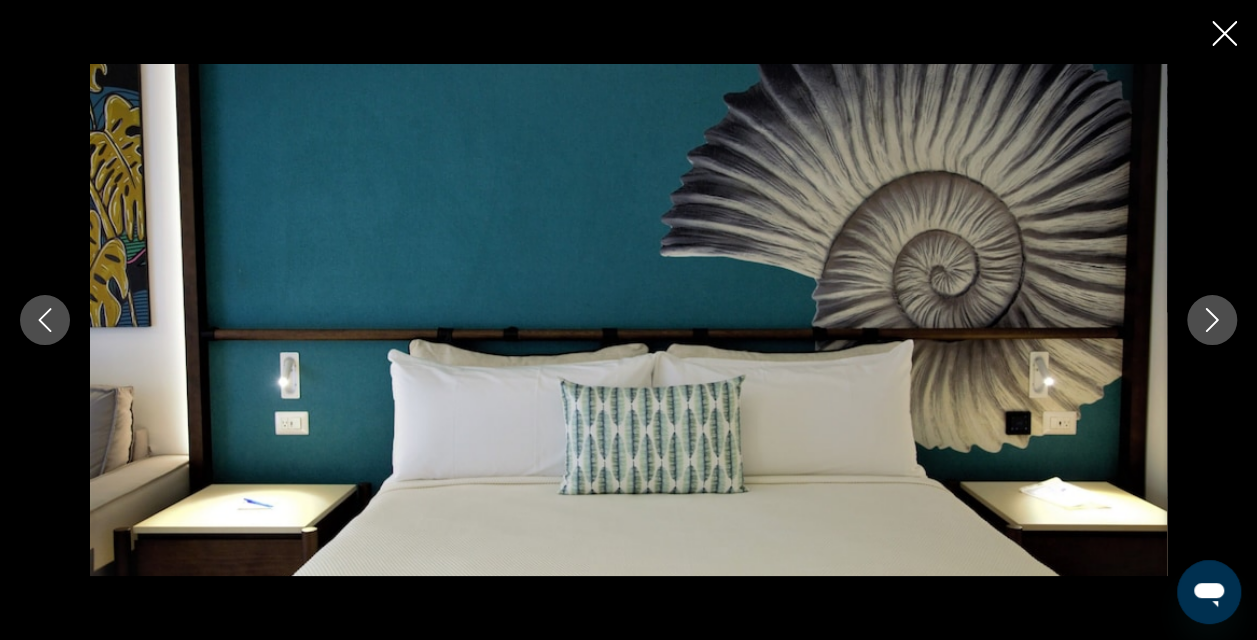click 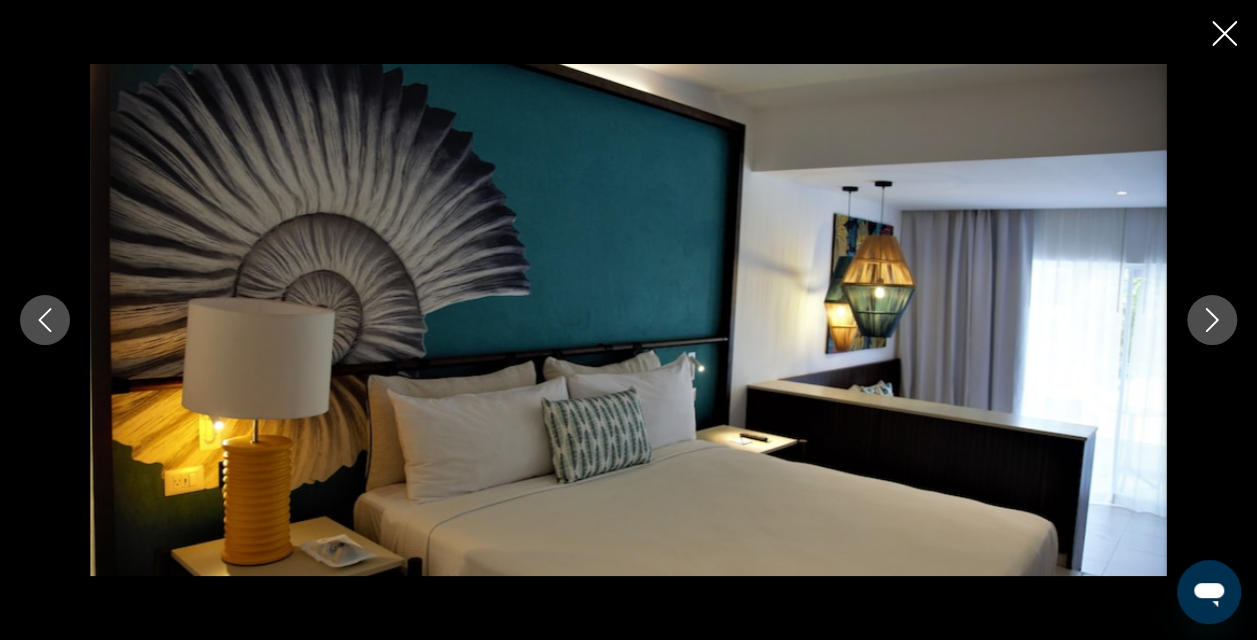 click 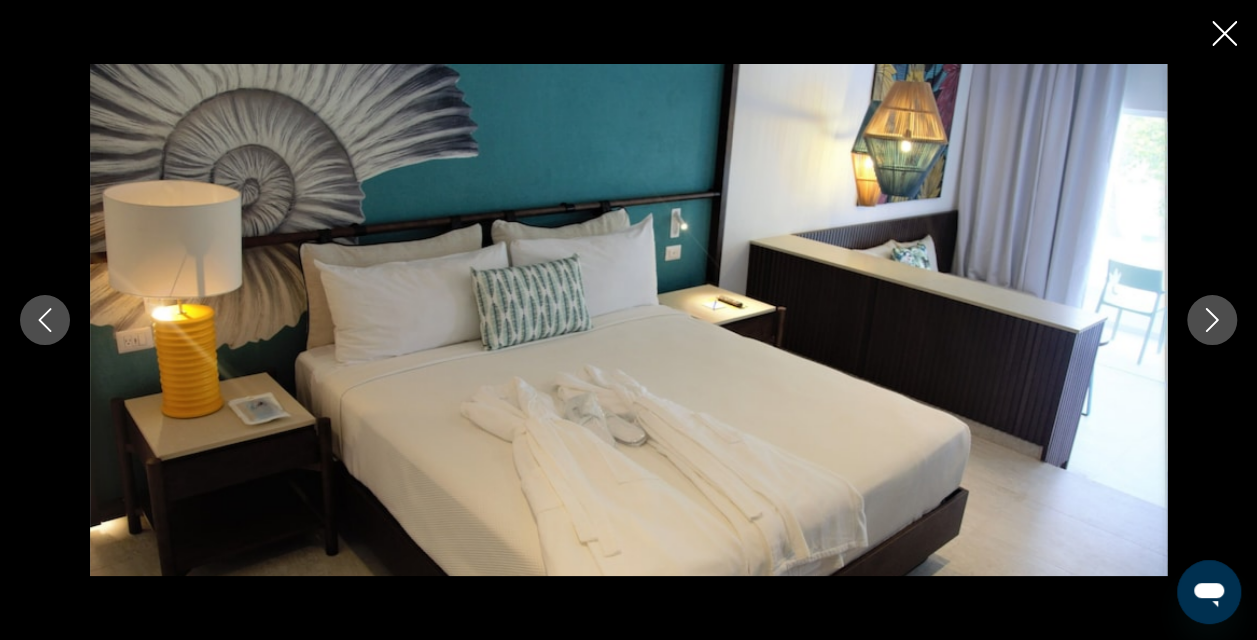 click 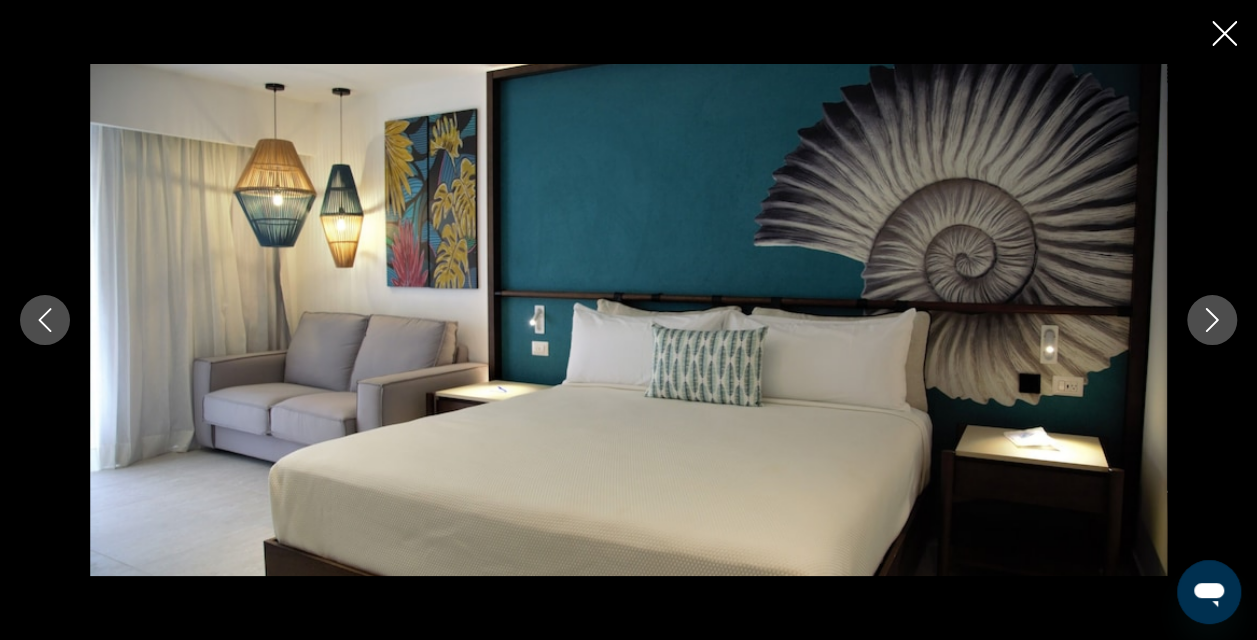 click 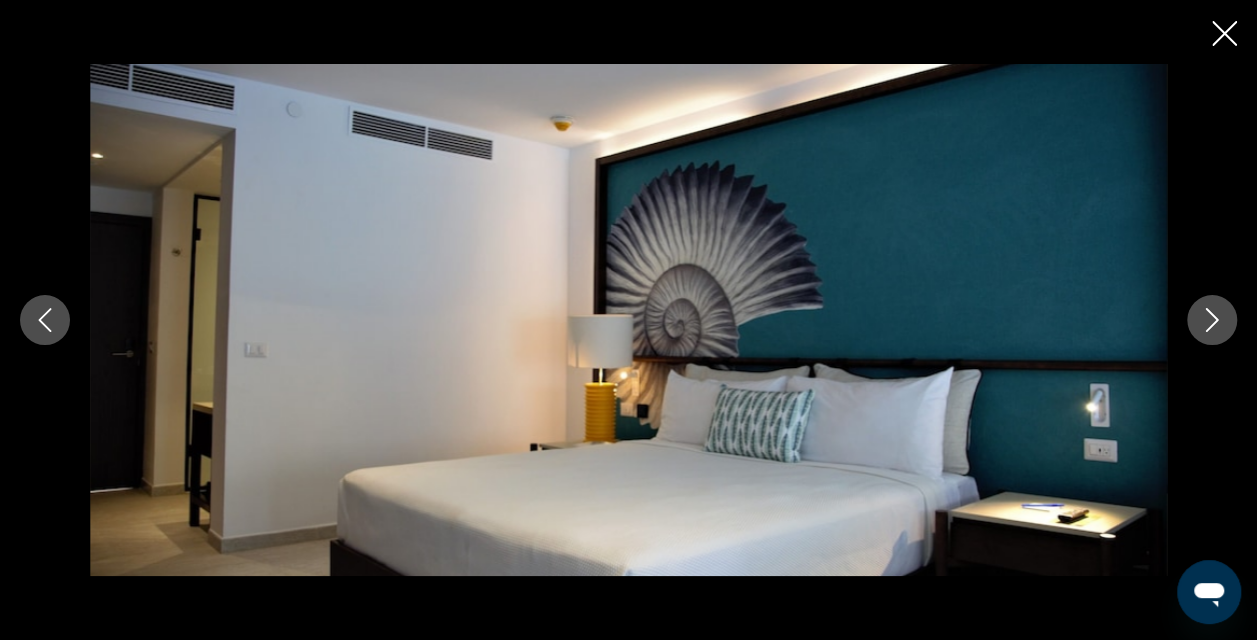 click 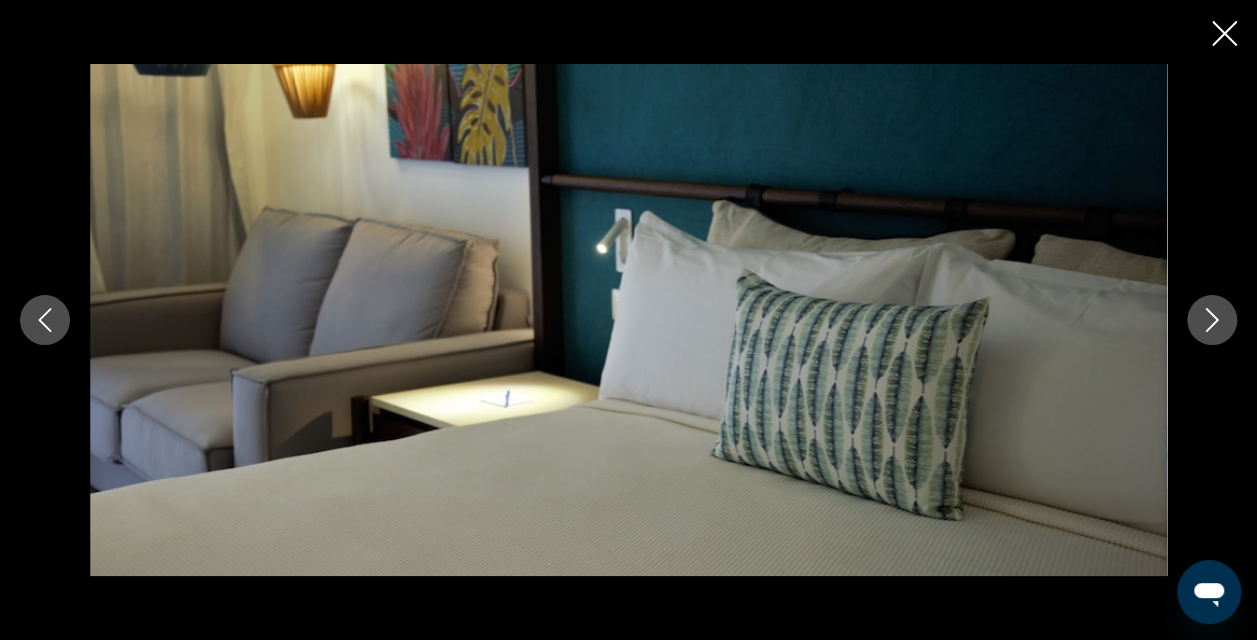 click 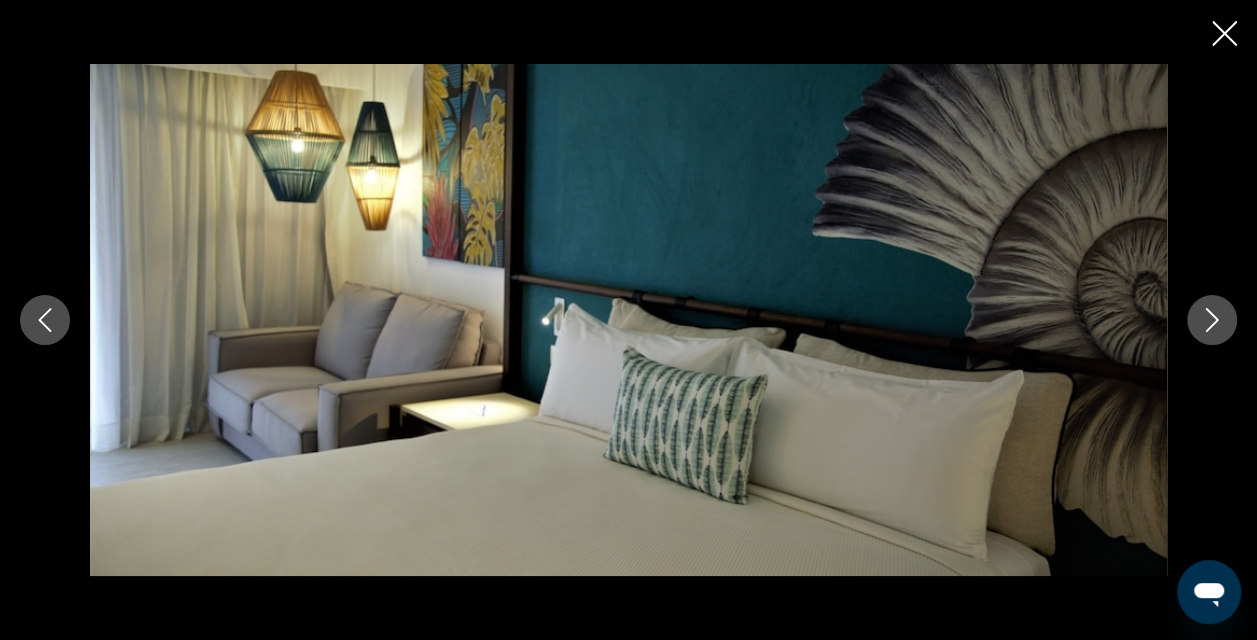 click 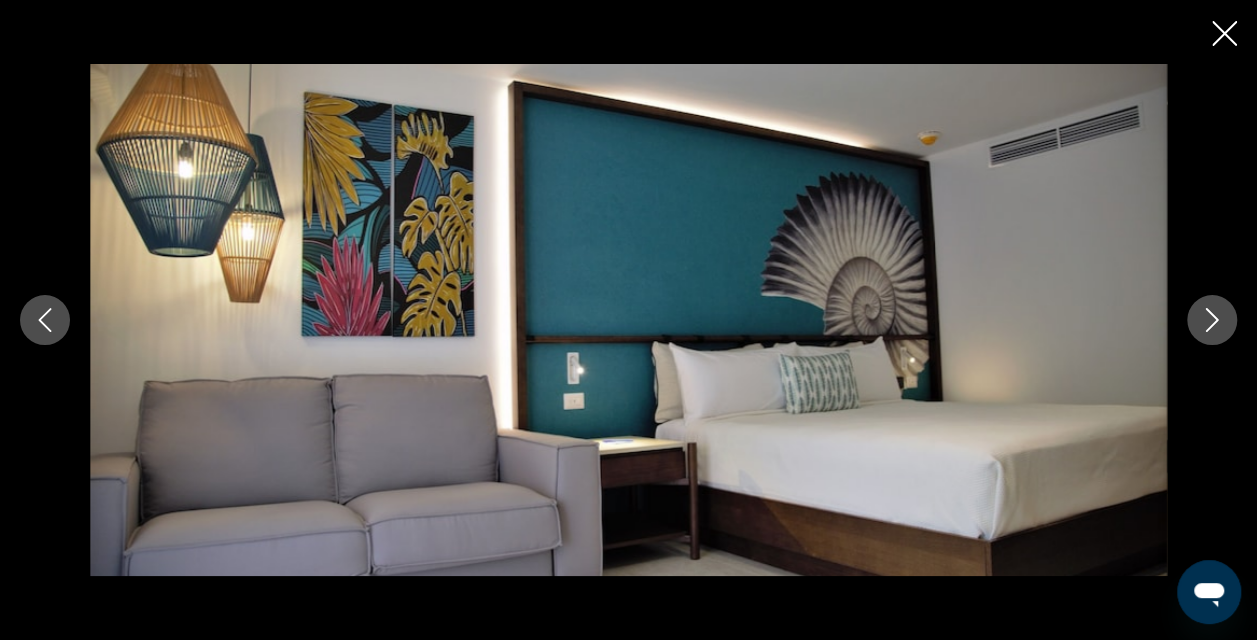 click 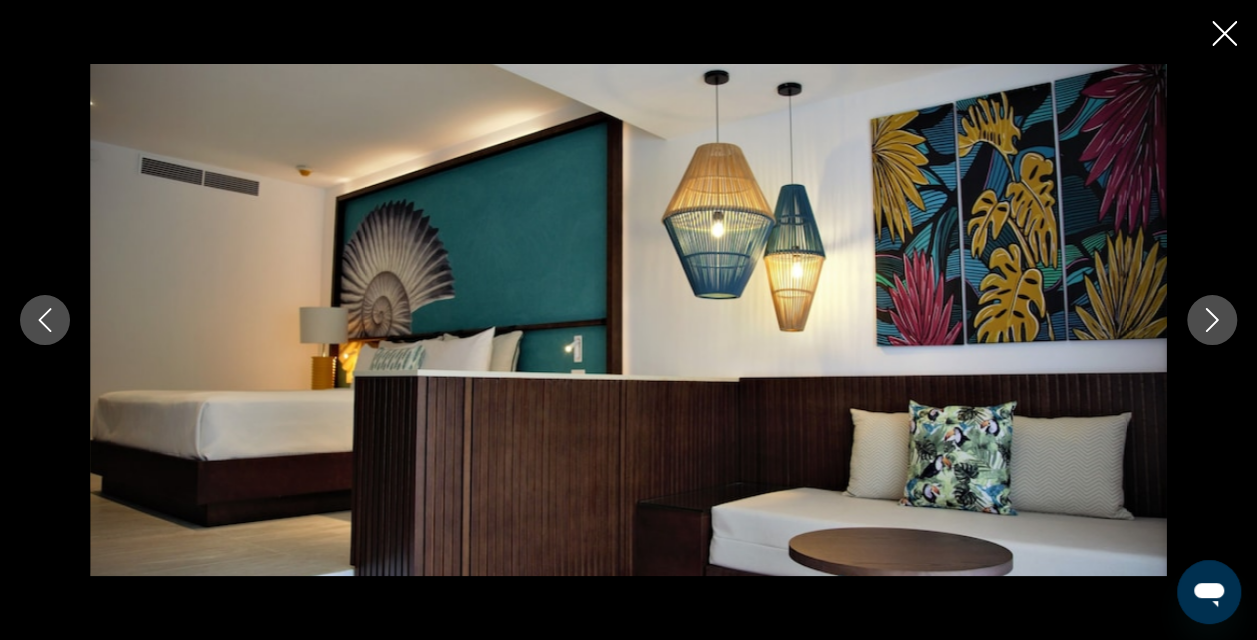 click 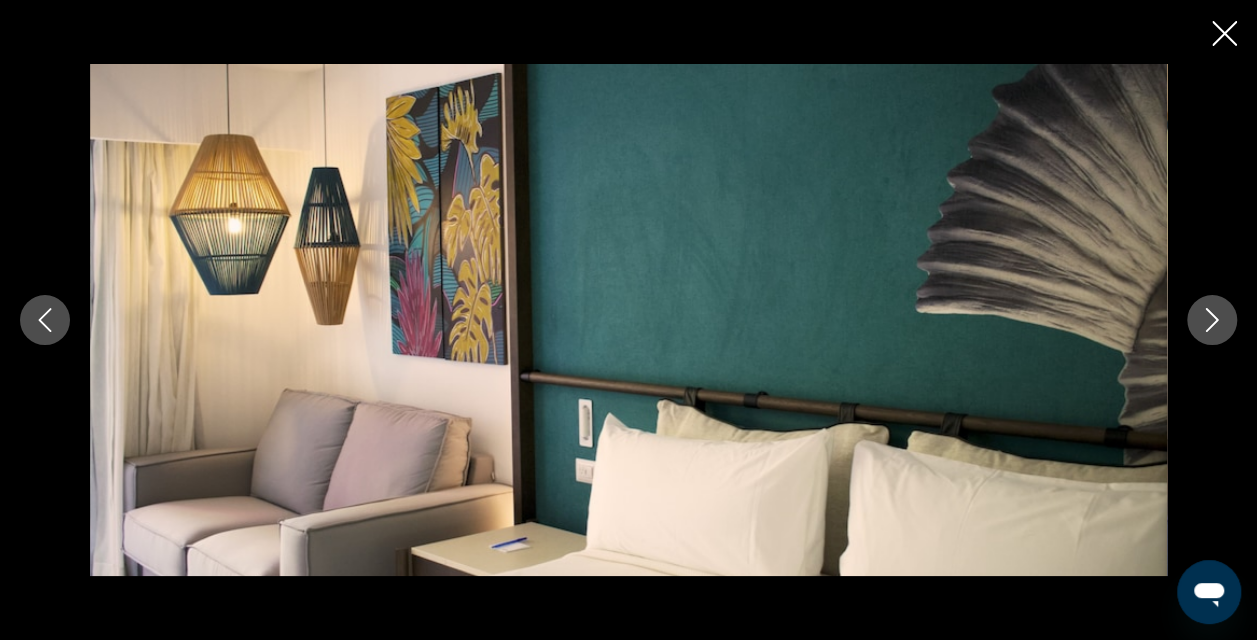 click 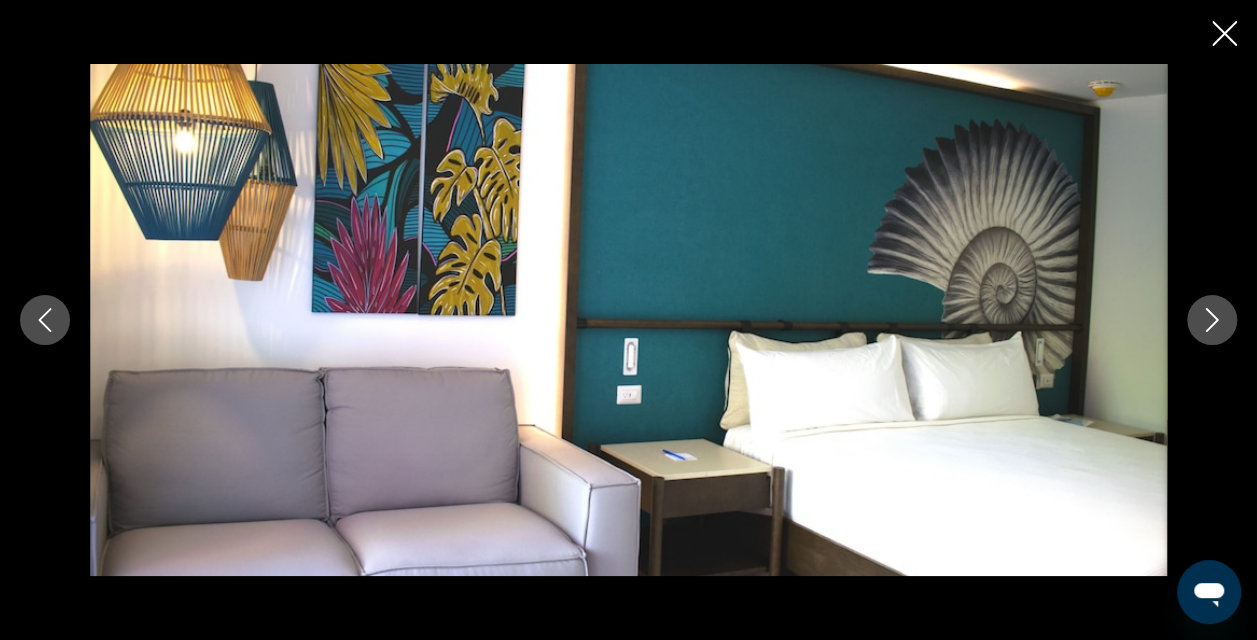 click 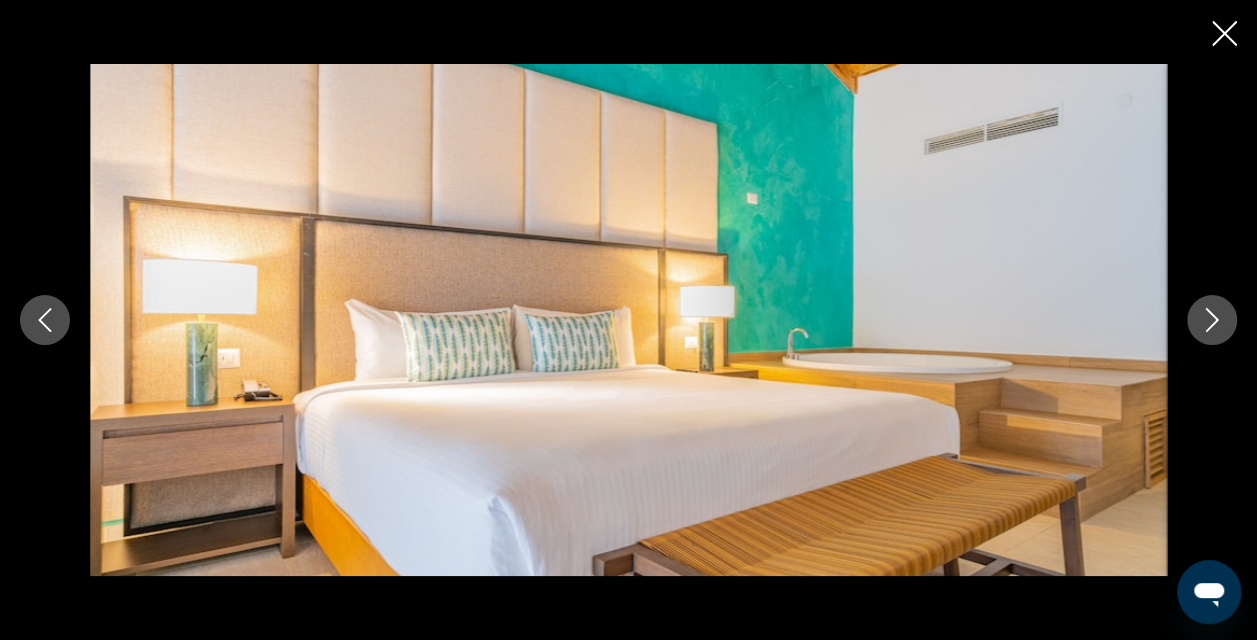 click 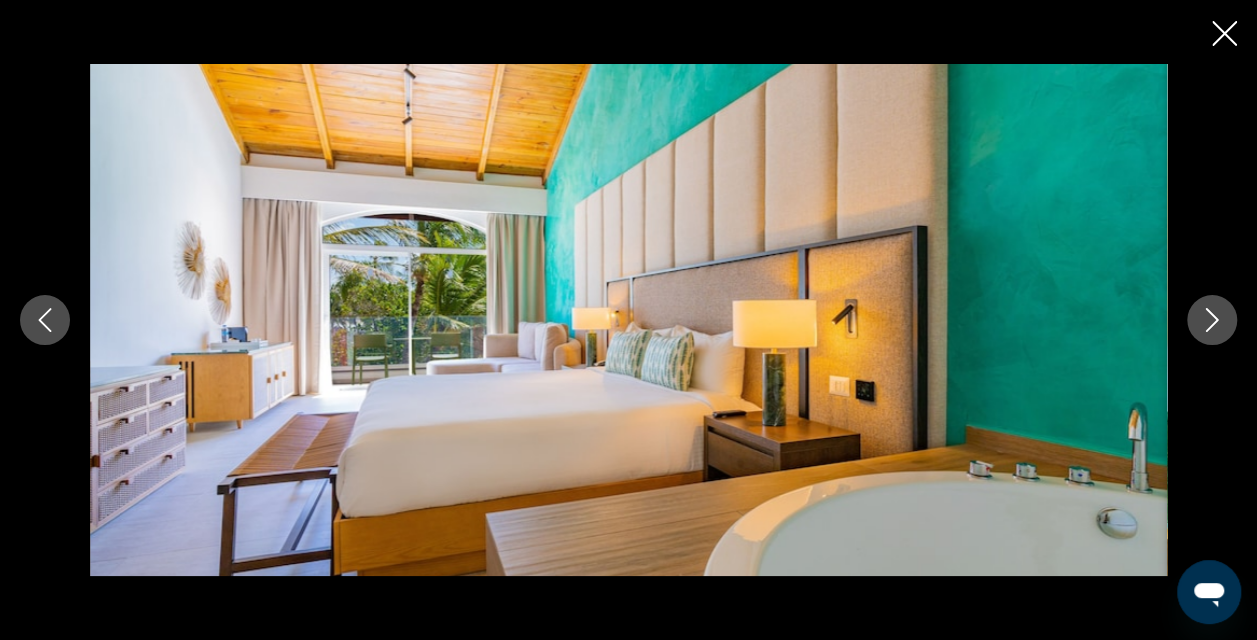 click 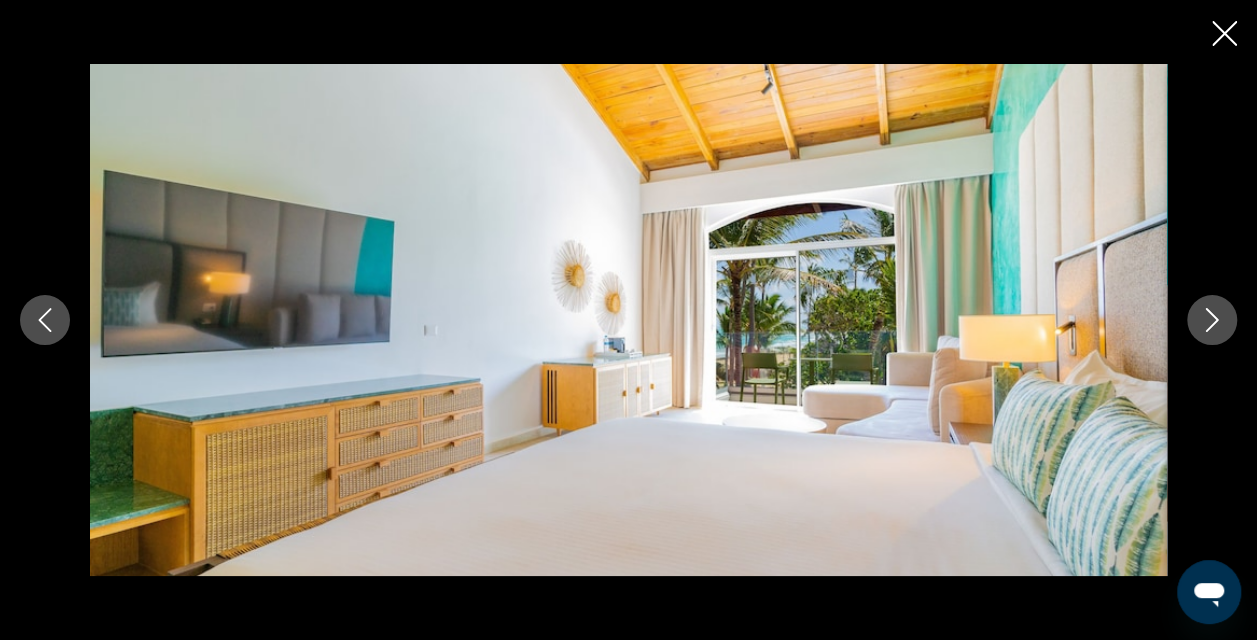 click 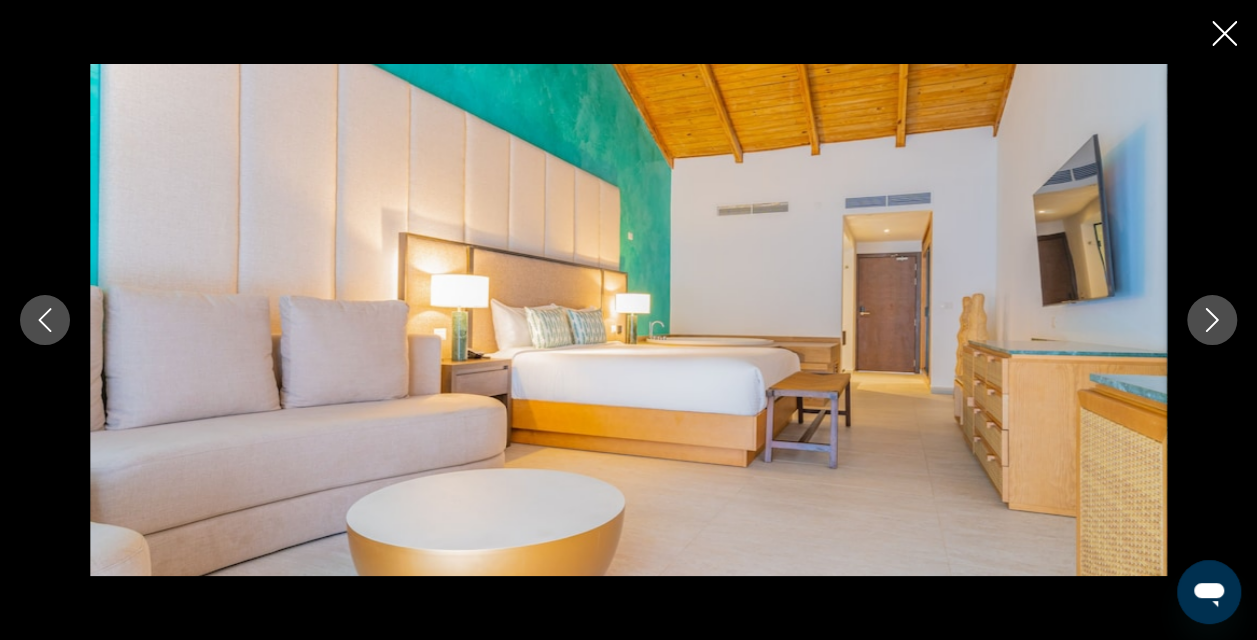 click 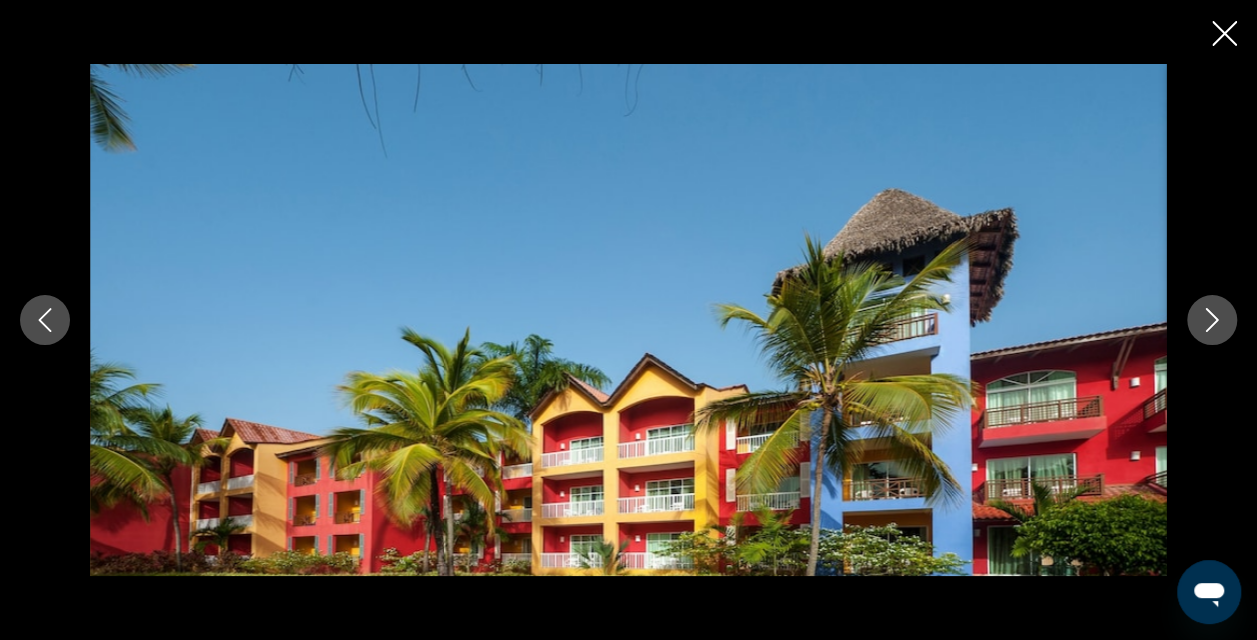 click 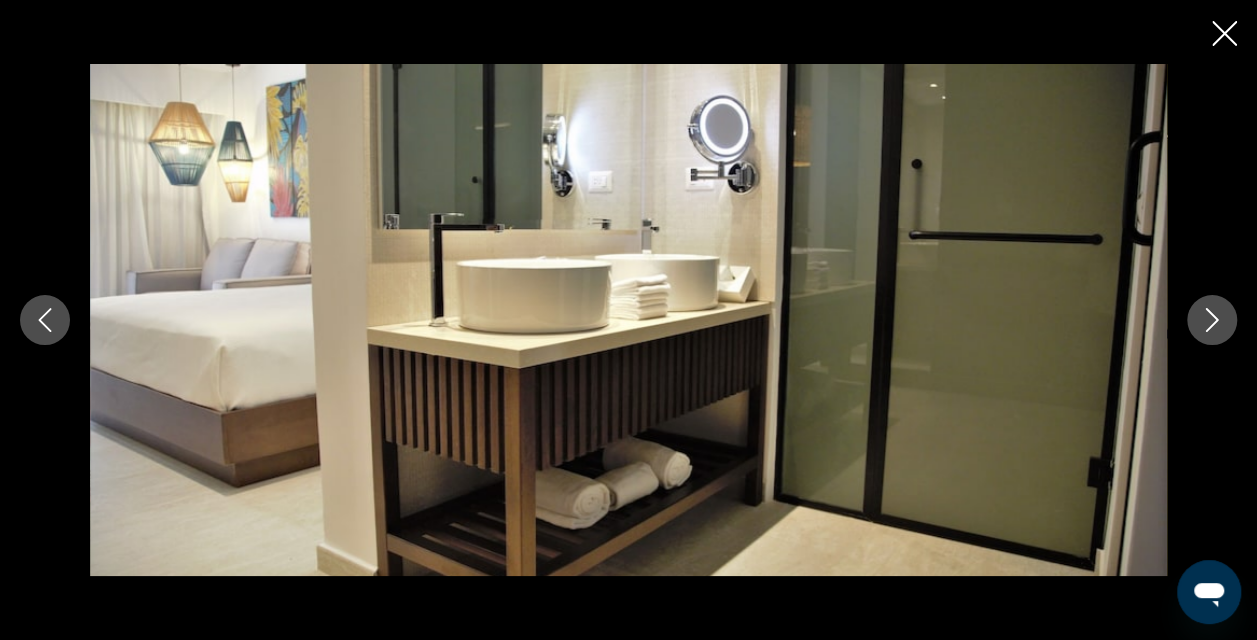 click 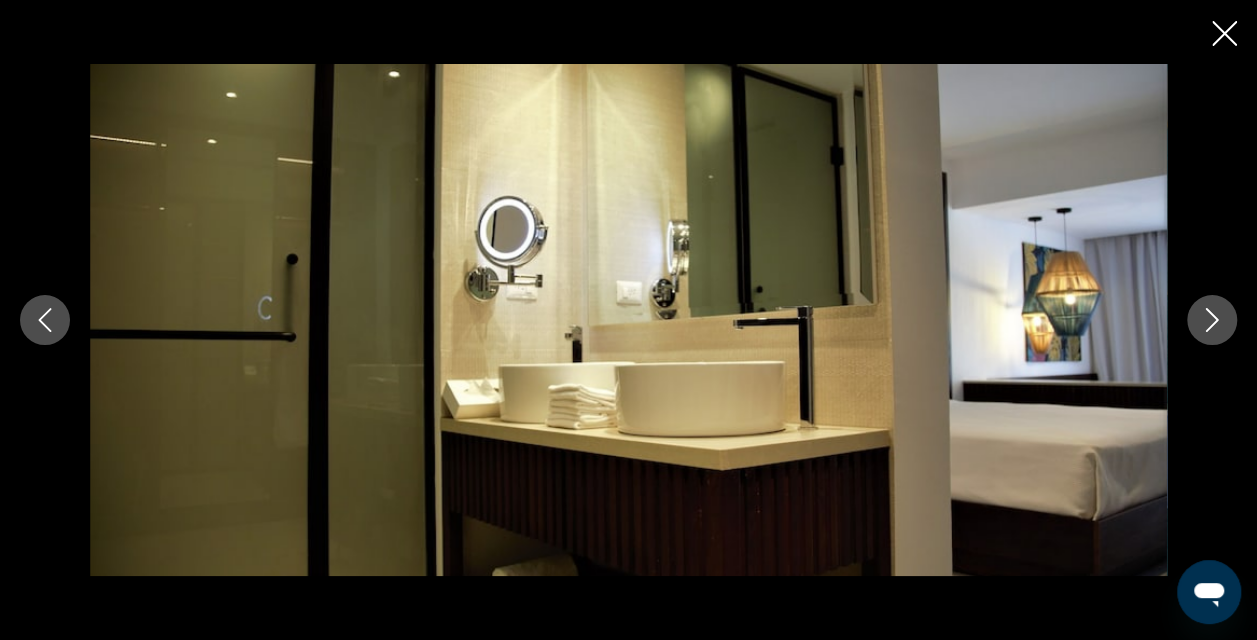 click 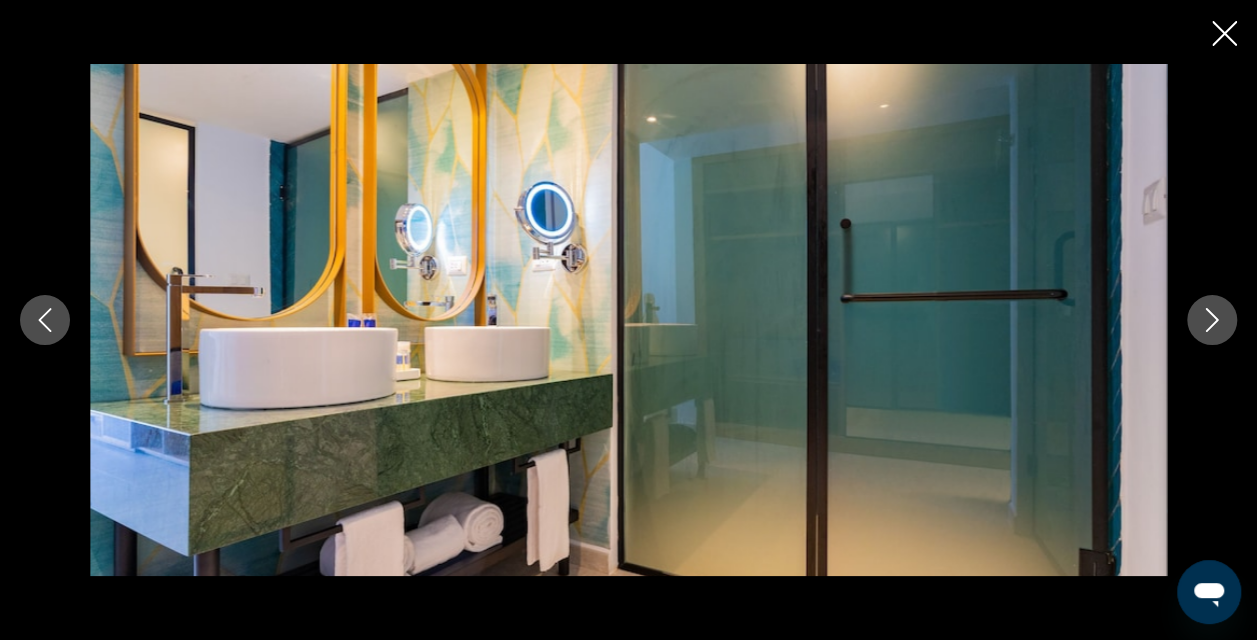 click 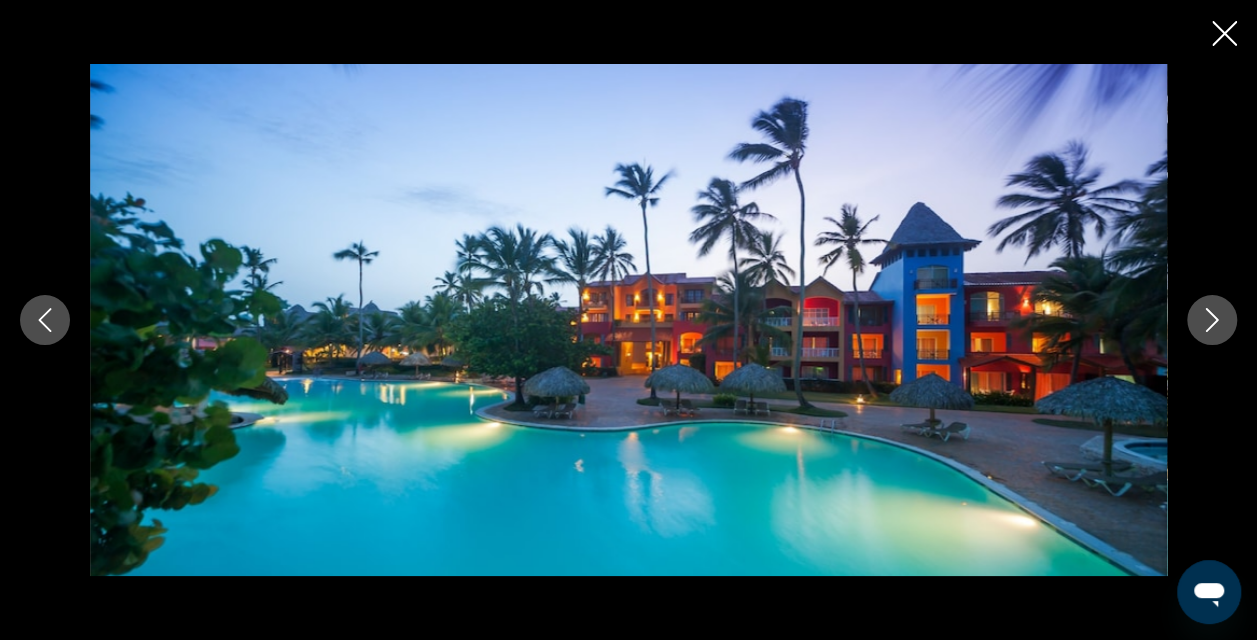 click 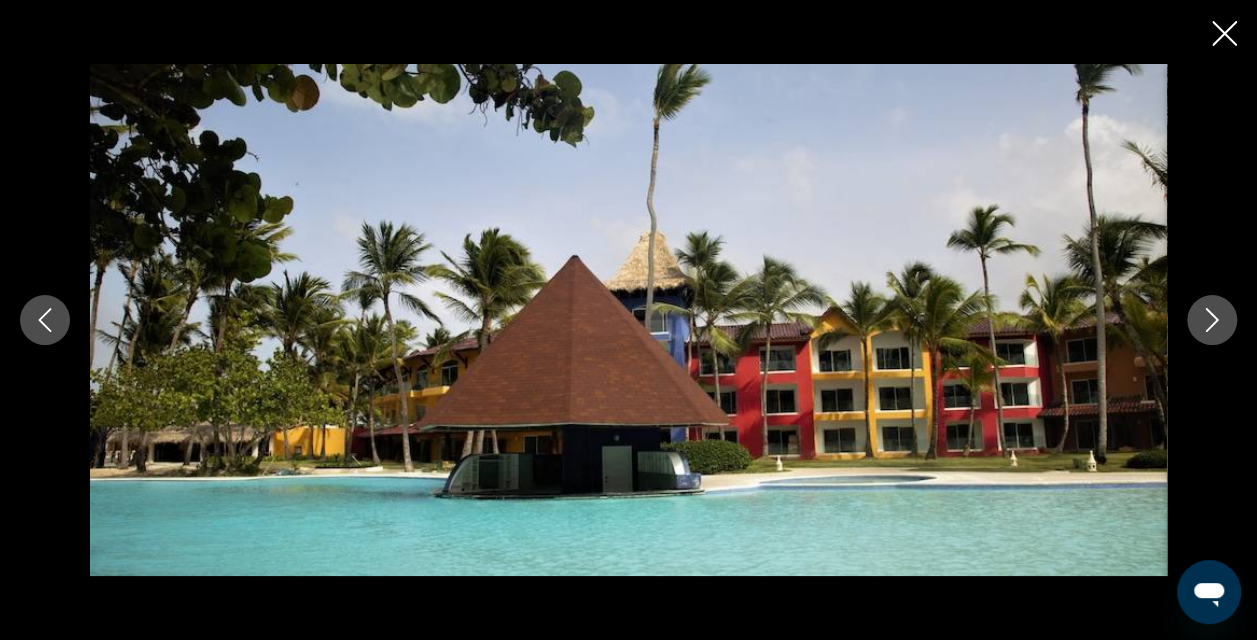 click 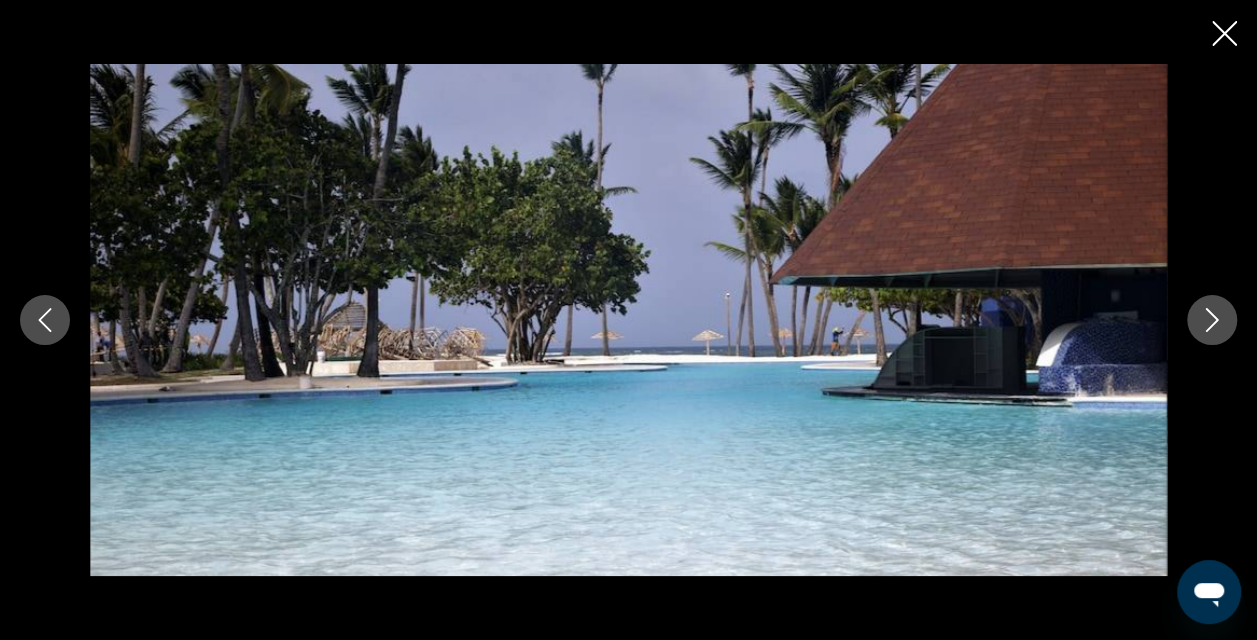 click 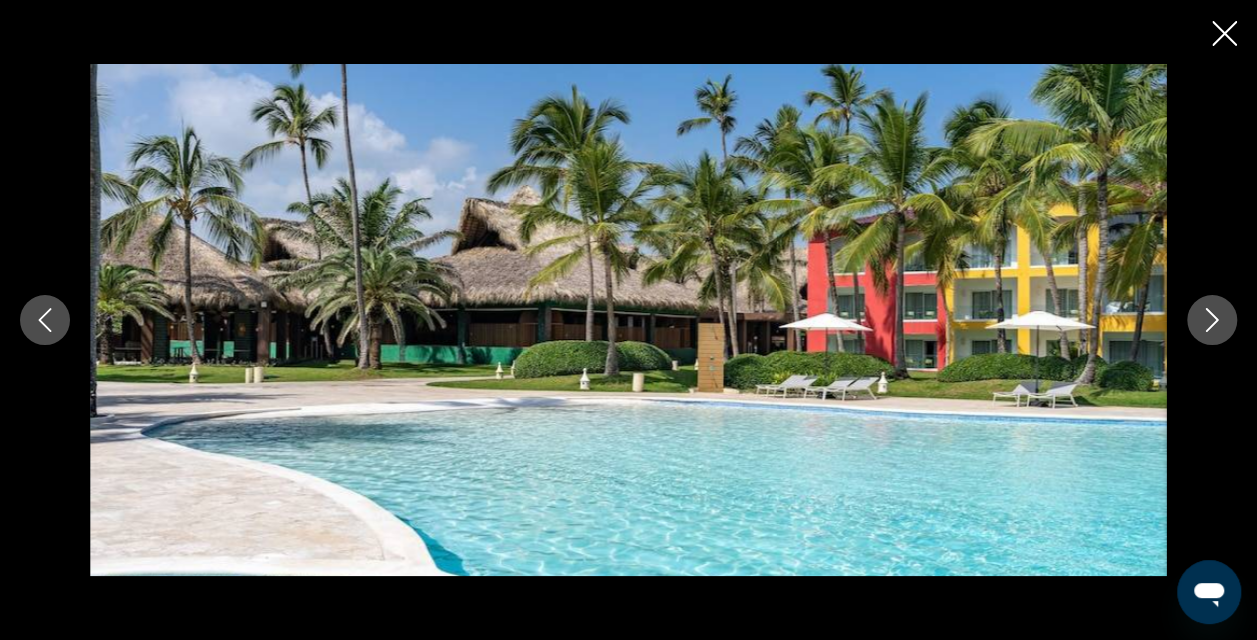click 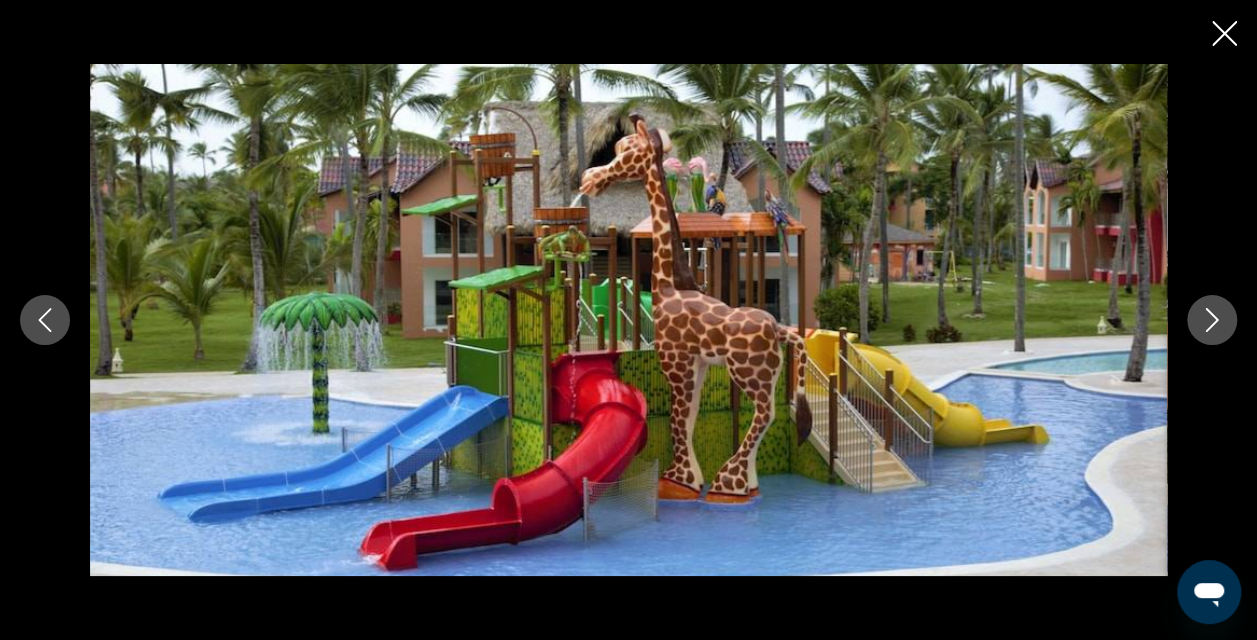 click 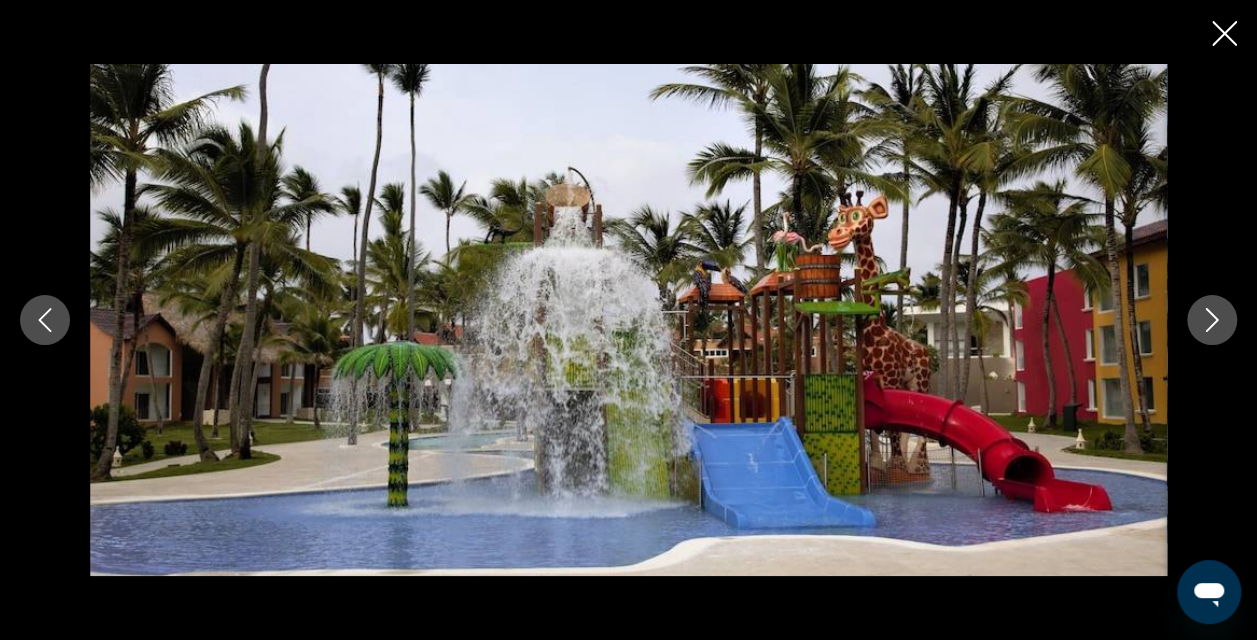 click 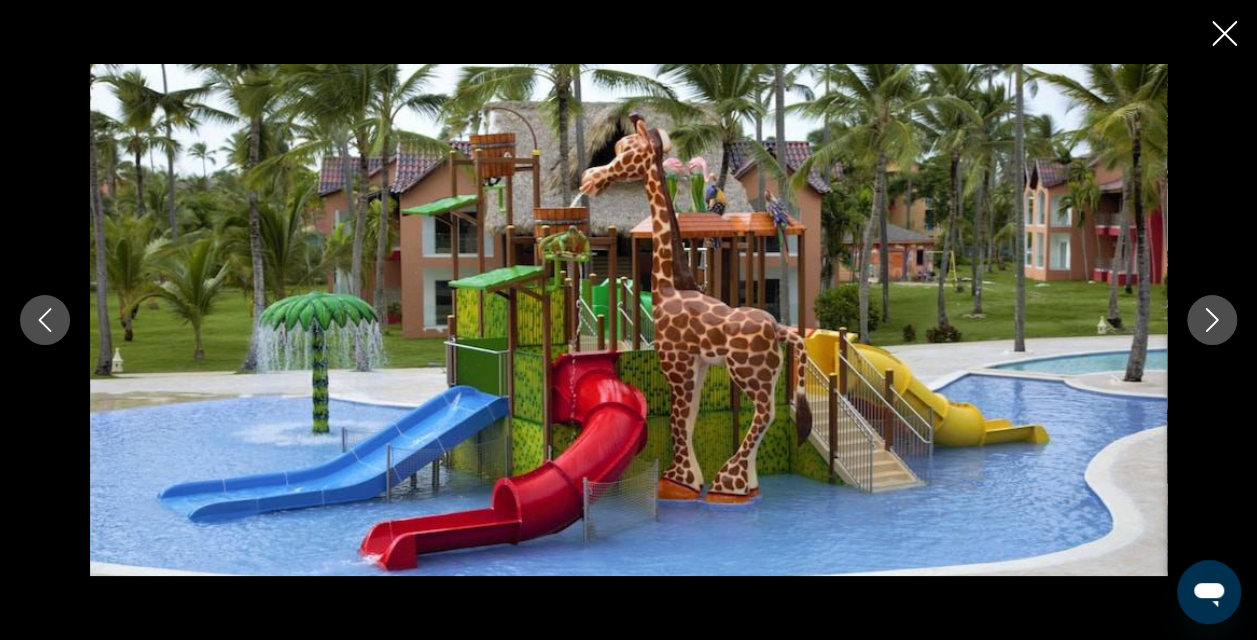 click 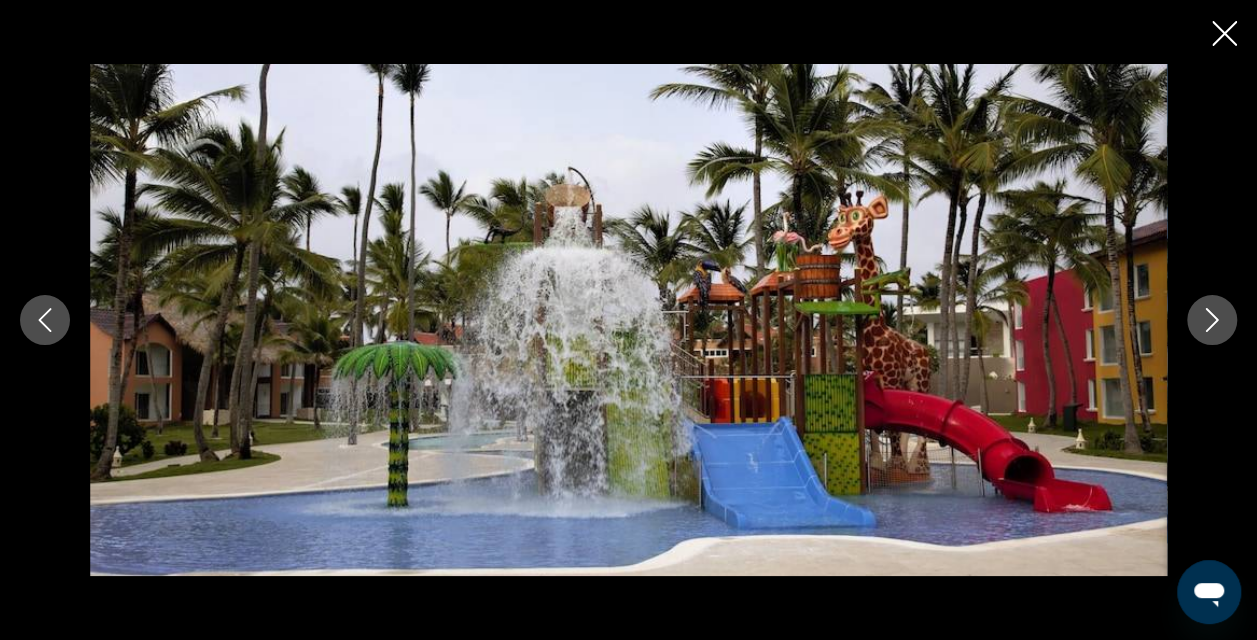 click 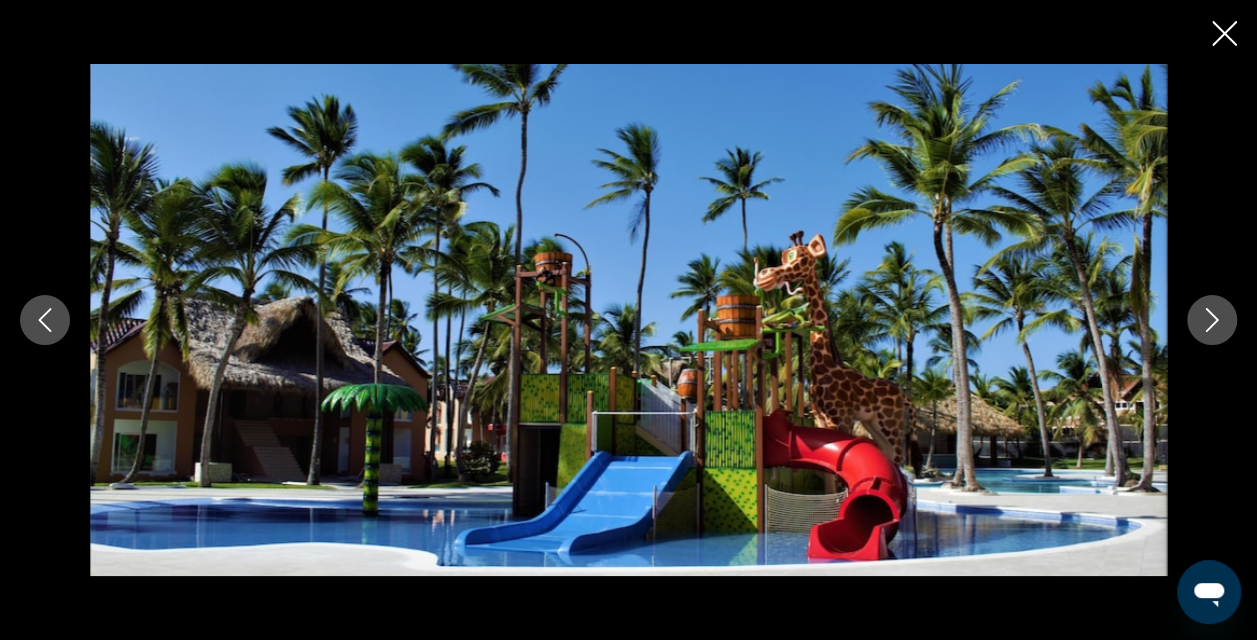 click 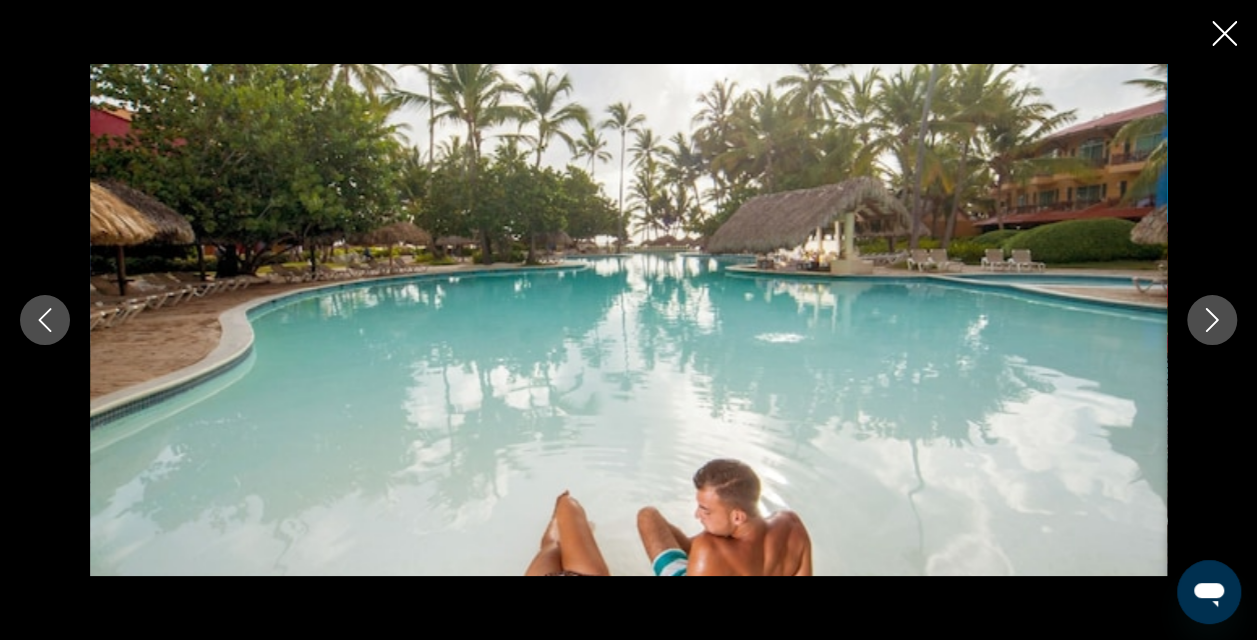 click 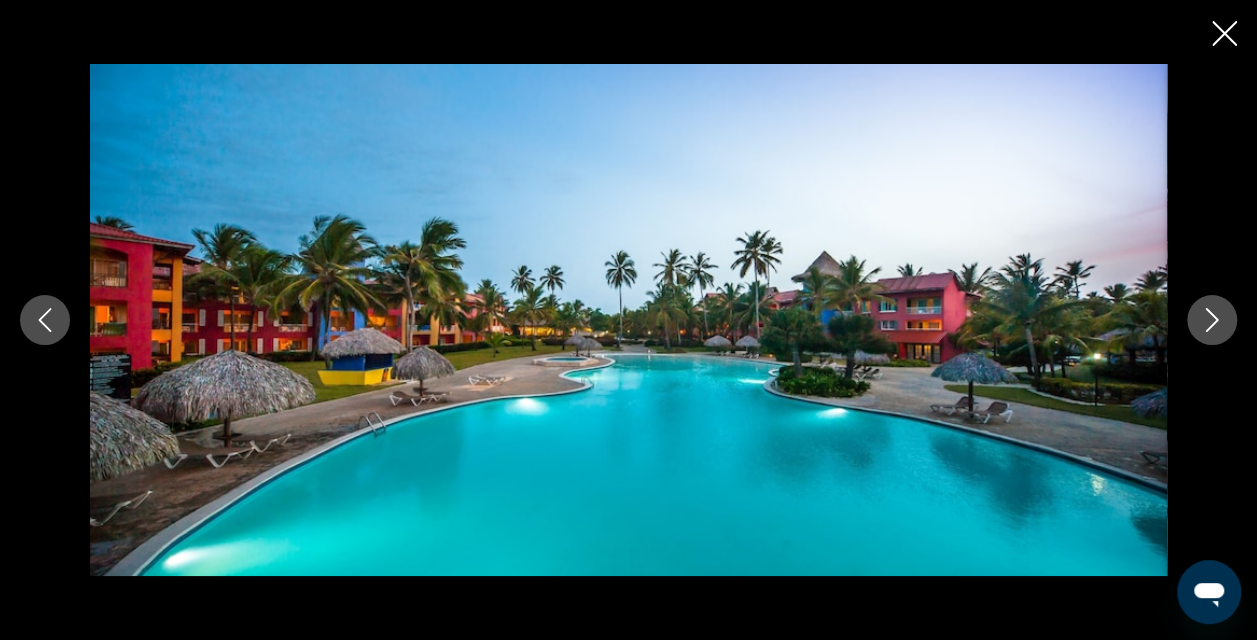 click 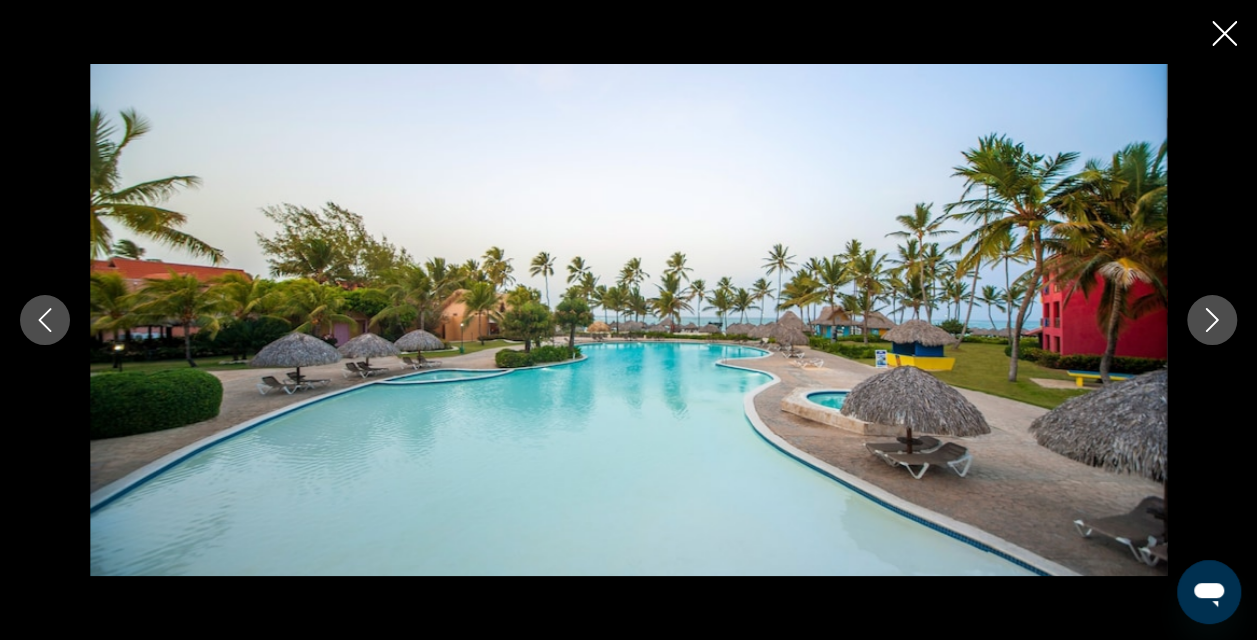 click 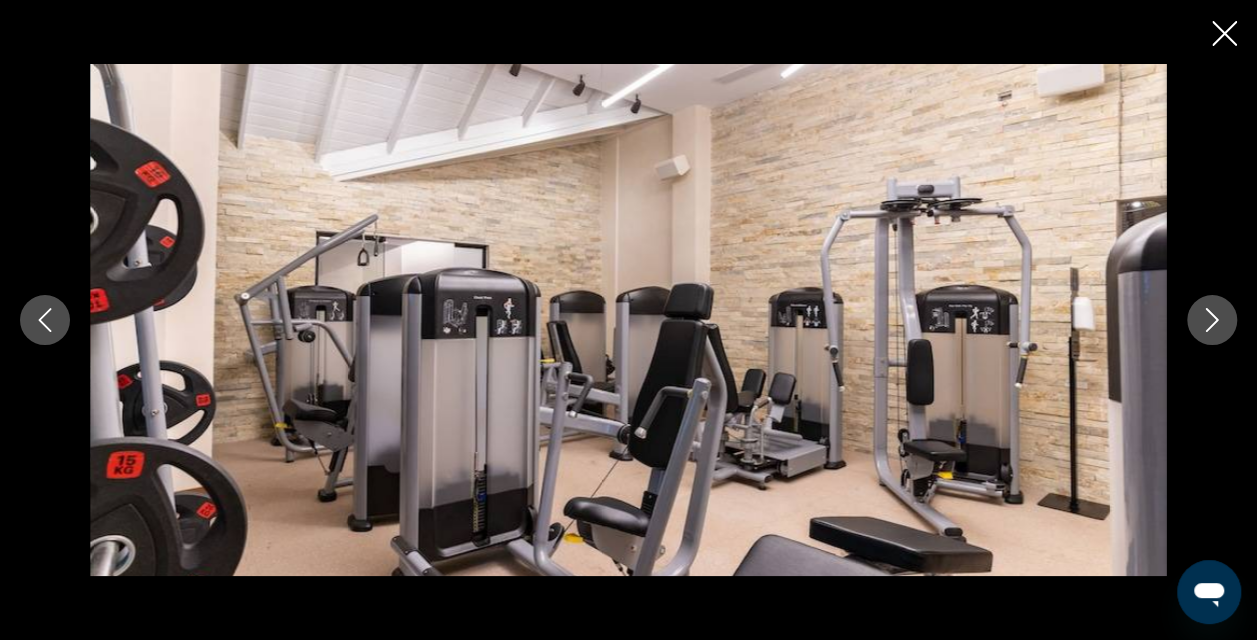 click 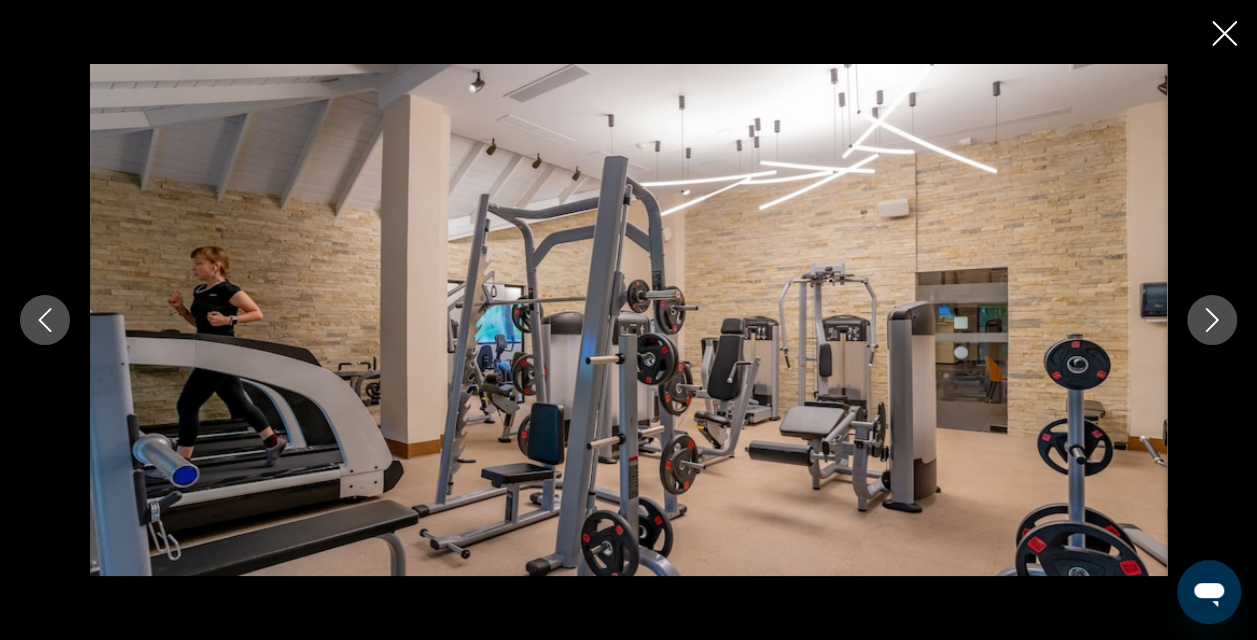 click 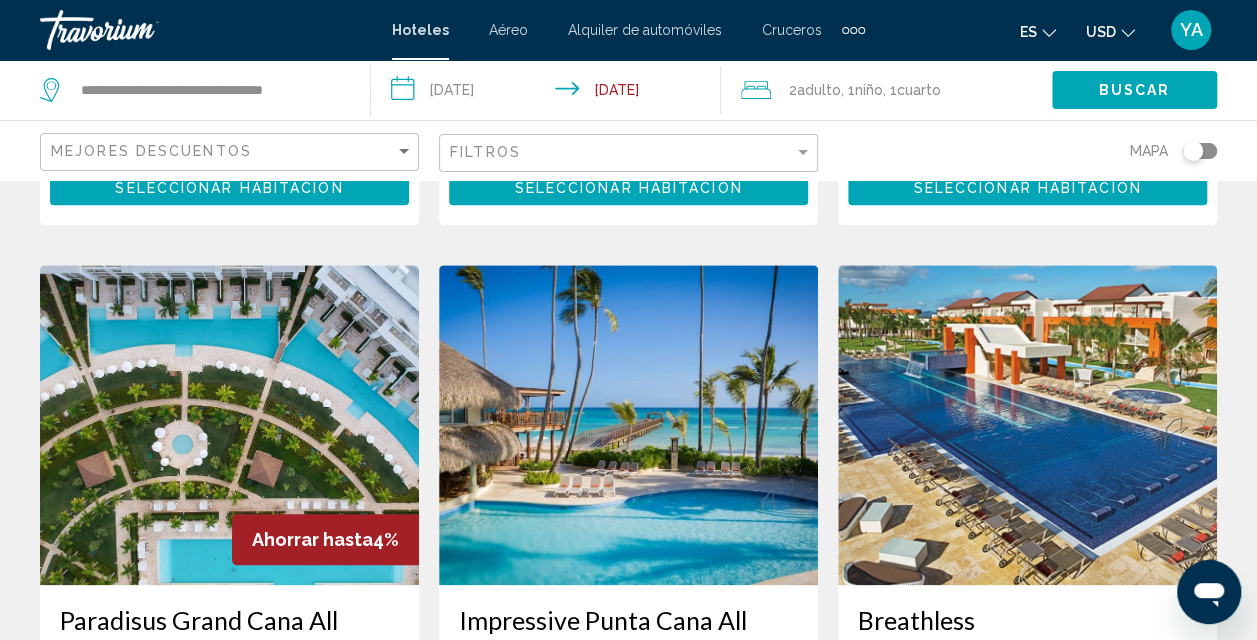 scroll, scrollTop: 825, scrollLeft: 0, axis: vertical 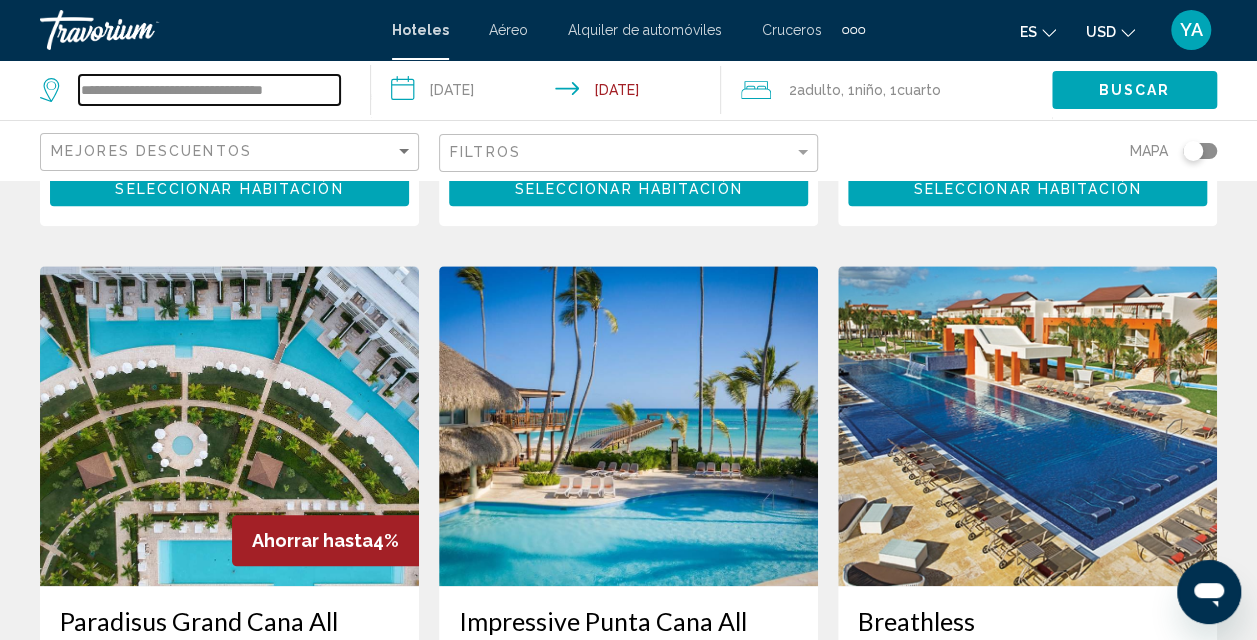 click on "**********" at bounding box center [209, 90] 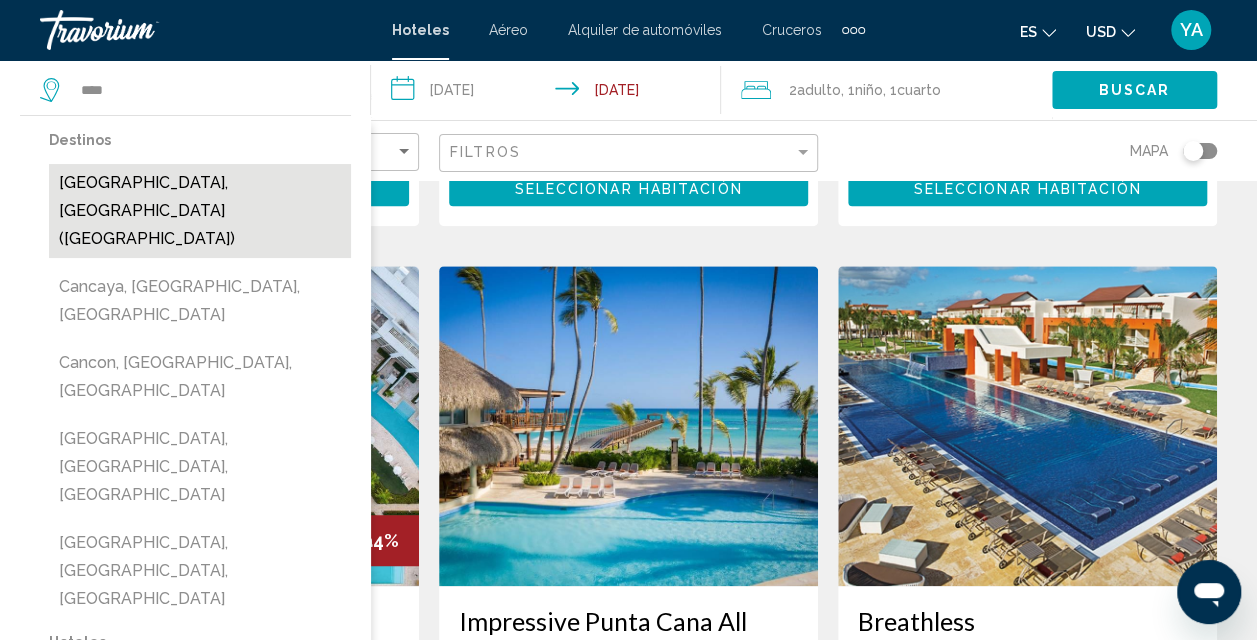click on "[GEOGRAPHIC_DATA], [GEOGRAPHIC_DATA] ([GEOGRAPHIC_DATA])" at bounding box center [200, 211] 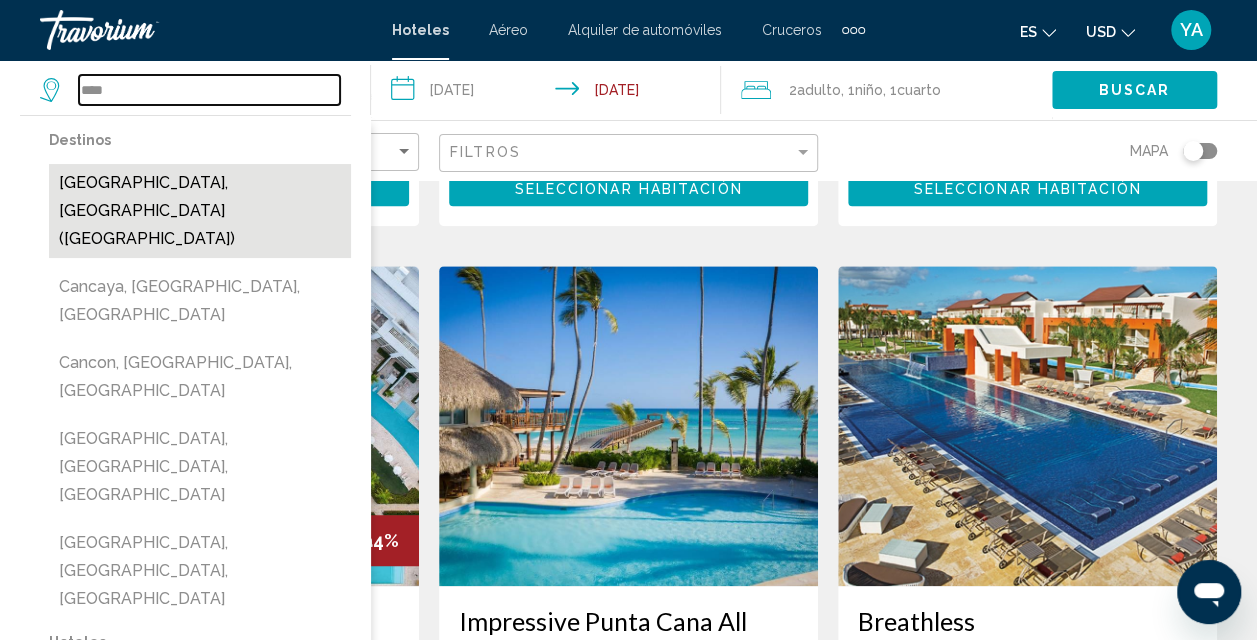 type on "**********" 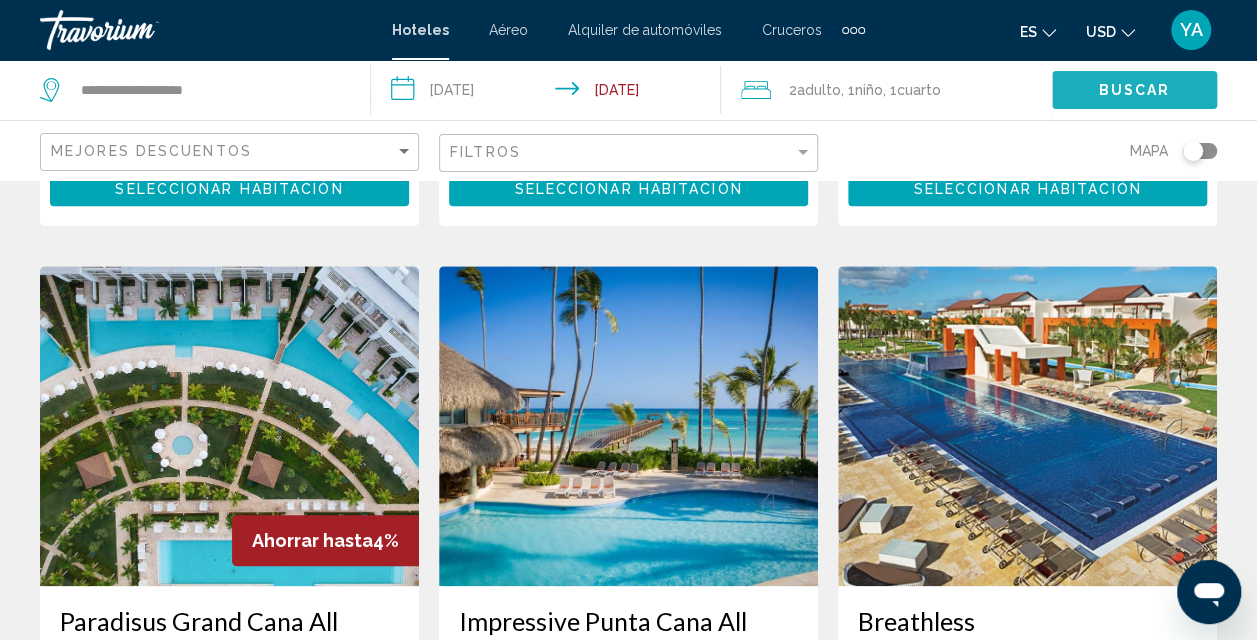 click on "Buscar" 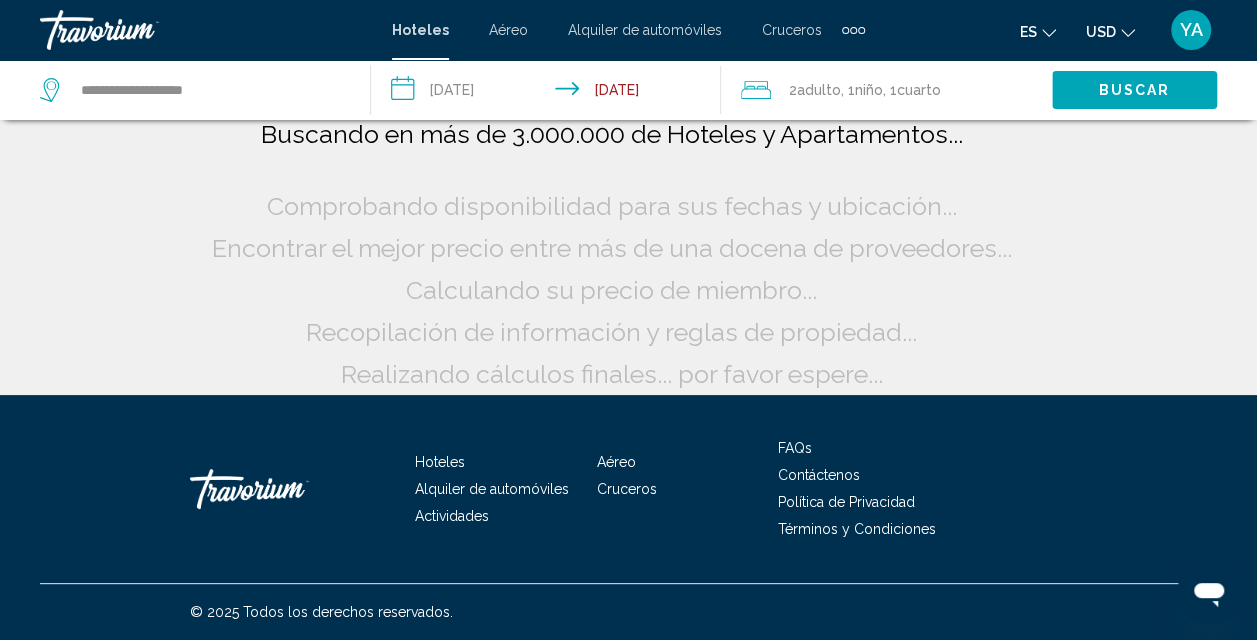 scroll, scrollTop: 16, scrollLeft: 0, axis: vertical 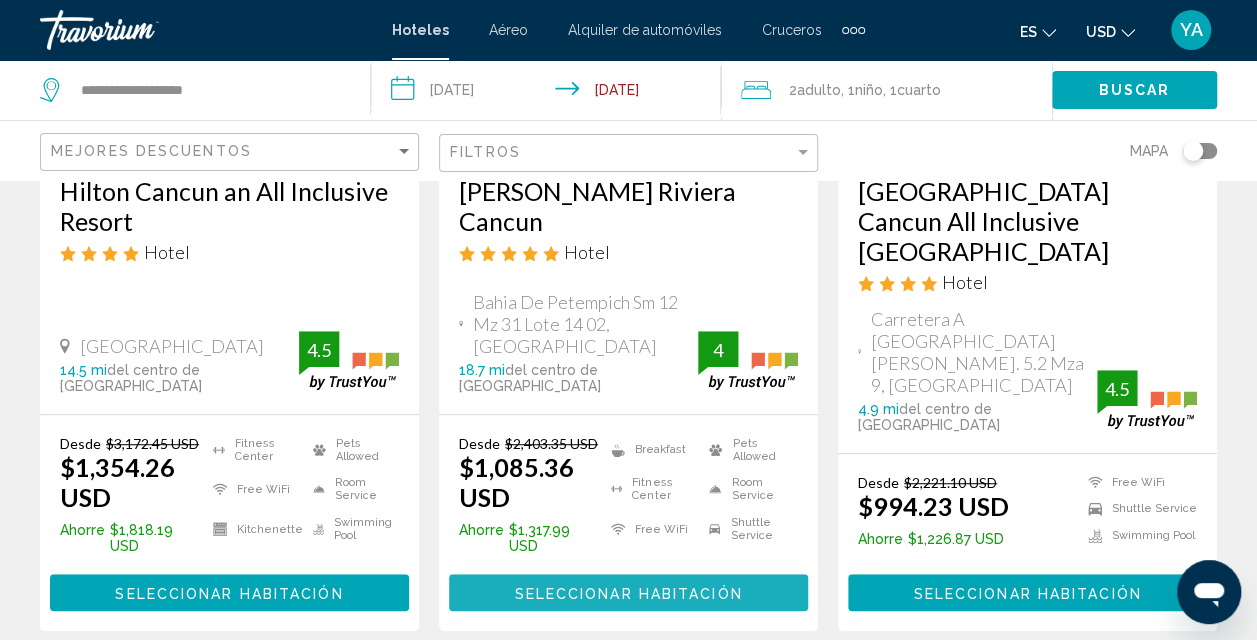 click on "Seleccionar habitación" at bounding box center (628, 593) 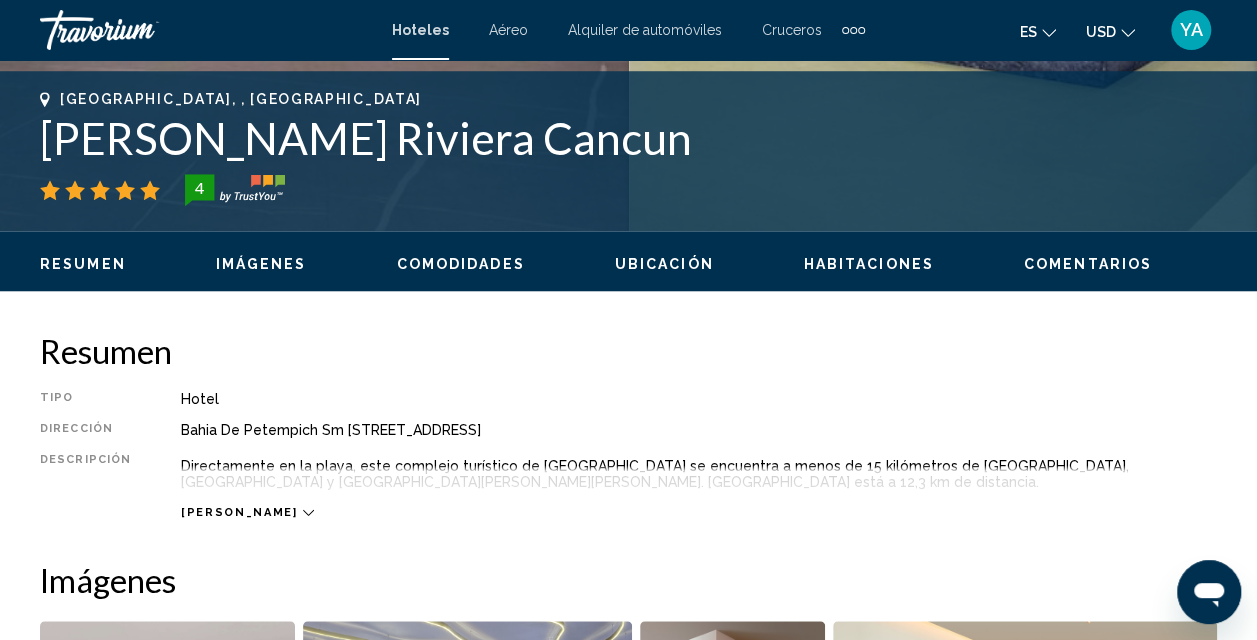 scroll, scrollTop: 761, scrollLeft: 0, axis: vertical 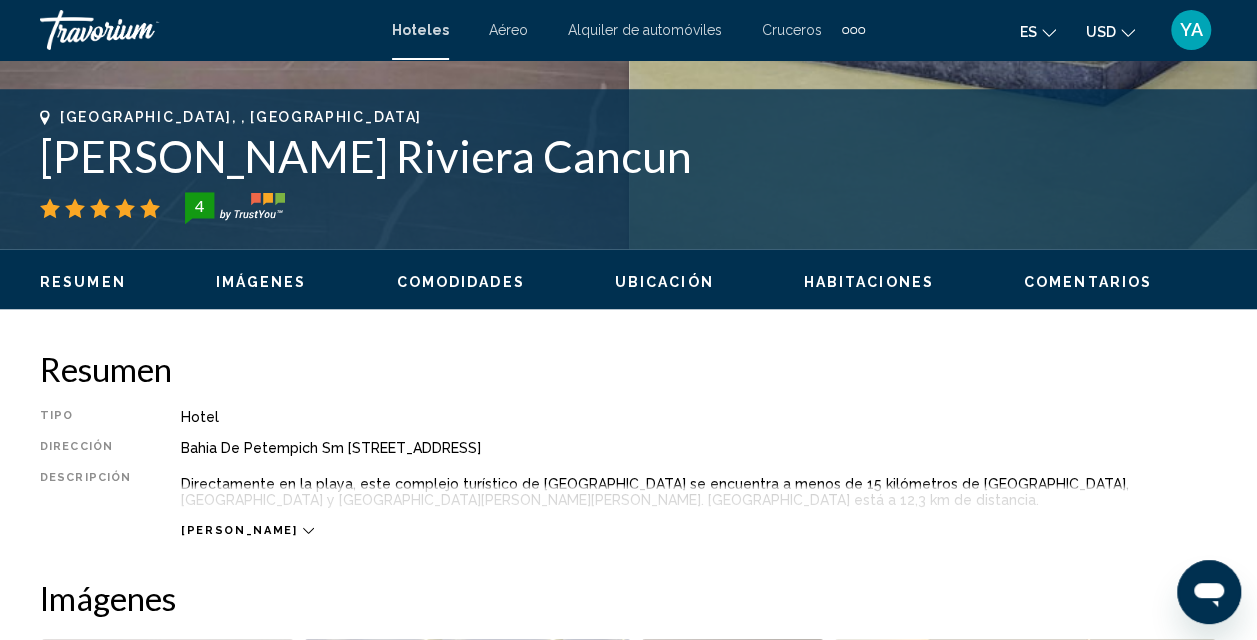 click on "[PERSON_NAME]" at bounding box center [239, 530] 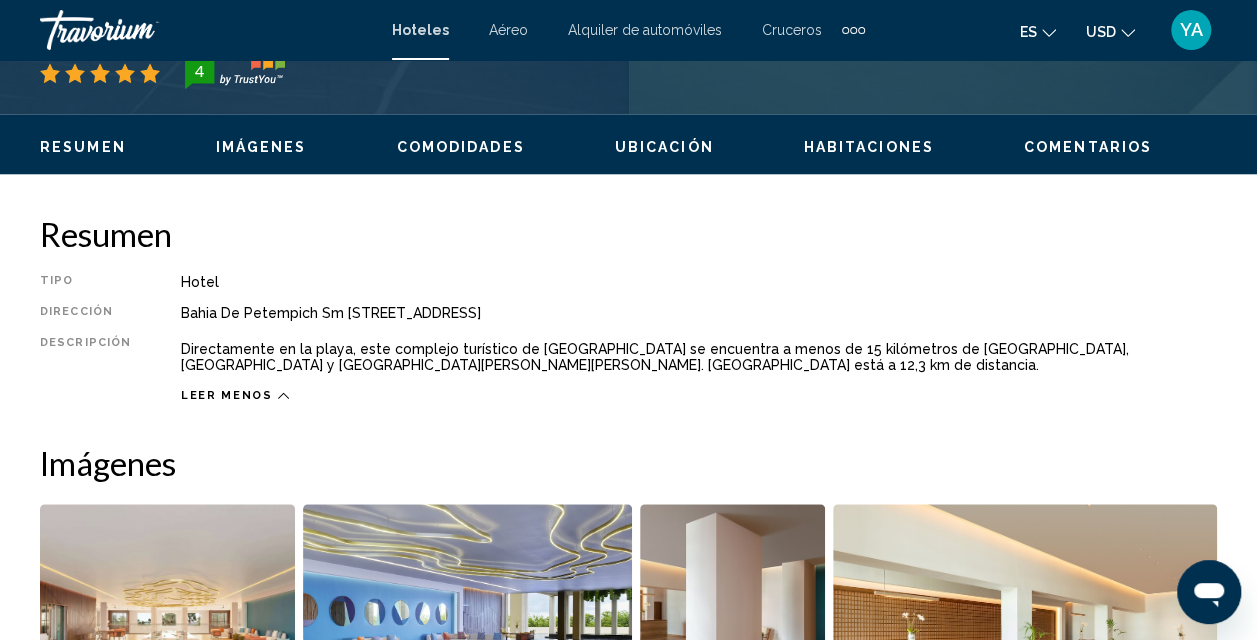 scroll, scrollTop: 898, scrollLeft: 0, axis: vertical 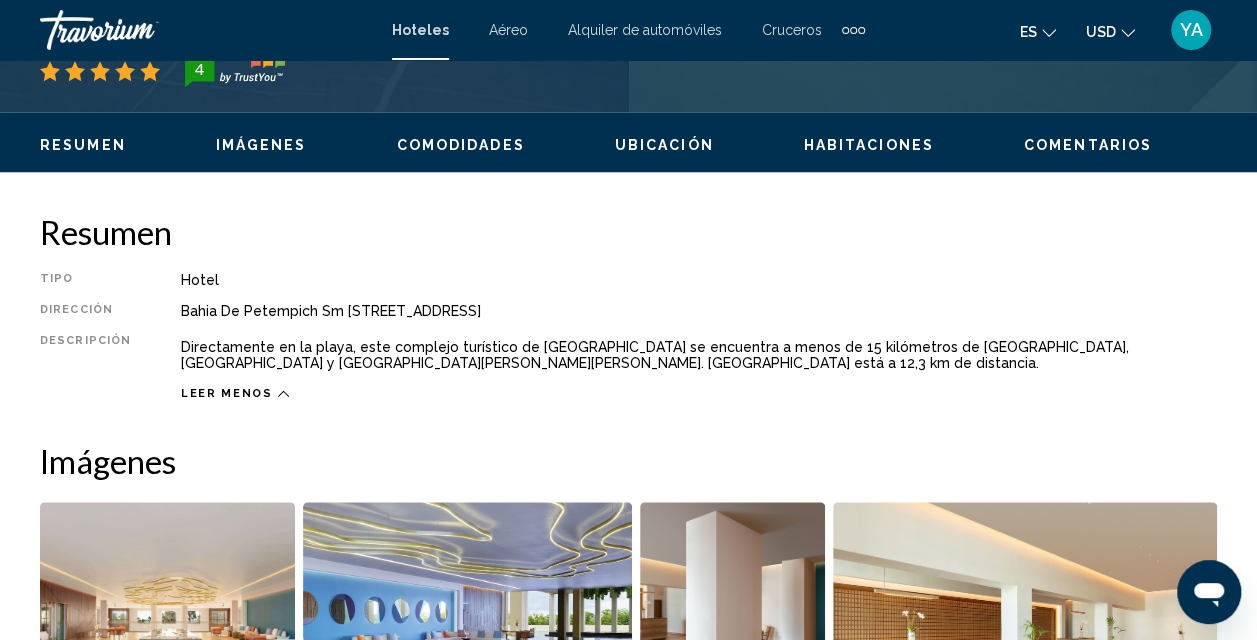 click on "Comodidades" at bounding box center (461, 145) 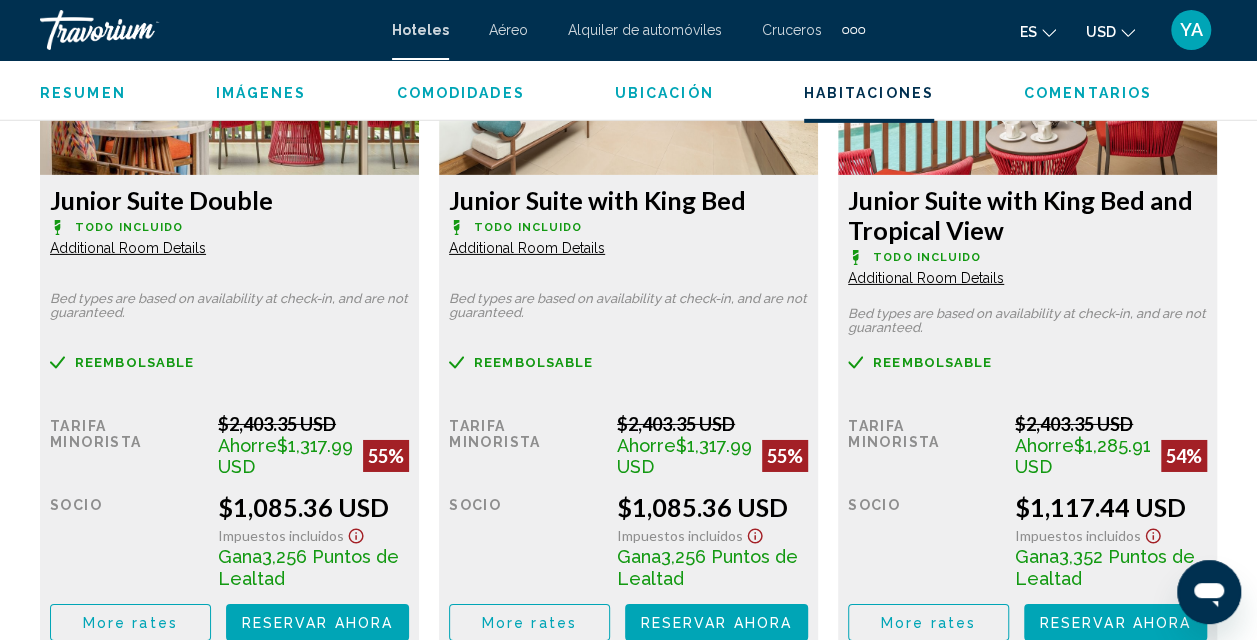 scroll, scrollTop: 3251, scrollLeft: 0, axis: vertical 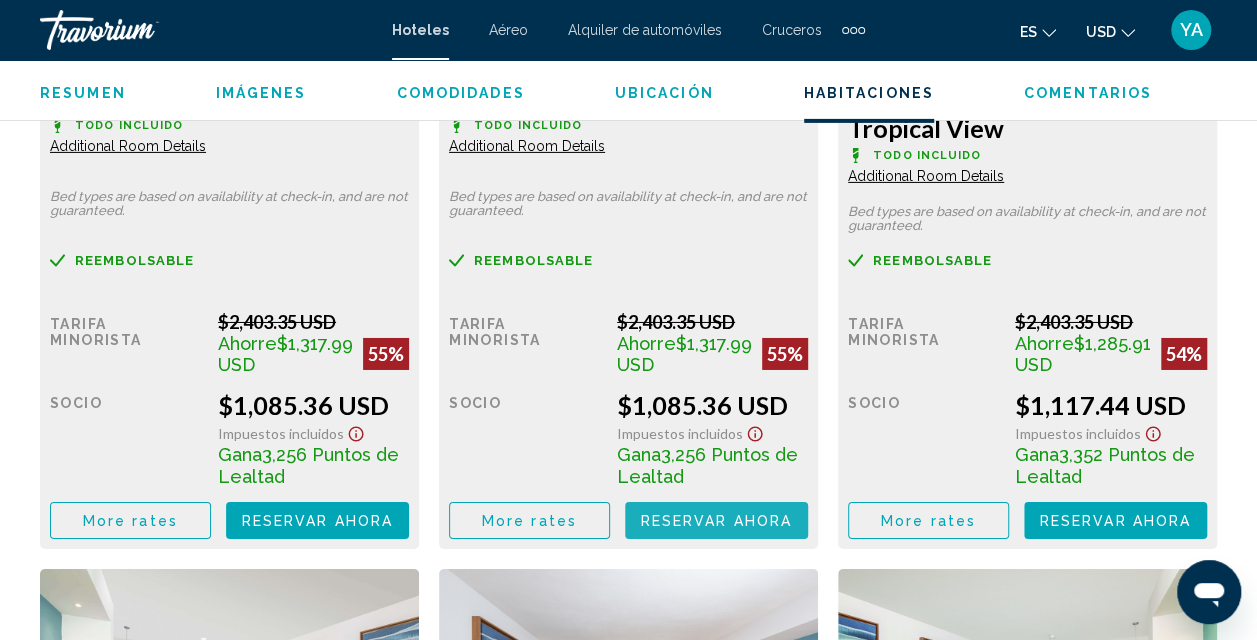 click on "Reservar ahora Ya no está disponible" at bounding box center (716, 520) 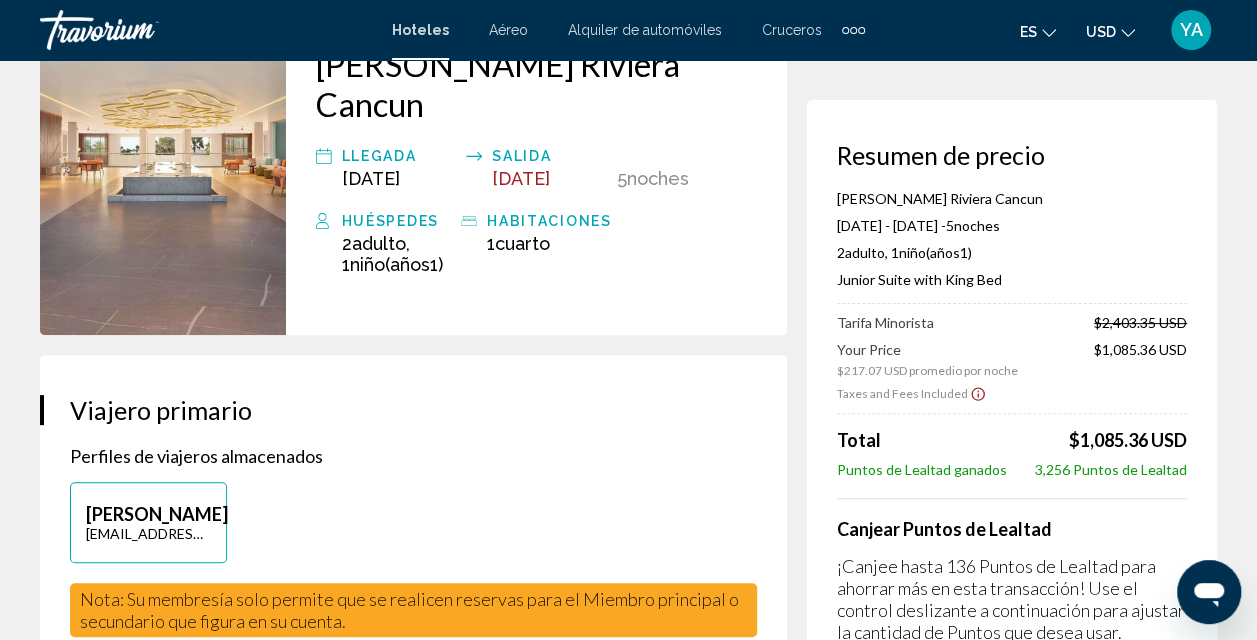 scroll, scrollTop: 0, scrollLeft: 0, axis: both 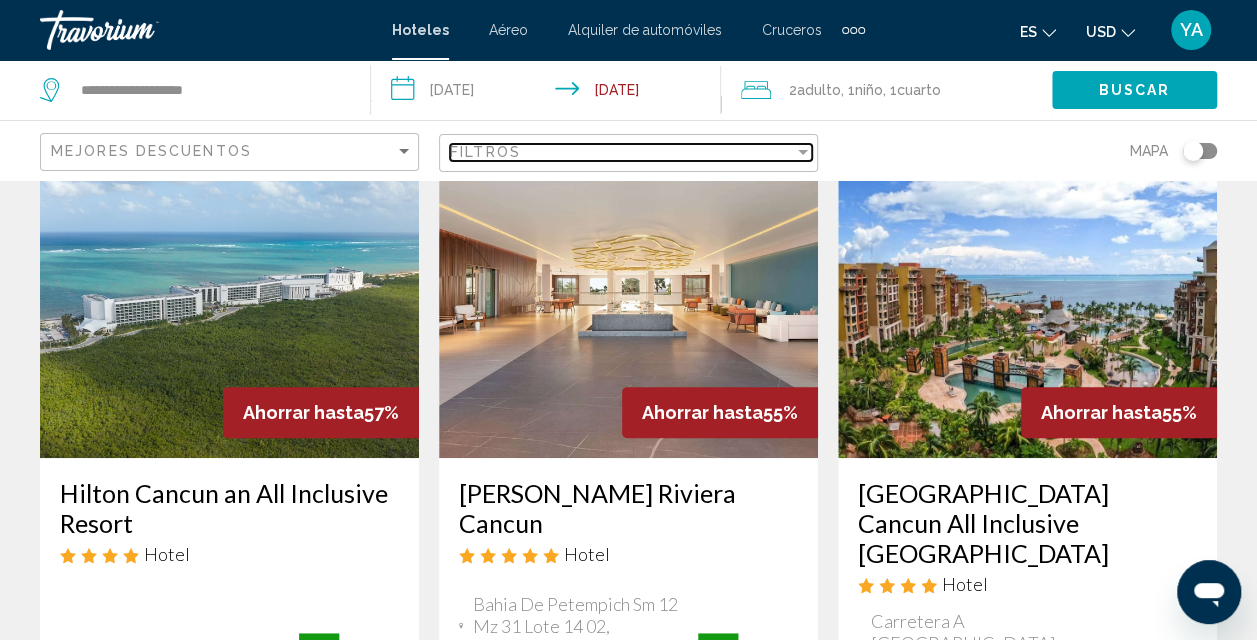 click on "Filtros" at bounding box center (485, 152) 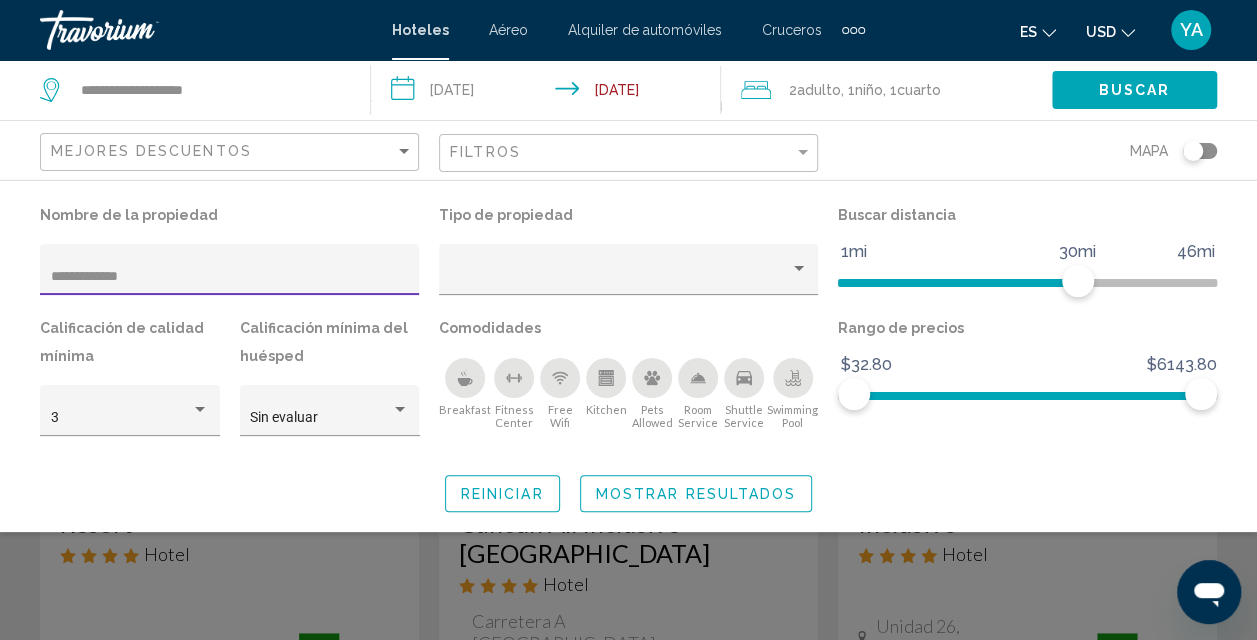 type on "**********" 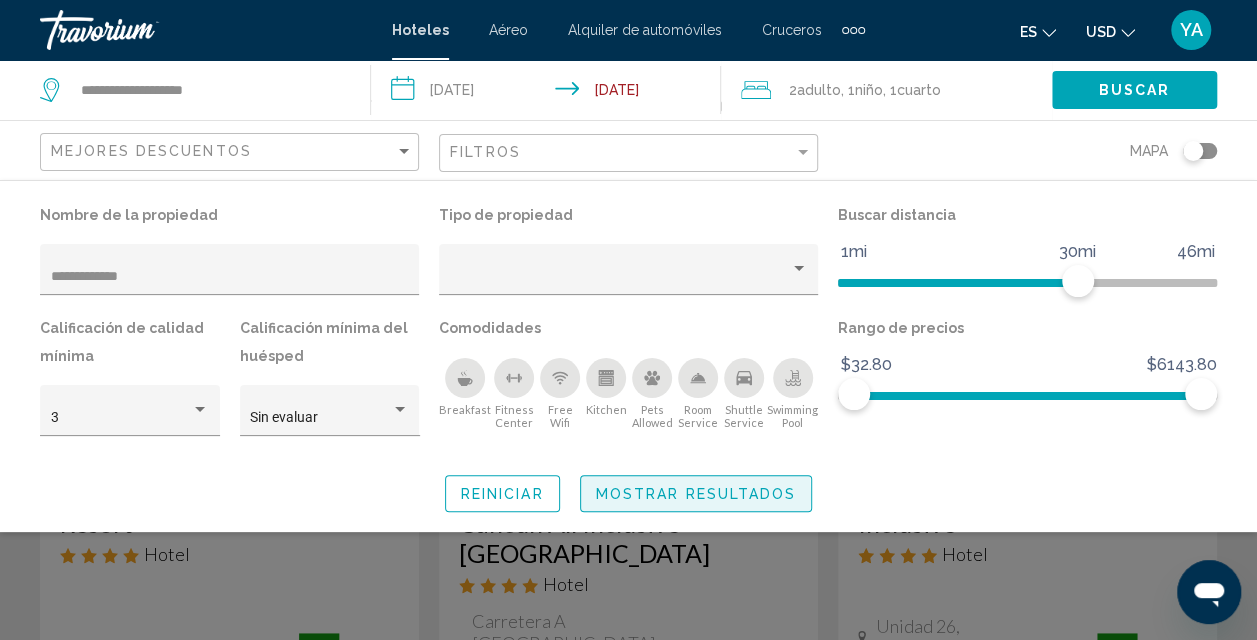 click on "Mostrar resultados" 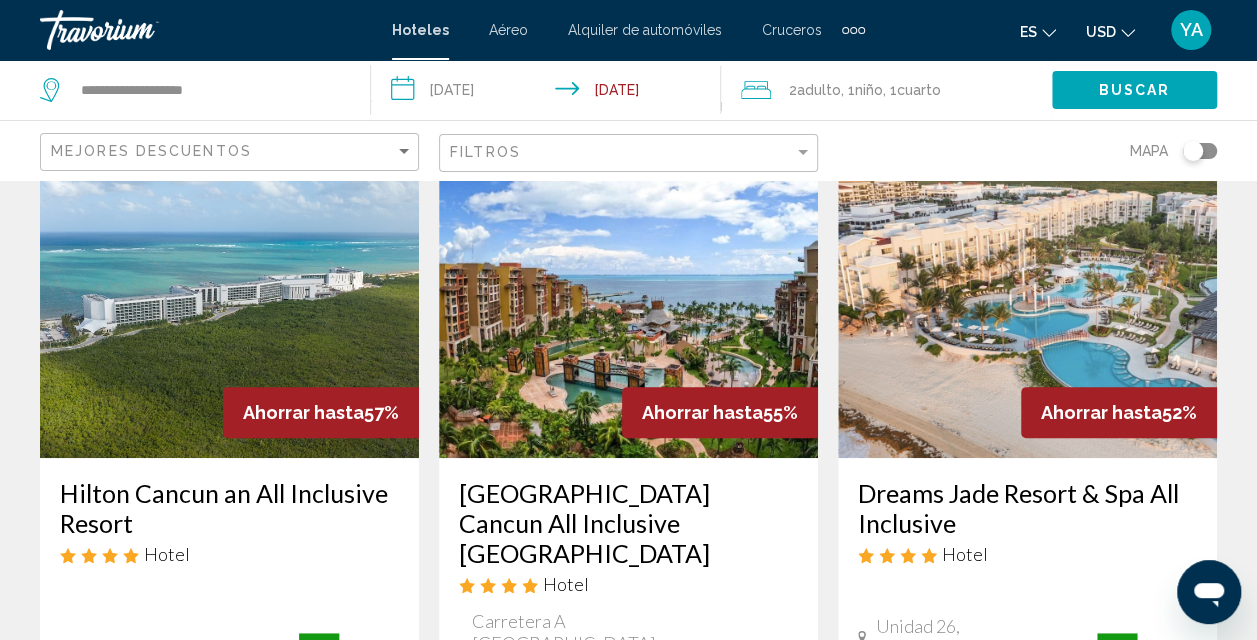 click on "Buscar" 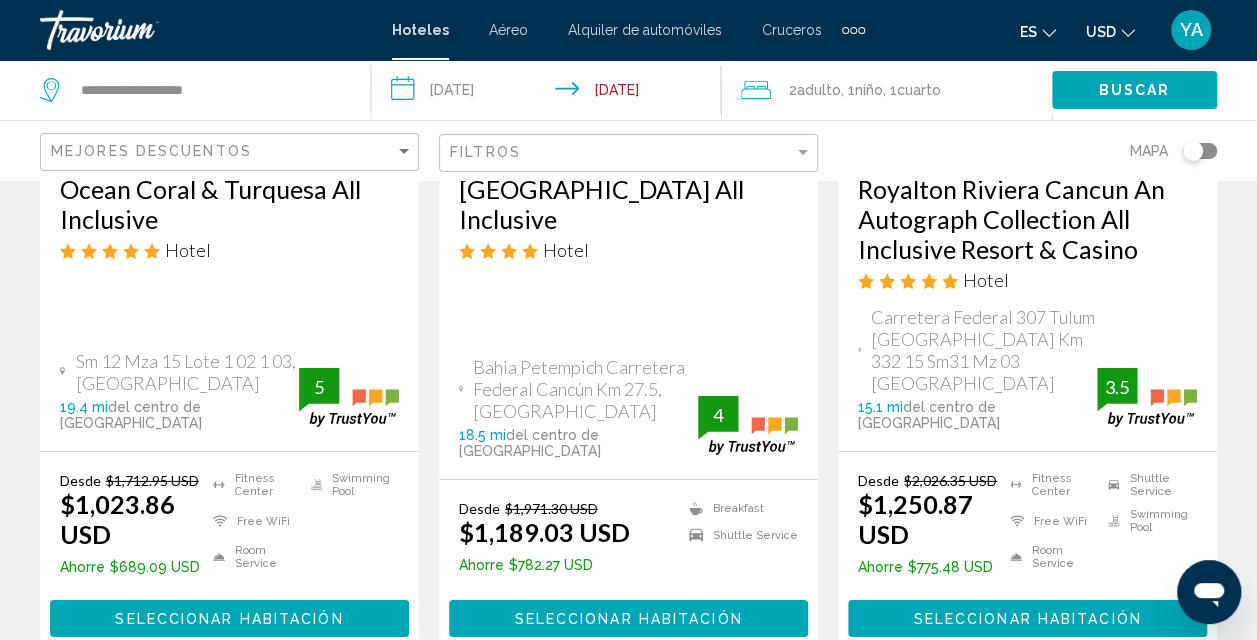 scroll, scrollTop: 2956, scrollLeft: 0, axis: vertical 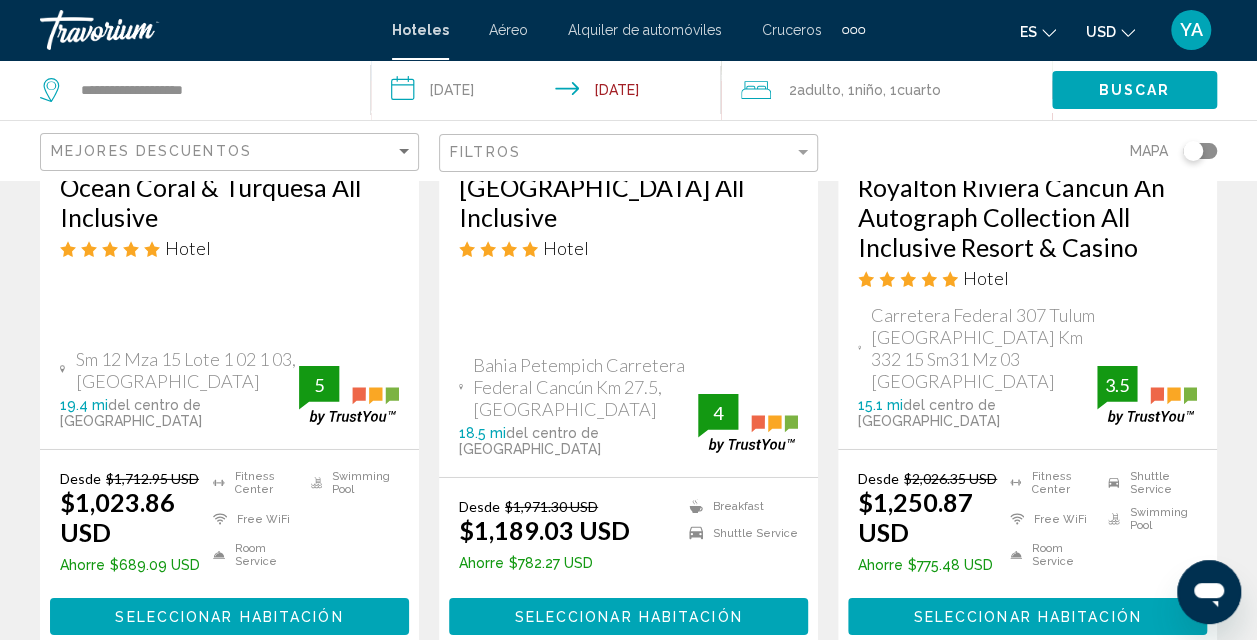 click on "2" at bounding box center (524, 715) 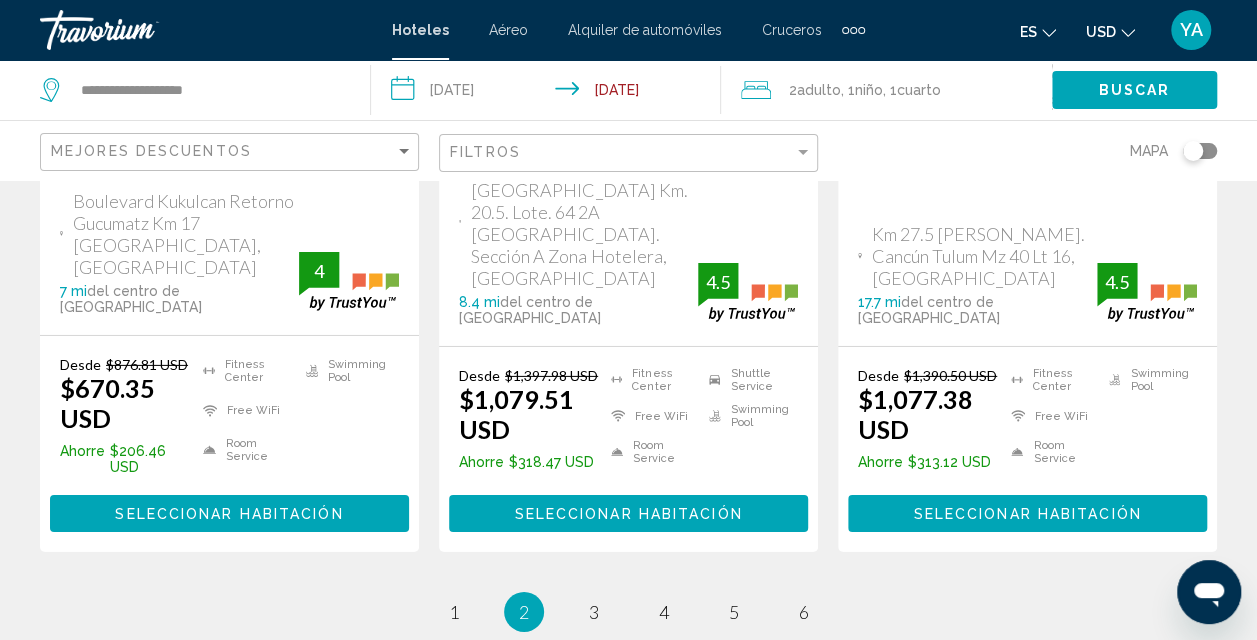 scroll, scrollTop: 2982, scrollLeft: 0, axis: vertical 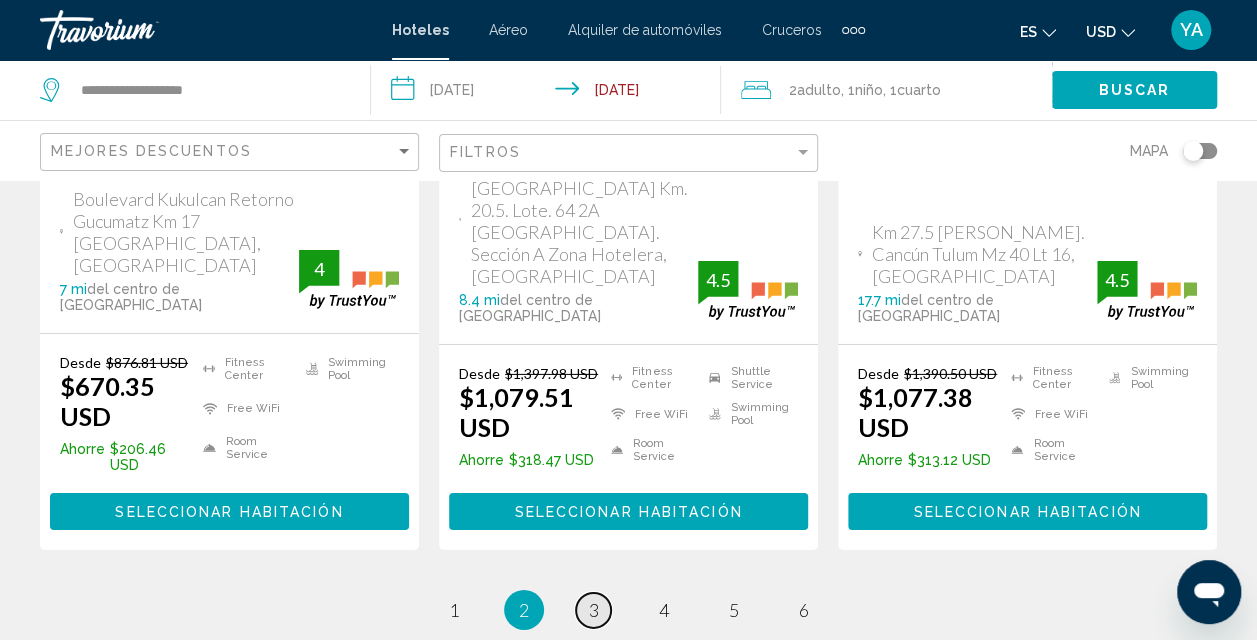 click on "3" at bounding box center [594, 610] 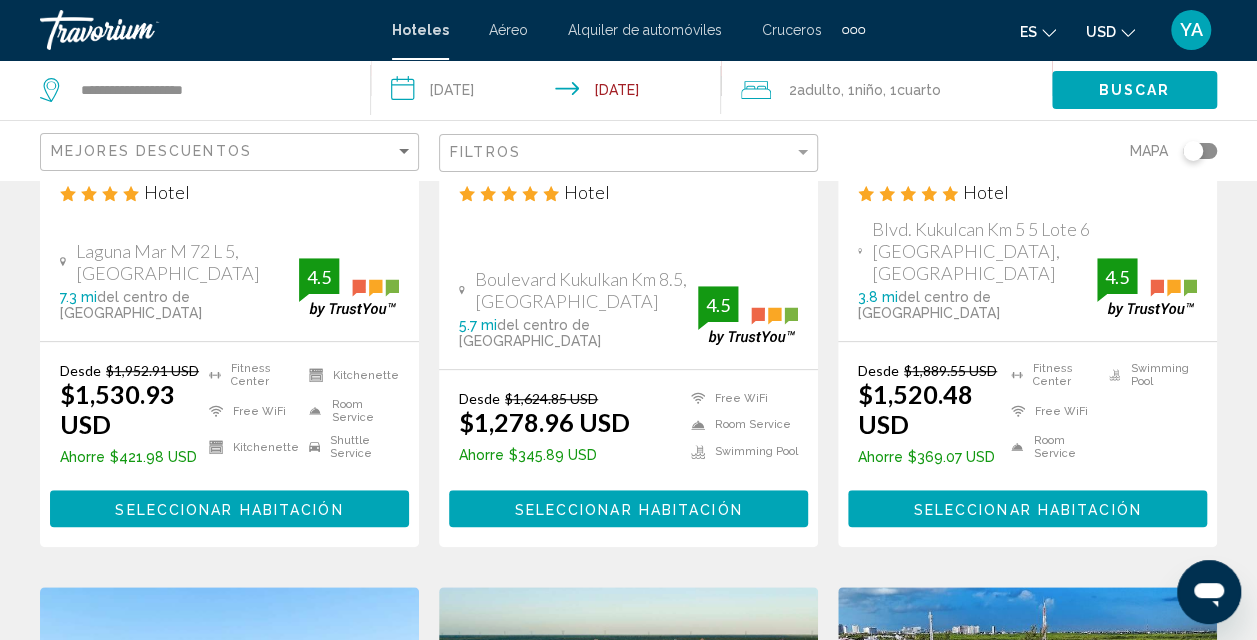 scroll, scrollTop: 0, scrollLeft: 0, axis: both 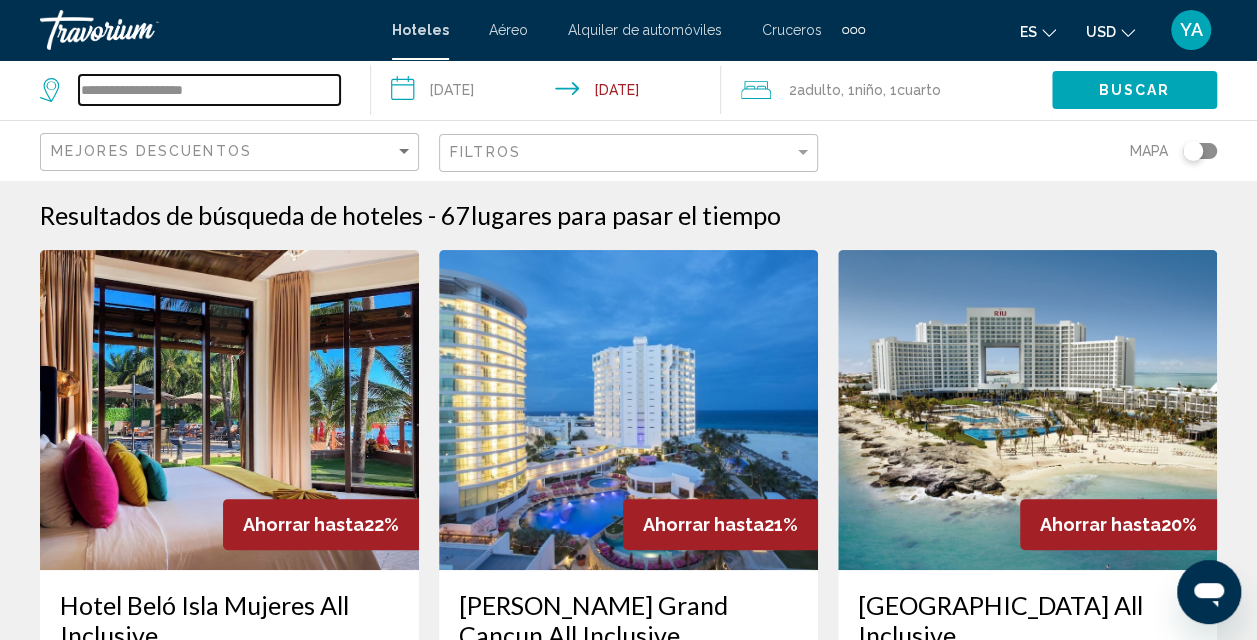 click on "**********" at bounding box center (209, 90) 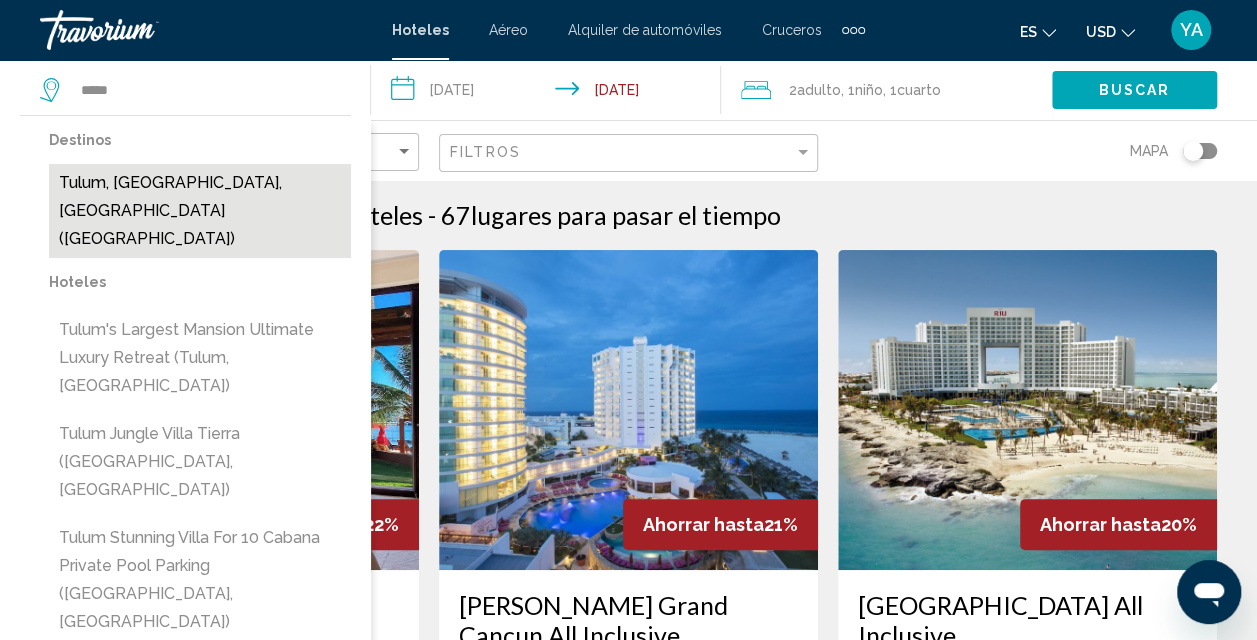 click on "Tulum, [GEOGRAPHIC_DATA], [GEOGRAPHIC_DATA] ([GEOGRAPHIC_DATA])" at bounding box center [200, 211] 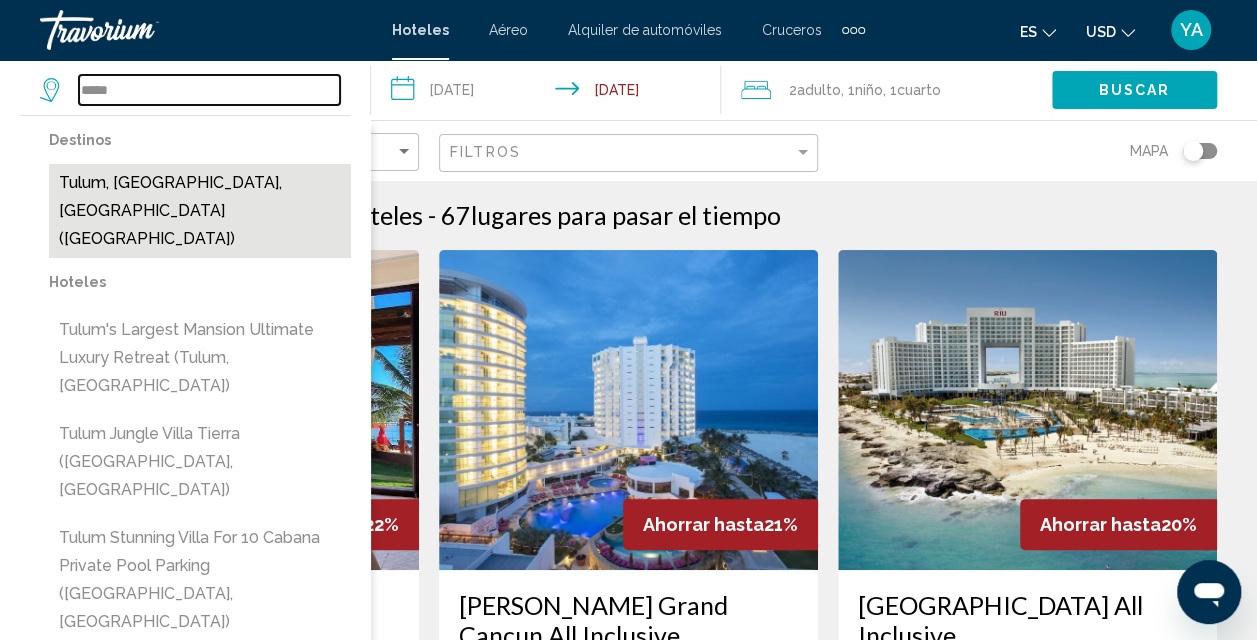 type on "**********" 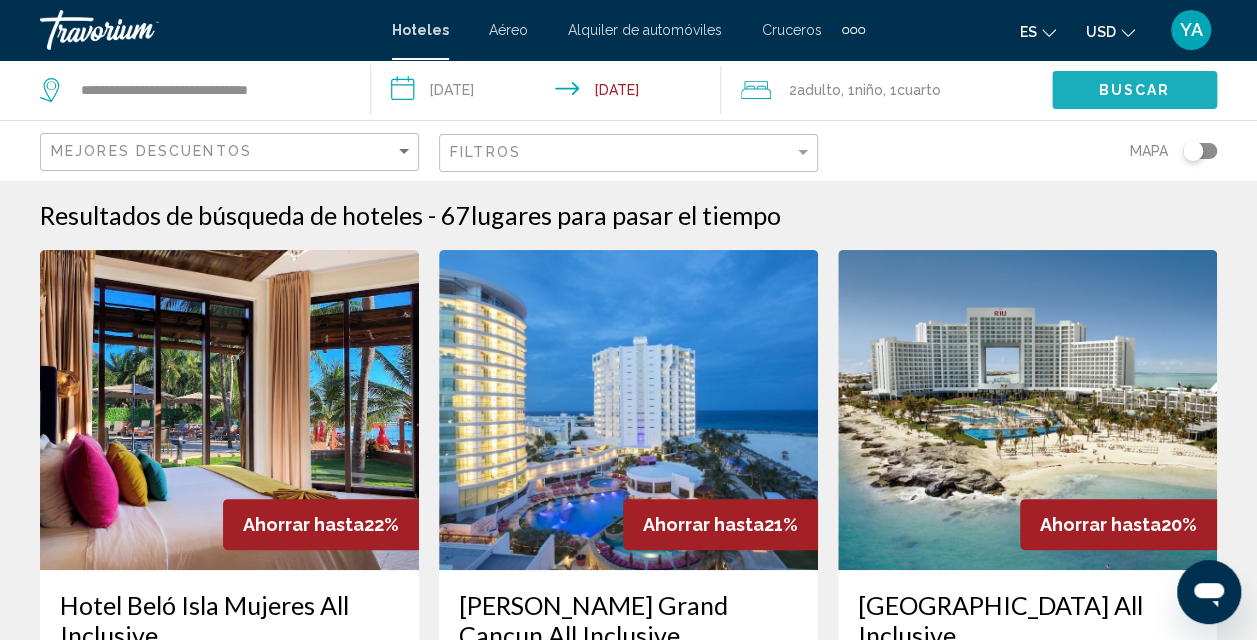 click on "Buscar" 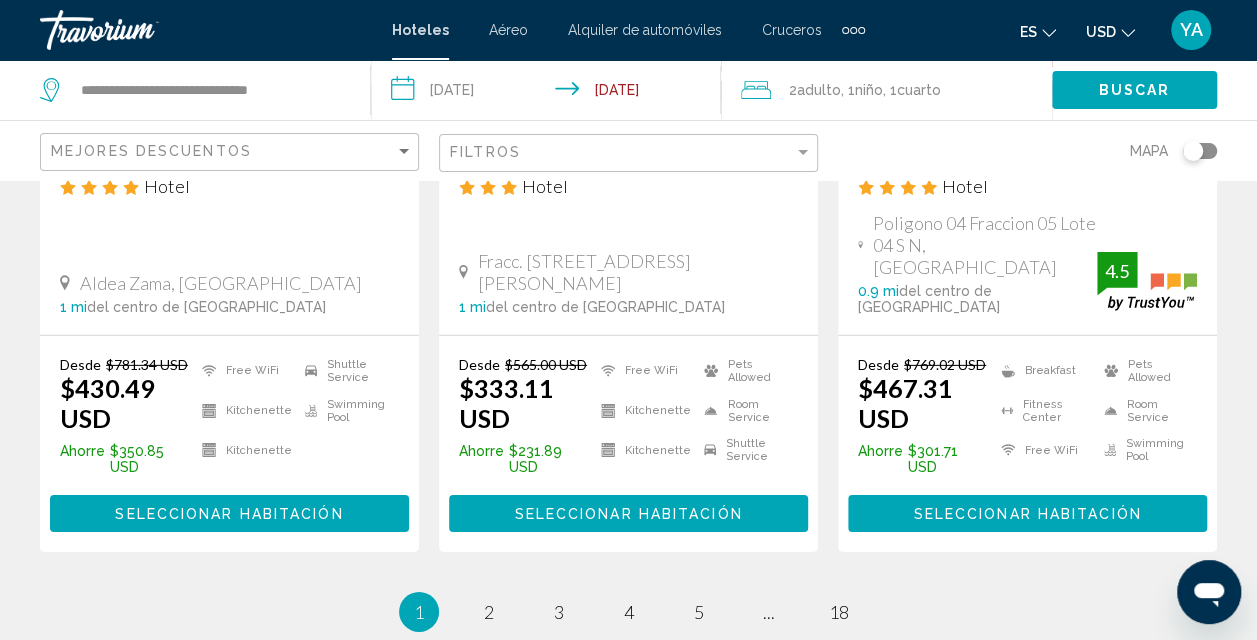 scroll, scrollTop: 2986, scrollLeft: 0, axis: vertical 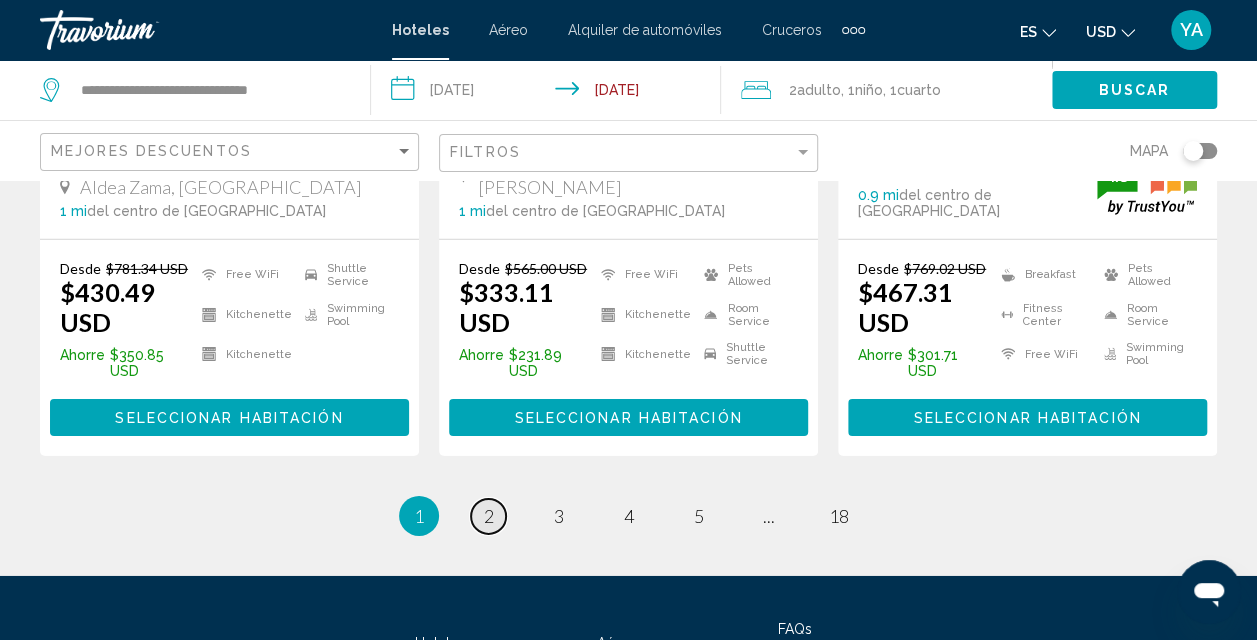click on "2" at bounding box center (489, 516) 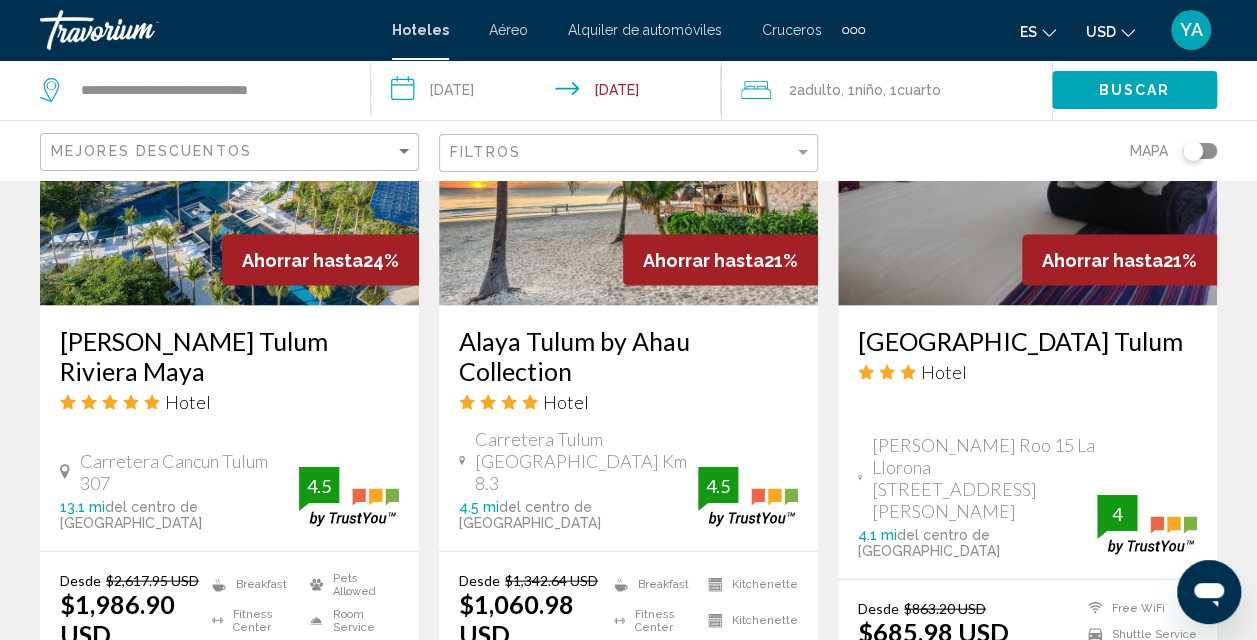 scroll, scrollTop: 1846, scrollLeft: 0, axis: vertical 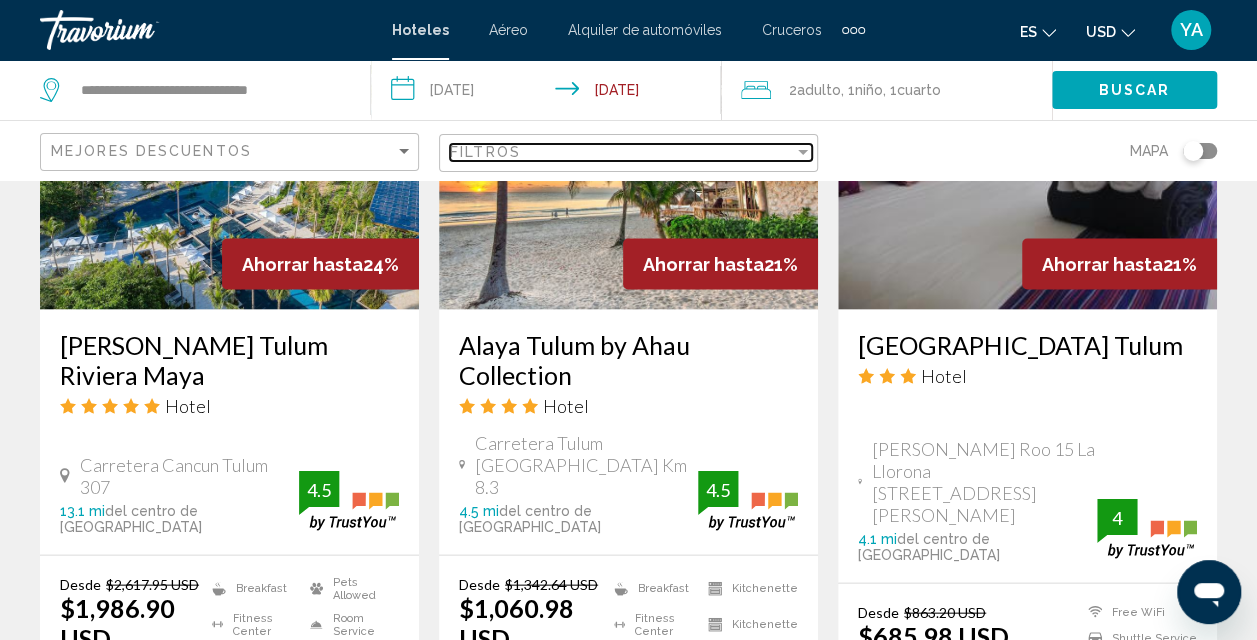 click on "Filtros" at bounding box center [485, 152] 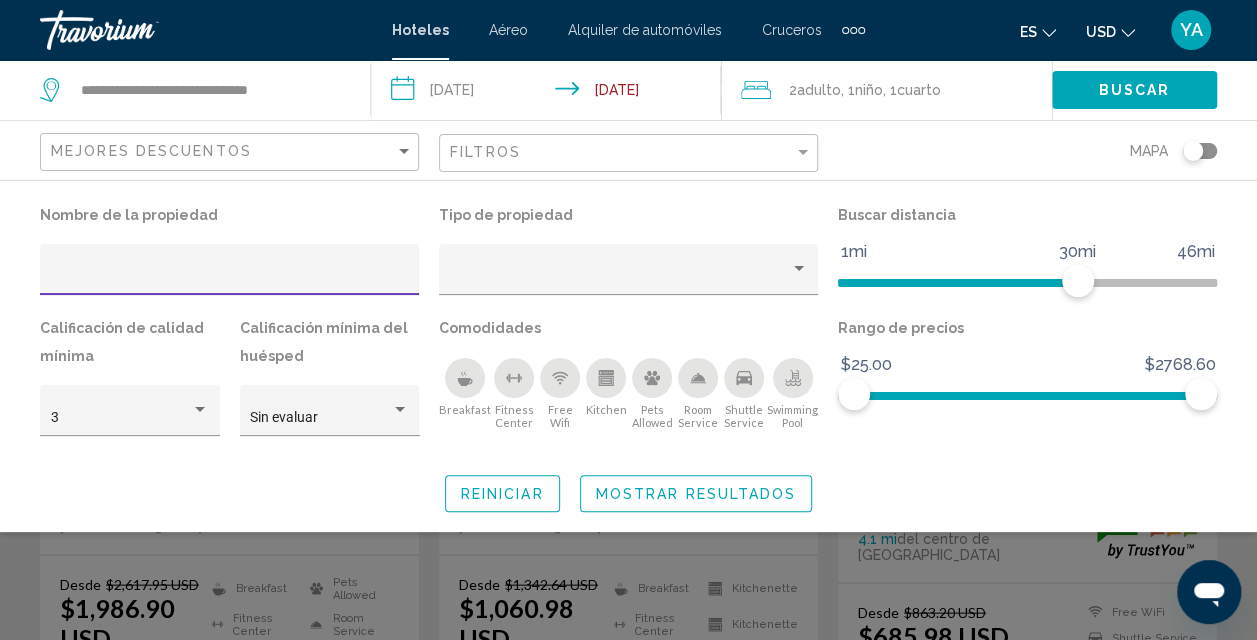 click at bounding box center [230, 277] 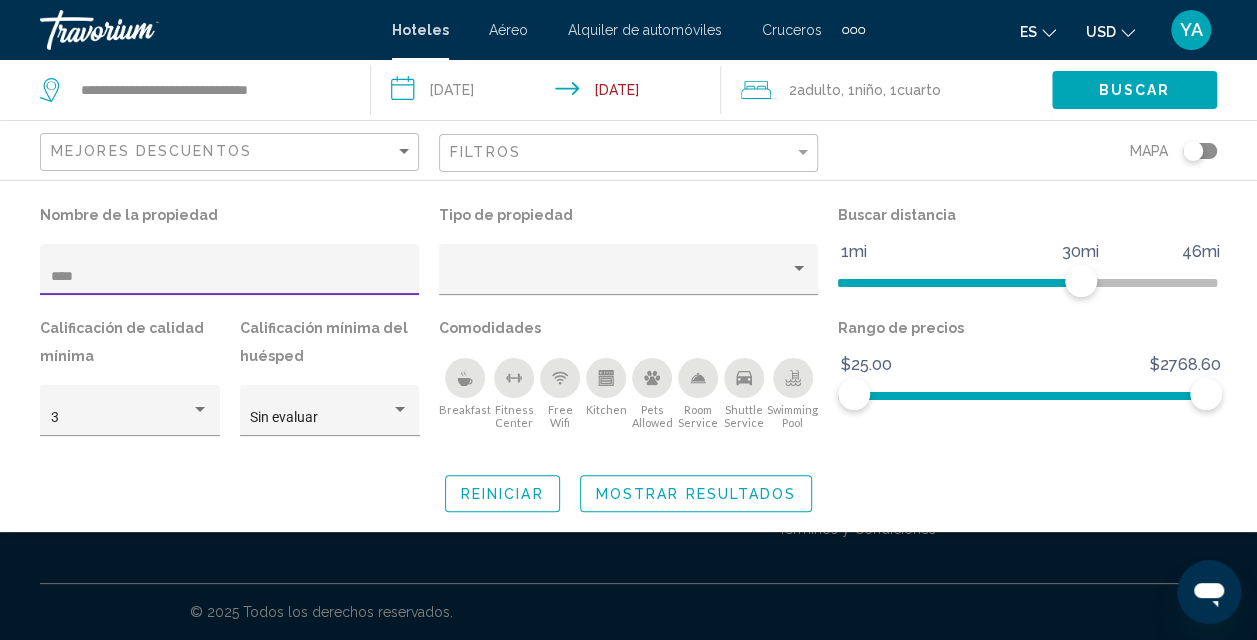 scroll, scrollTop: 0, scrollLeft: 0, axis: both 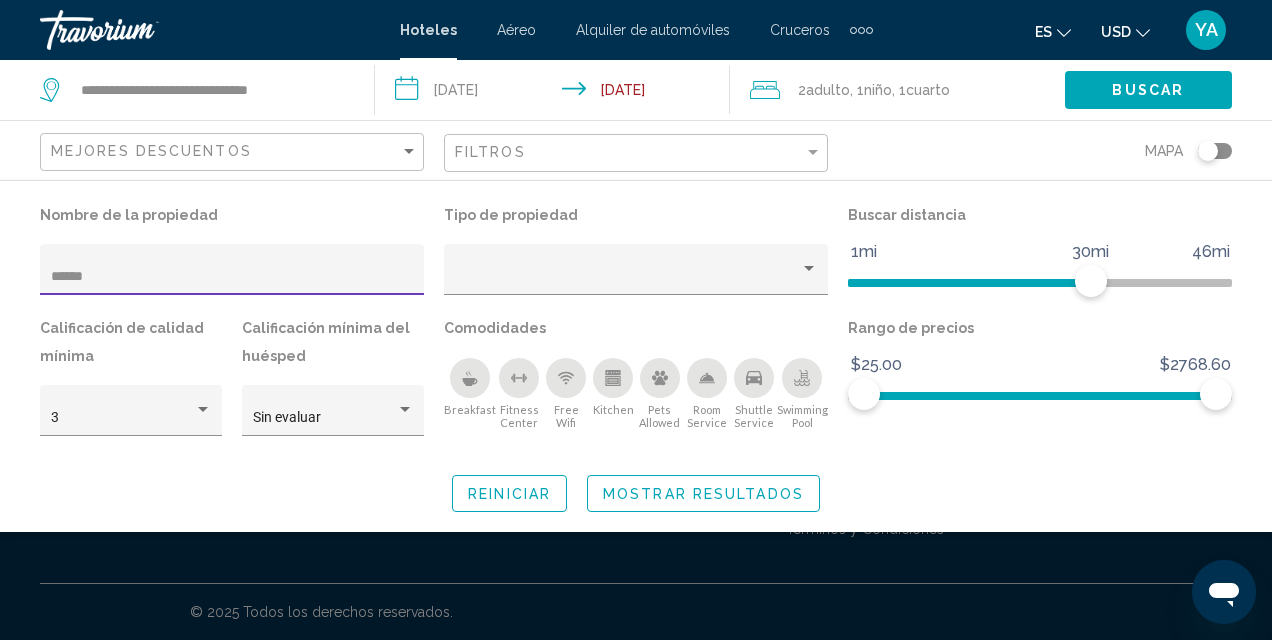 type on "******" 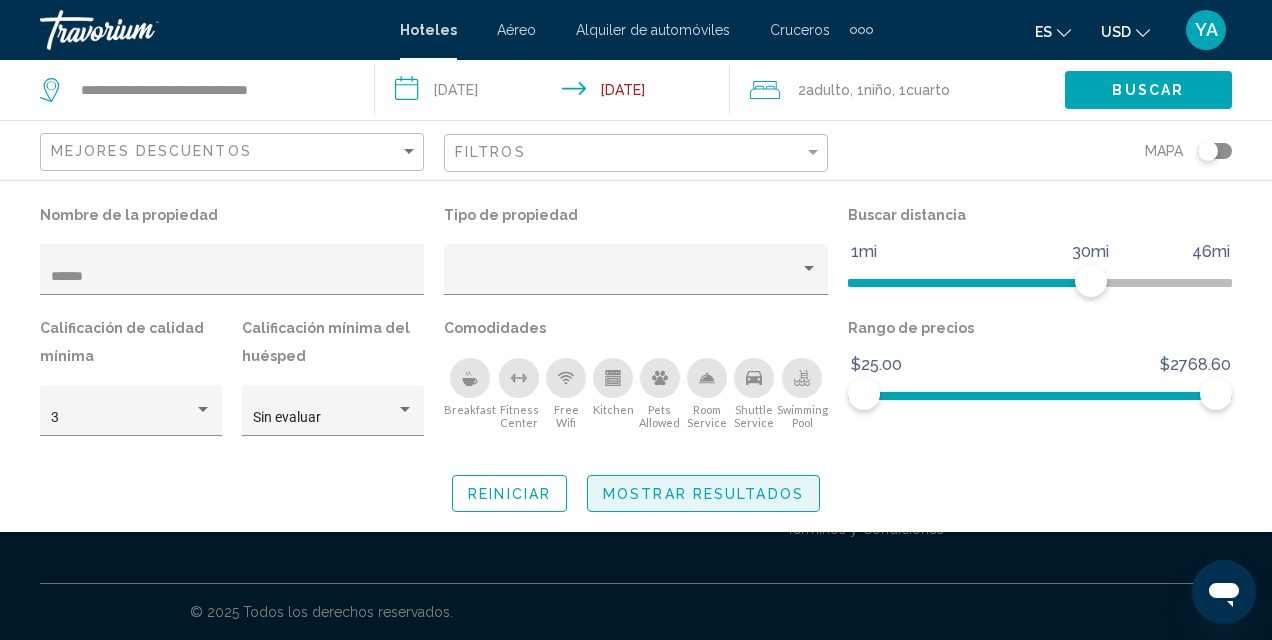 click on "Mostrar resultados" 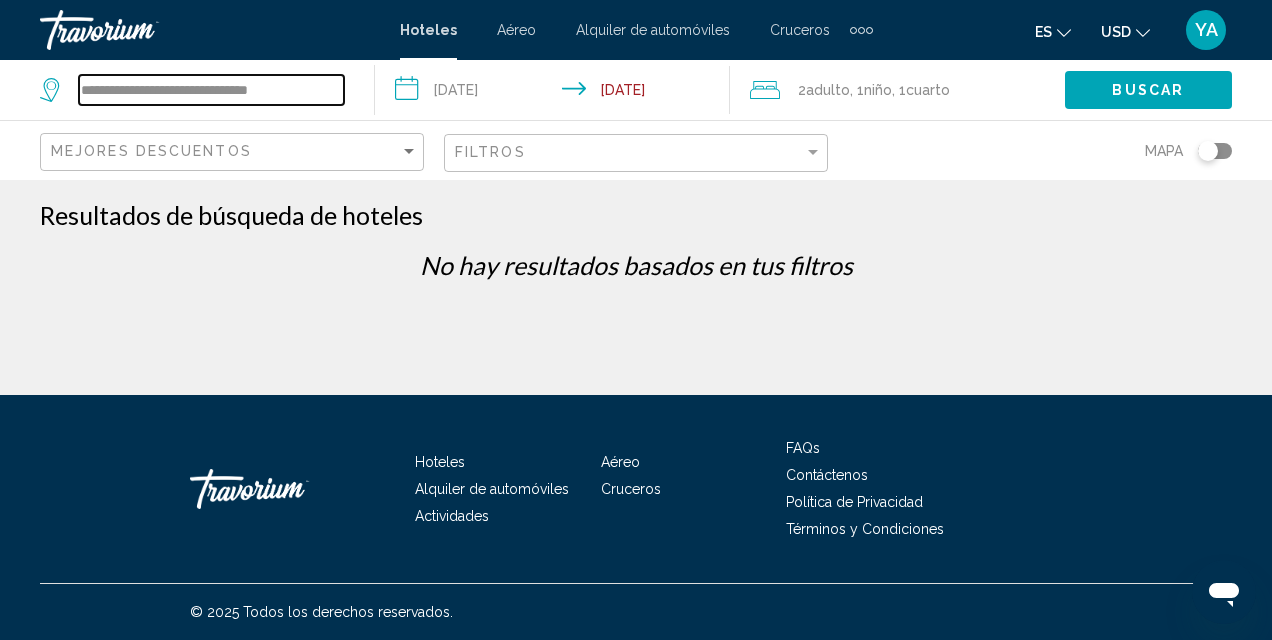 click on "**********" at bounding box center [211, 90] 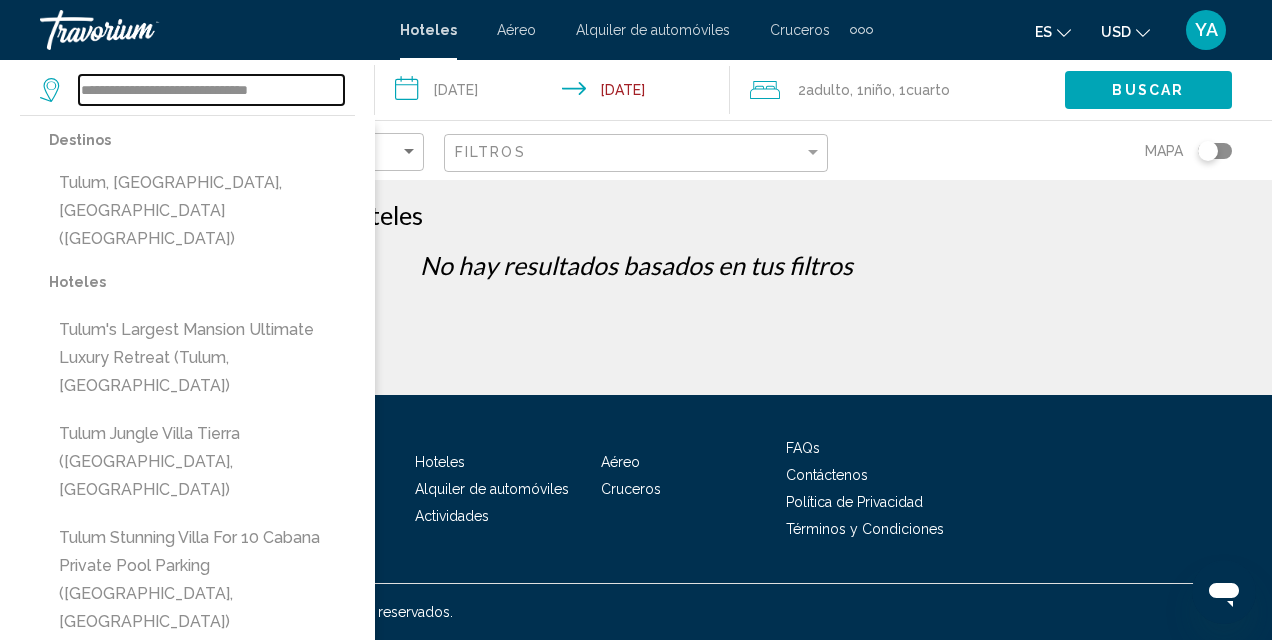 click on "**********" at bounding box center [211, 90] 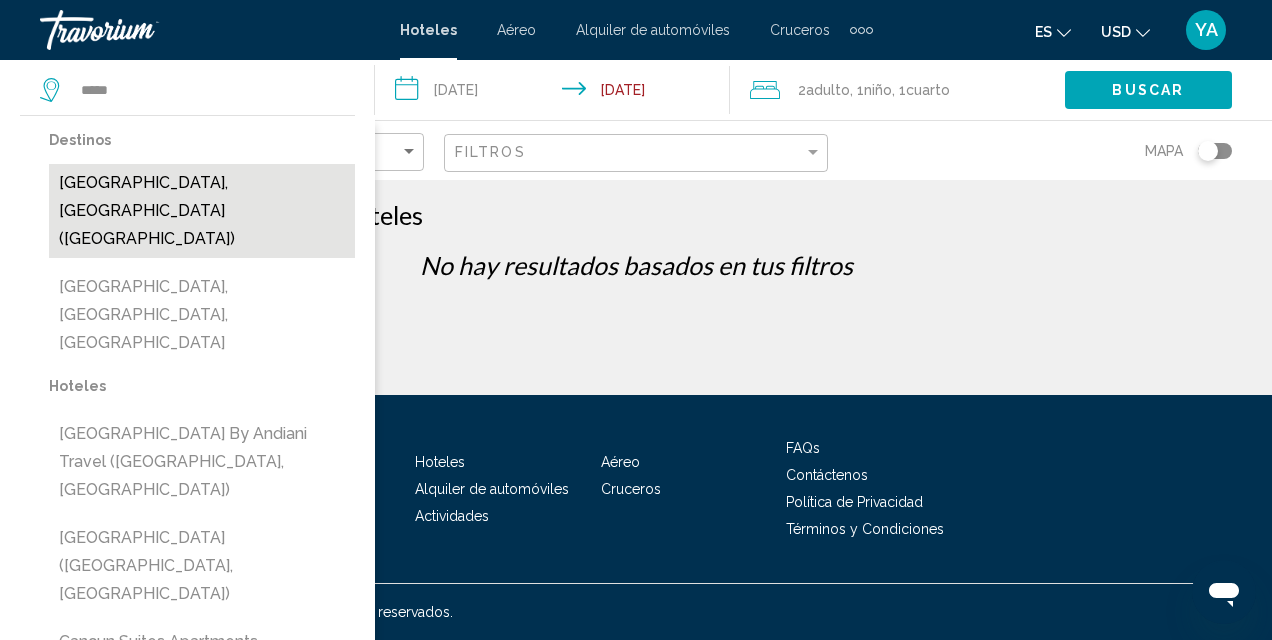click on "[GEOGRAPHIC_DATA], [GEOGRAPHIC_DATA] ([GEOGRAPHIC_DATA])" at bounding box center (202, 211) 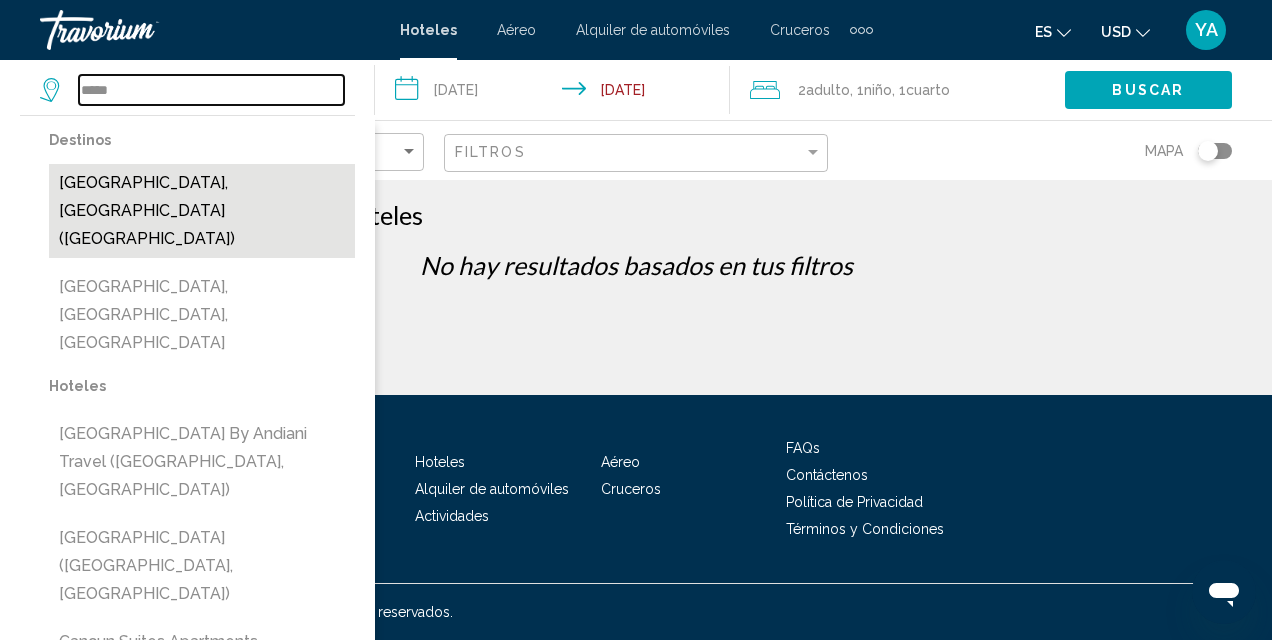 type on "**********" 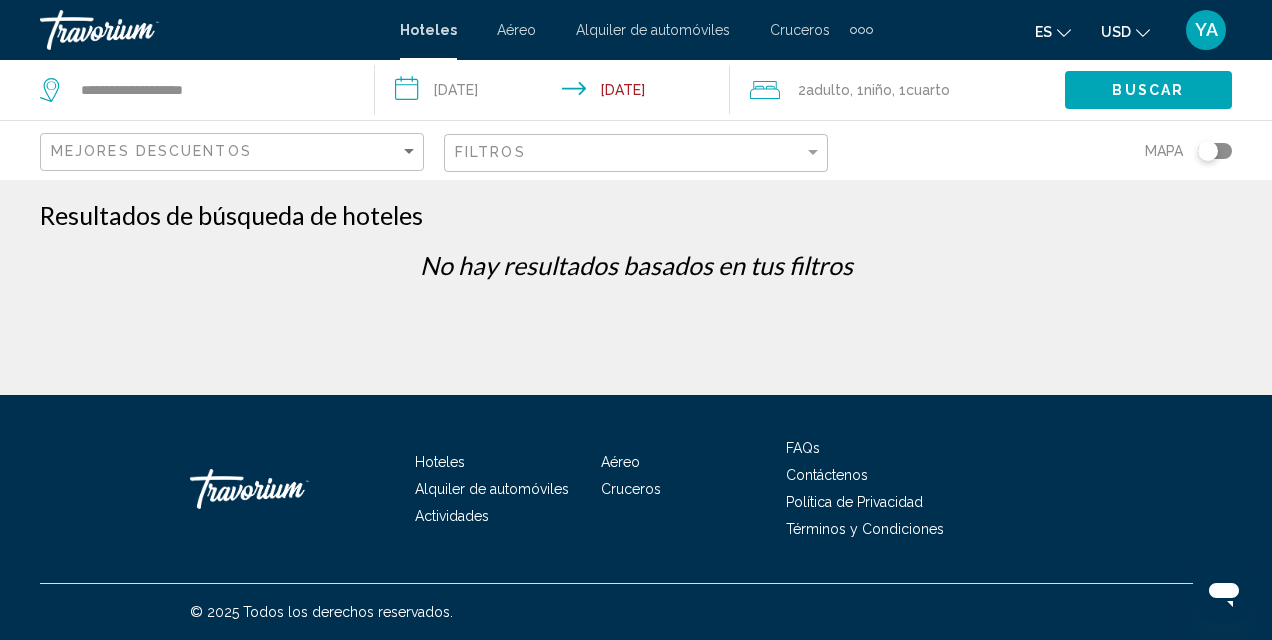 click on "Filtros" 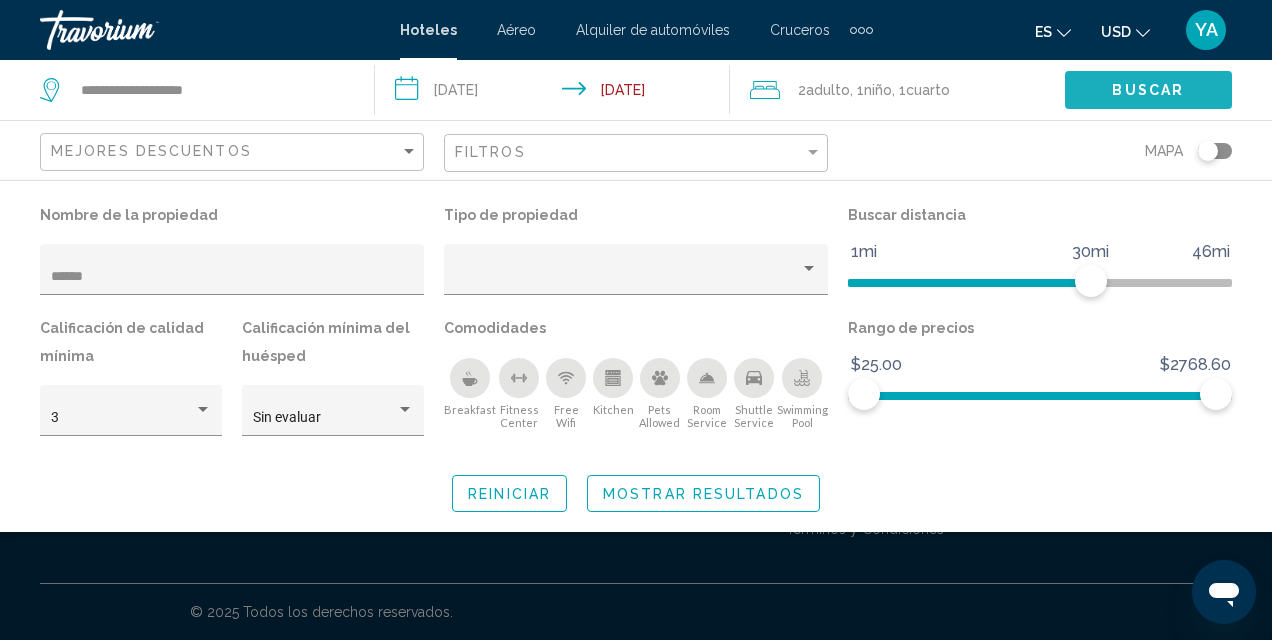 click on "Buscar" 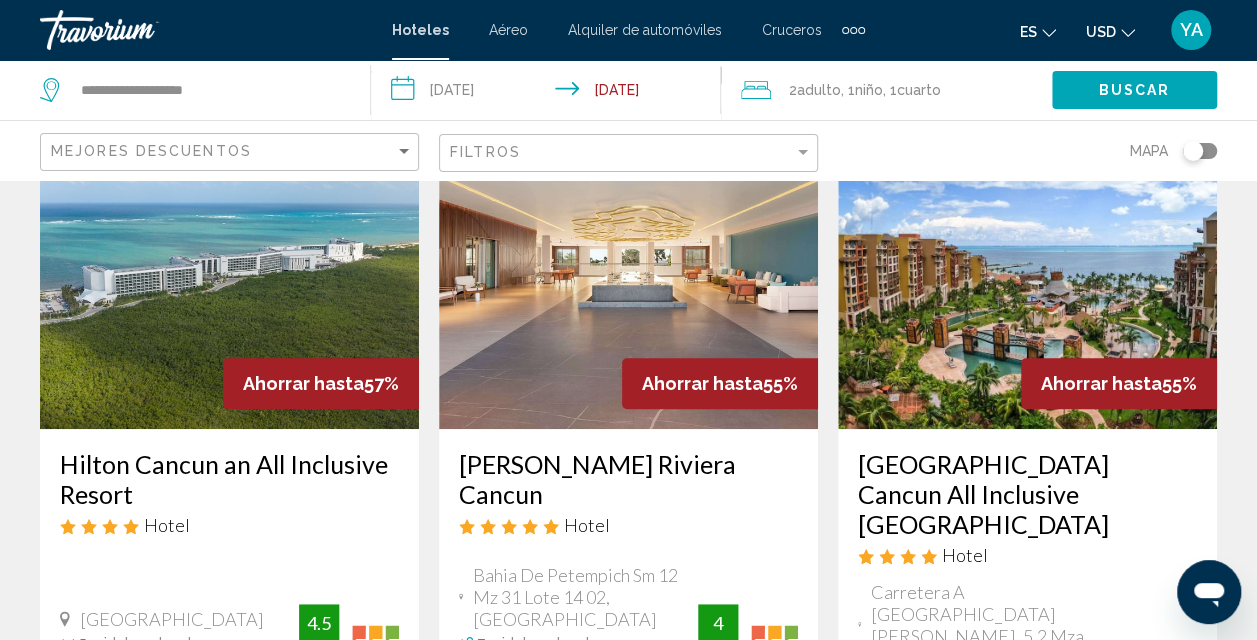 scroll, scrollTop: 0, scrollLeft: 0, axis: both 